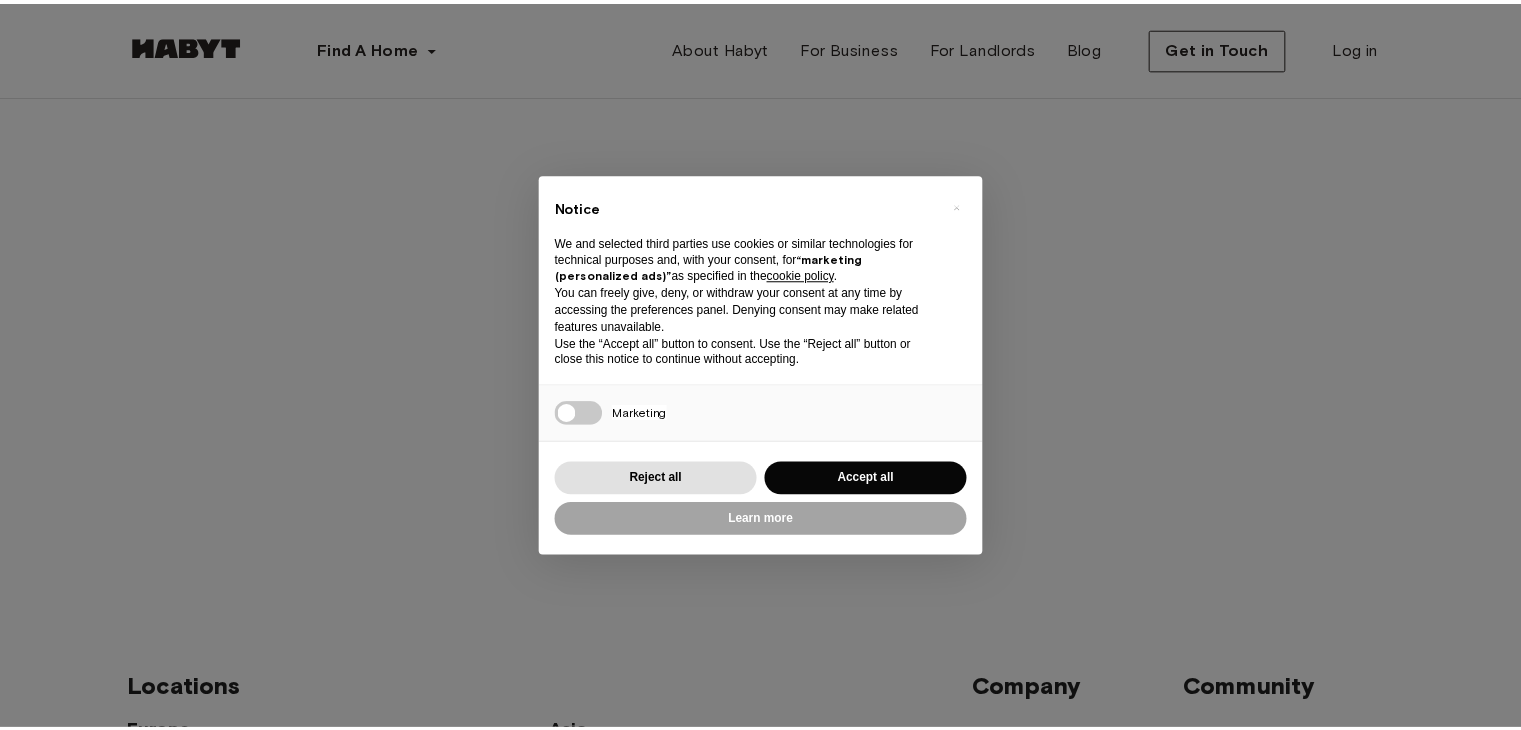 scroll, scrollTop: 0, scrollLeft: 0, axis: both 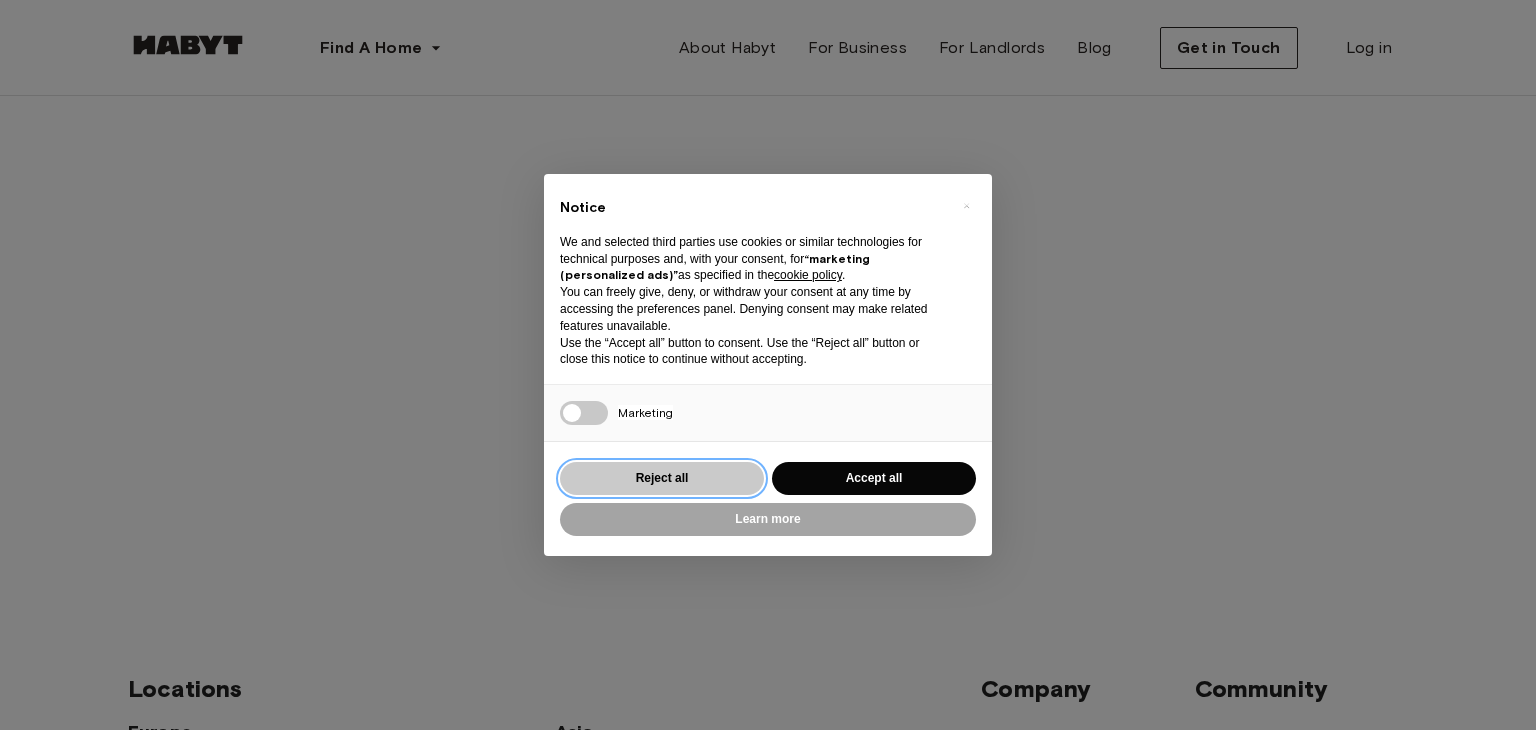 click on "Reject all" at bounding box center (662, 478) 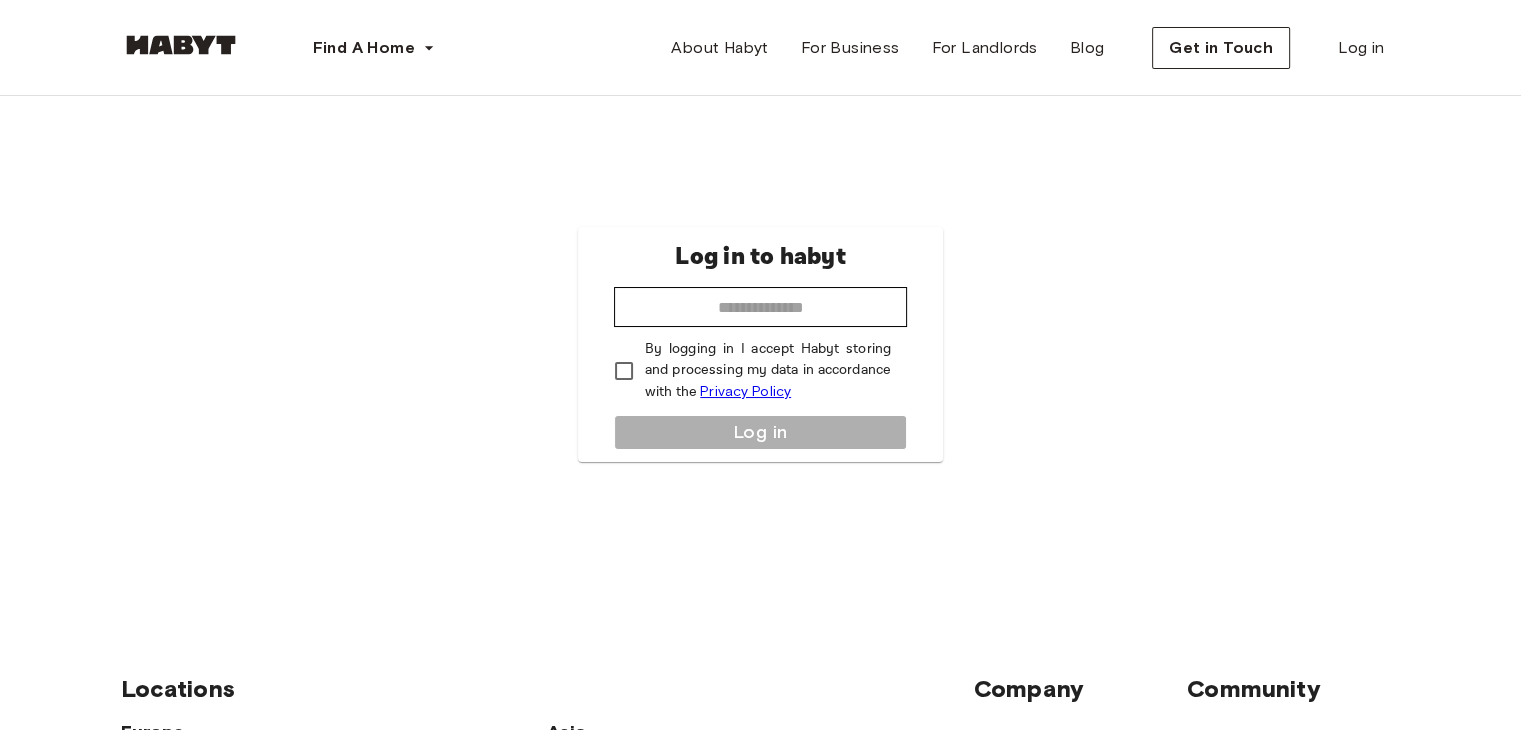 scroll, scrollTop: 0, scrollLeft: 0, axis: both 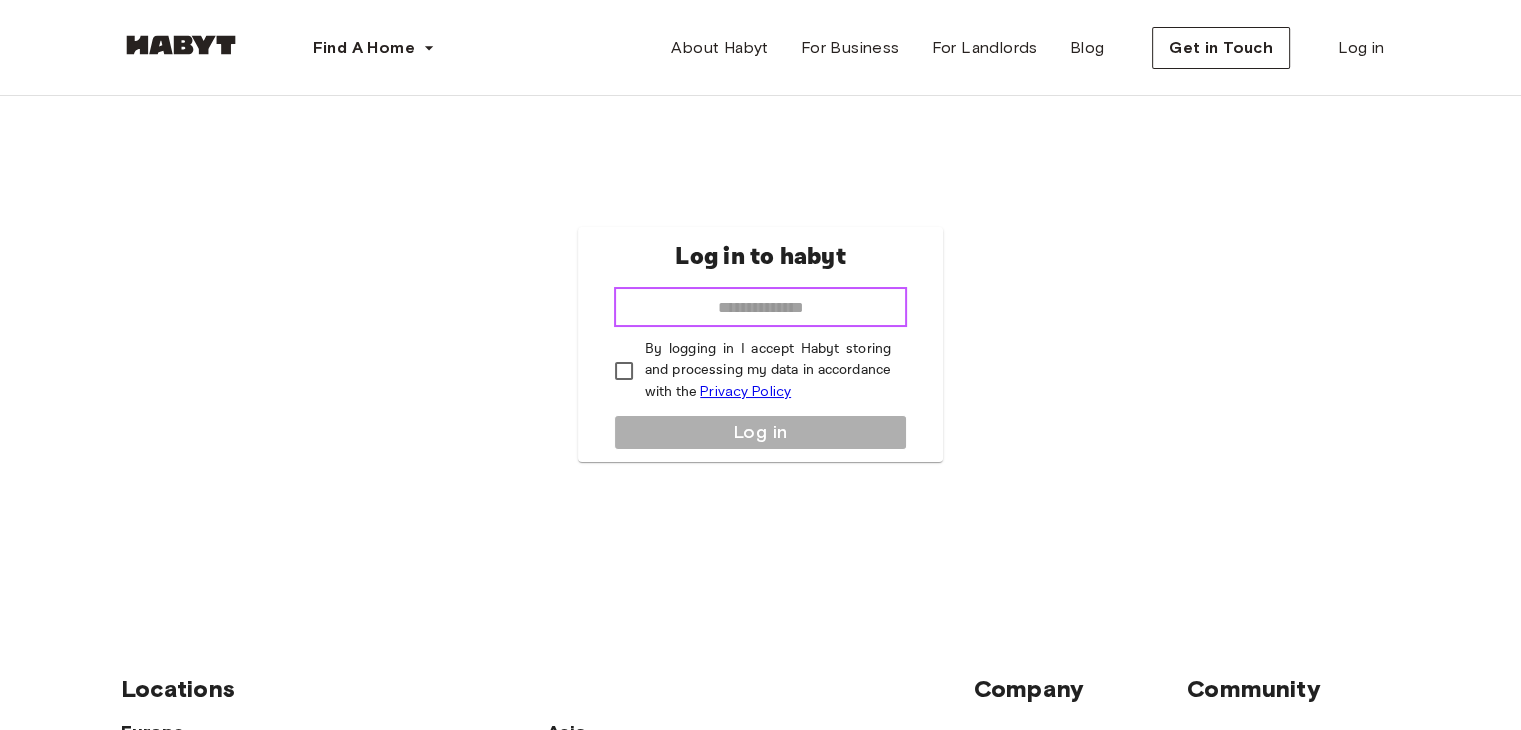 click at bounding box center [760, 307] 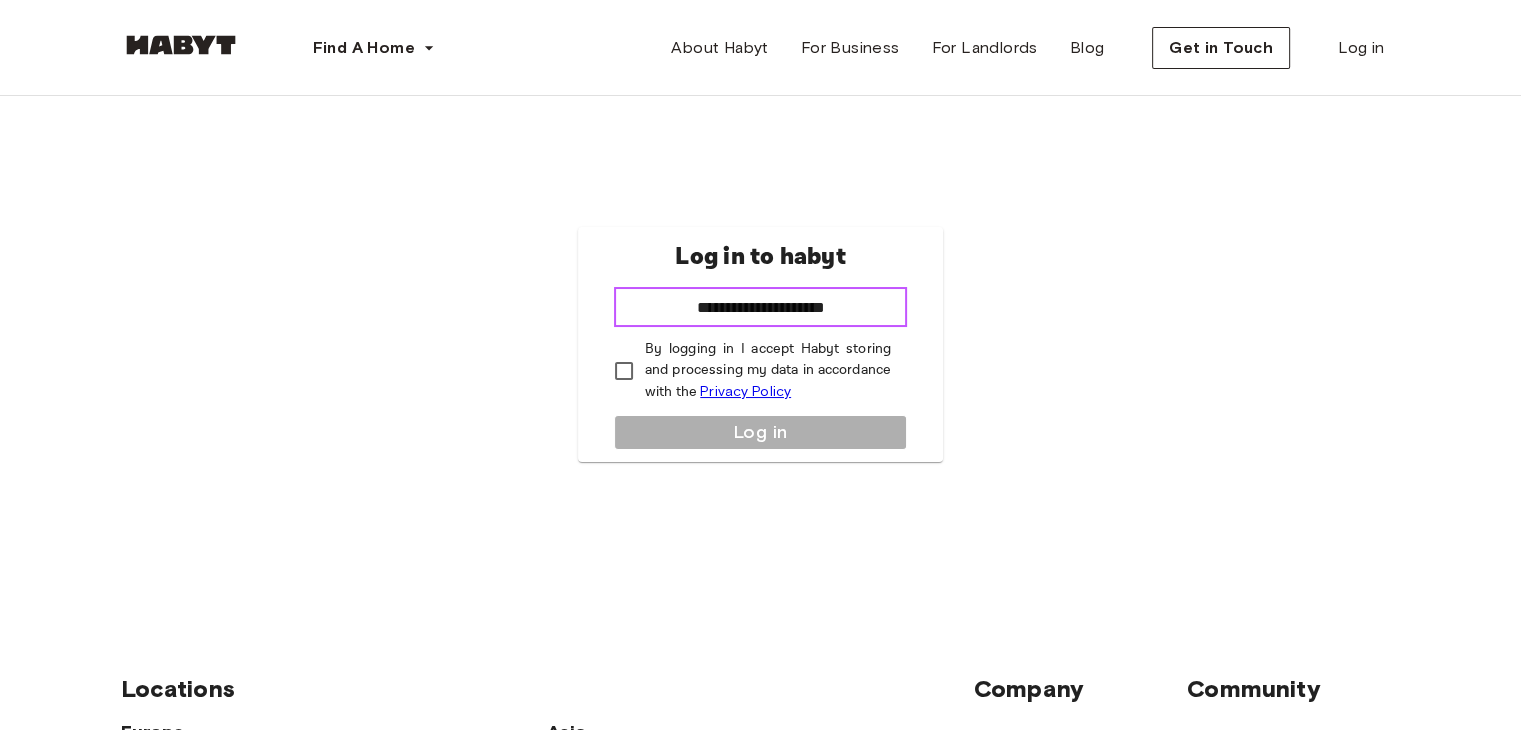 type on "**********" 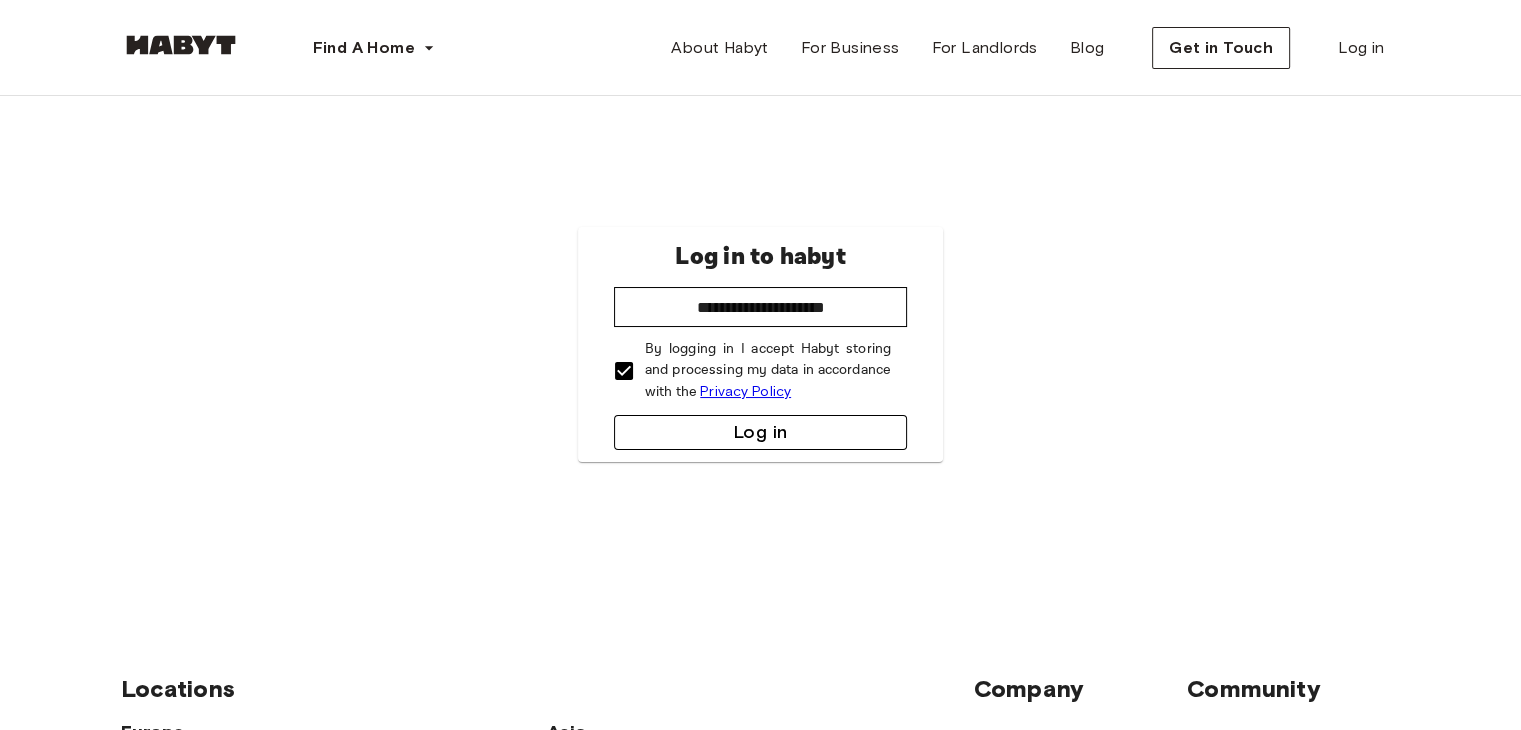 click on "Log in" at bounding box center (760, 432) 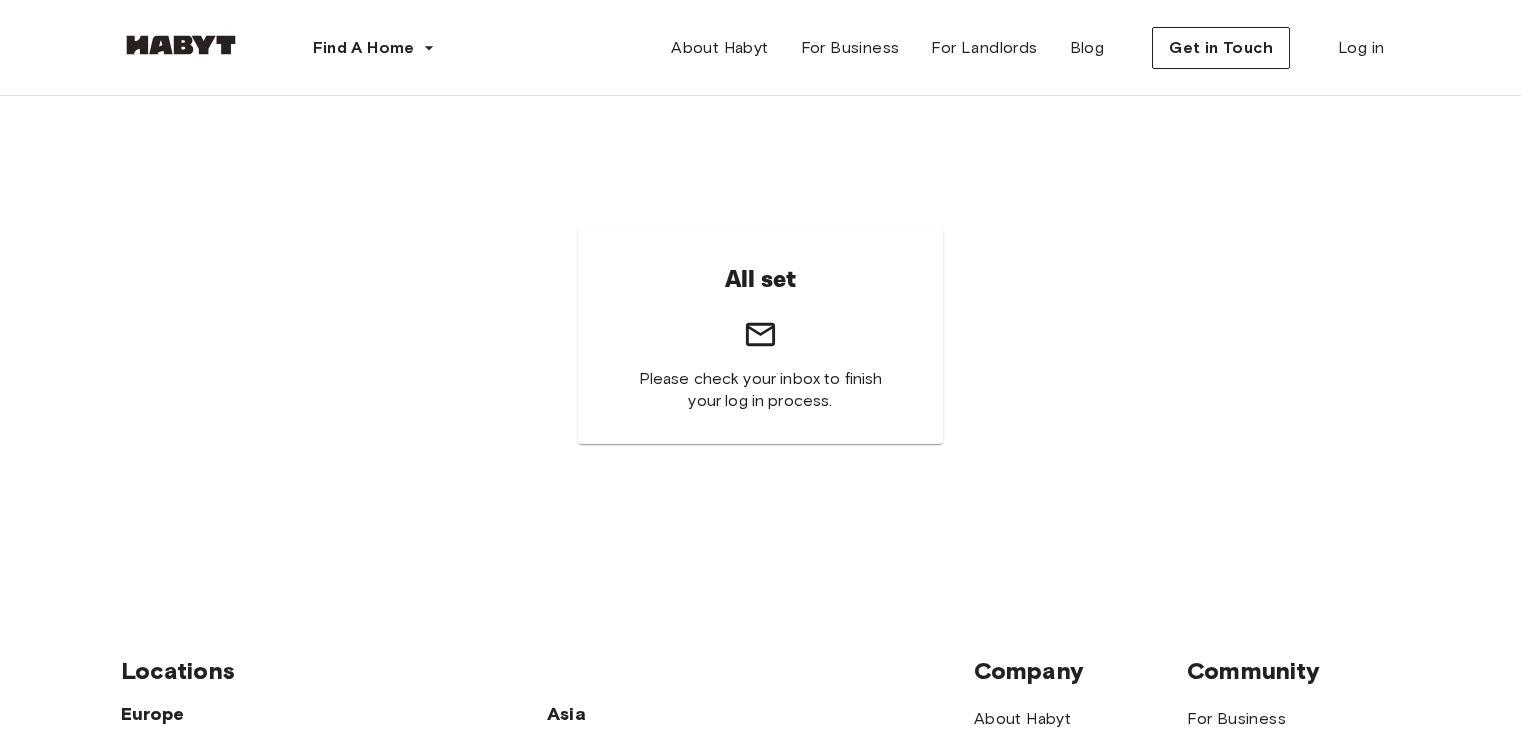 scroll, scrollTop: 0, scrollLeft: 0, axis: both 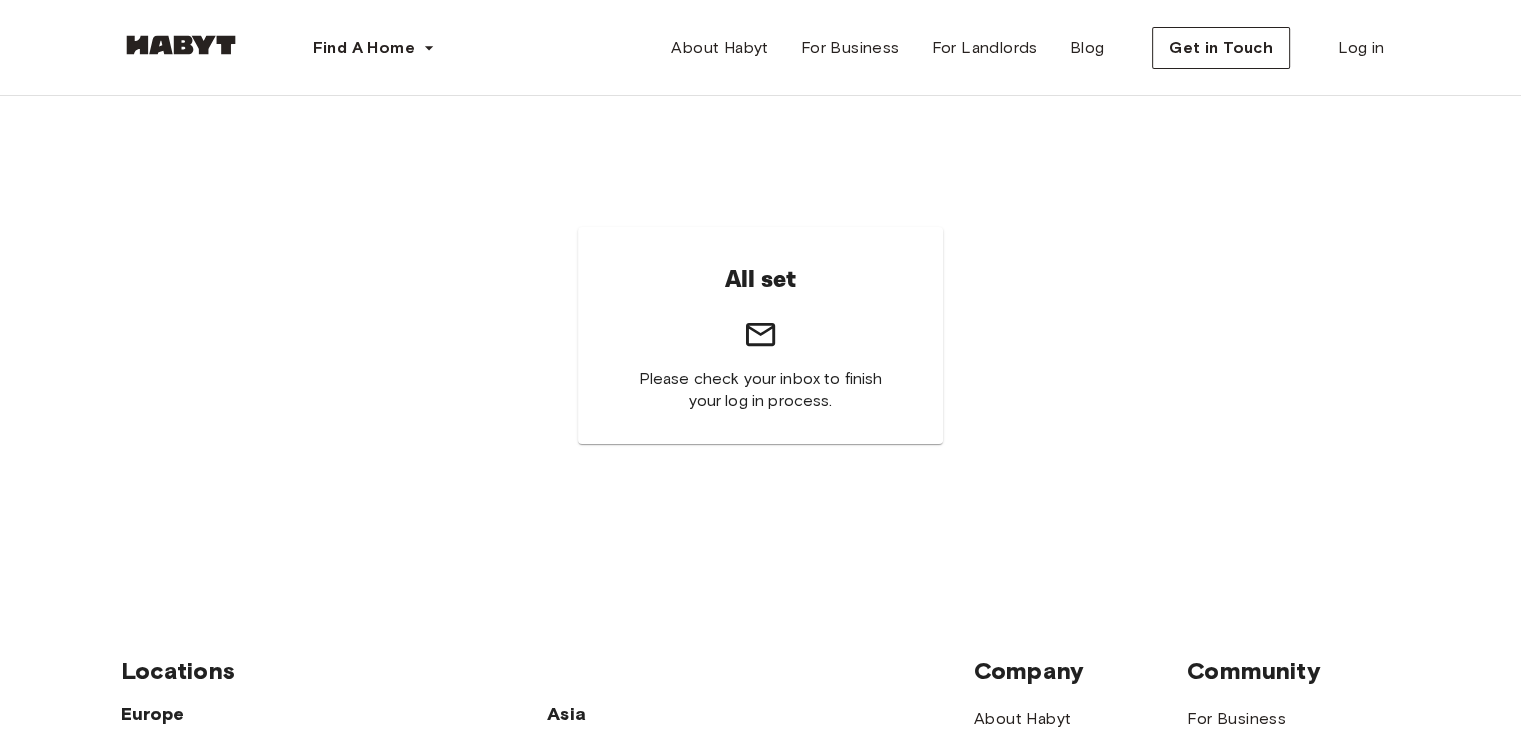 click on "All set Please check your inbox to finish your log in process." at bounding box center [760, 335] 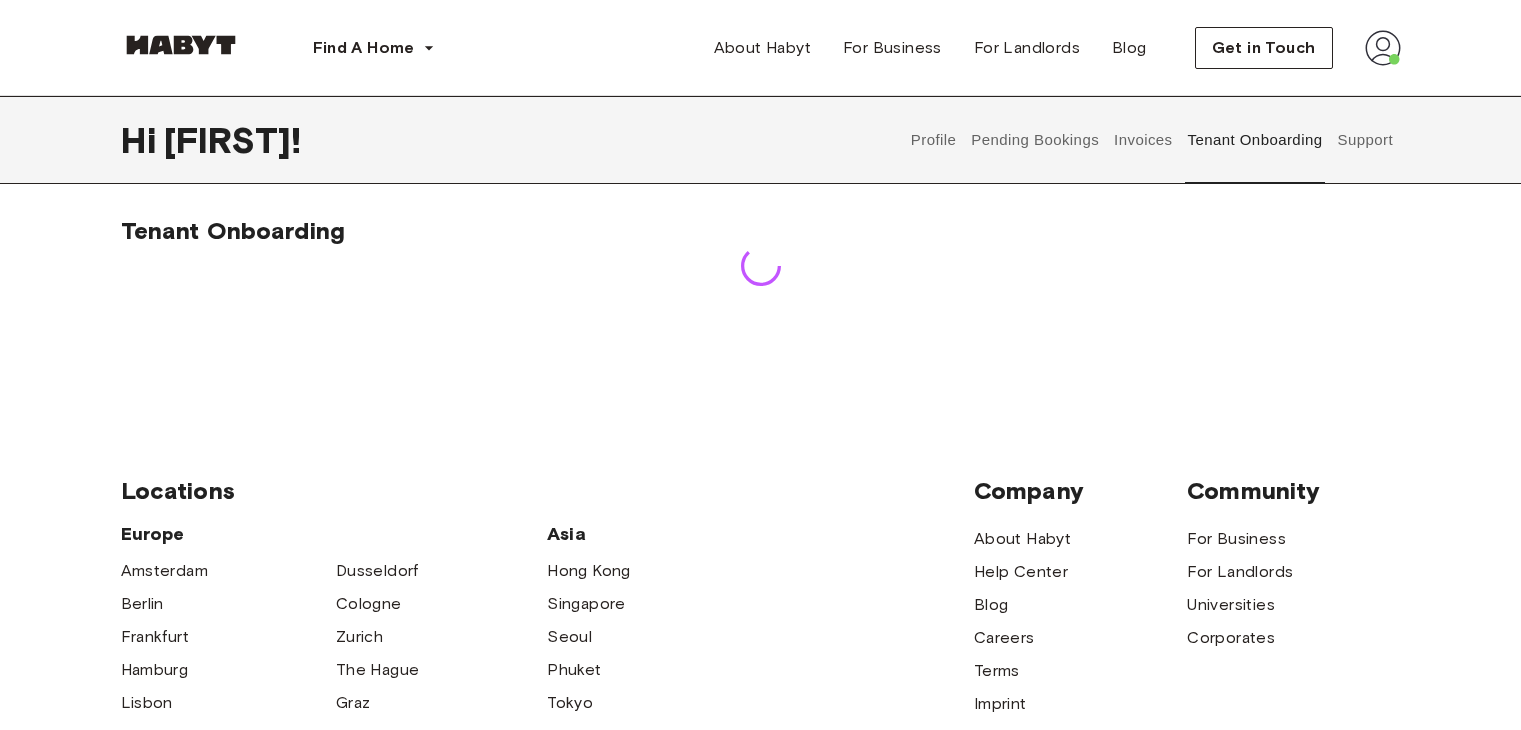 scroll, scrollTop: 0, scrollLeft: 0, axis: both 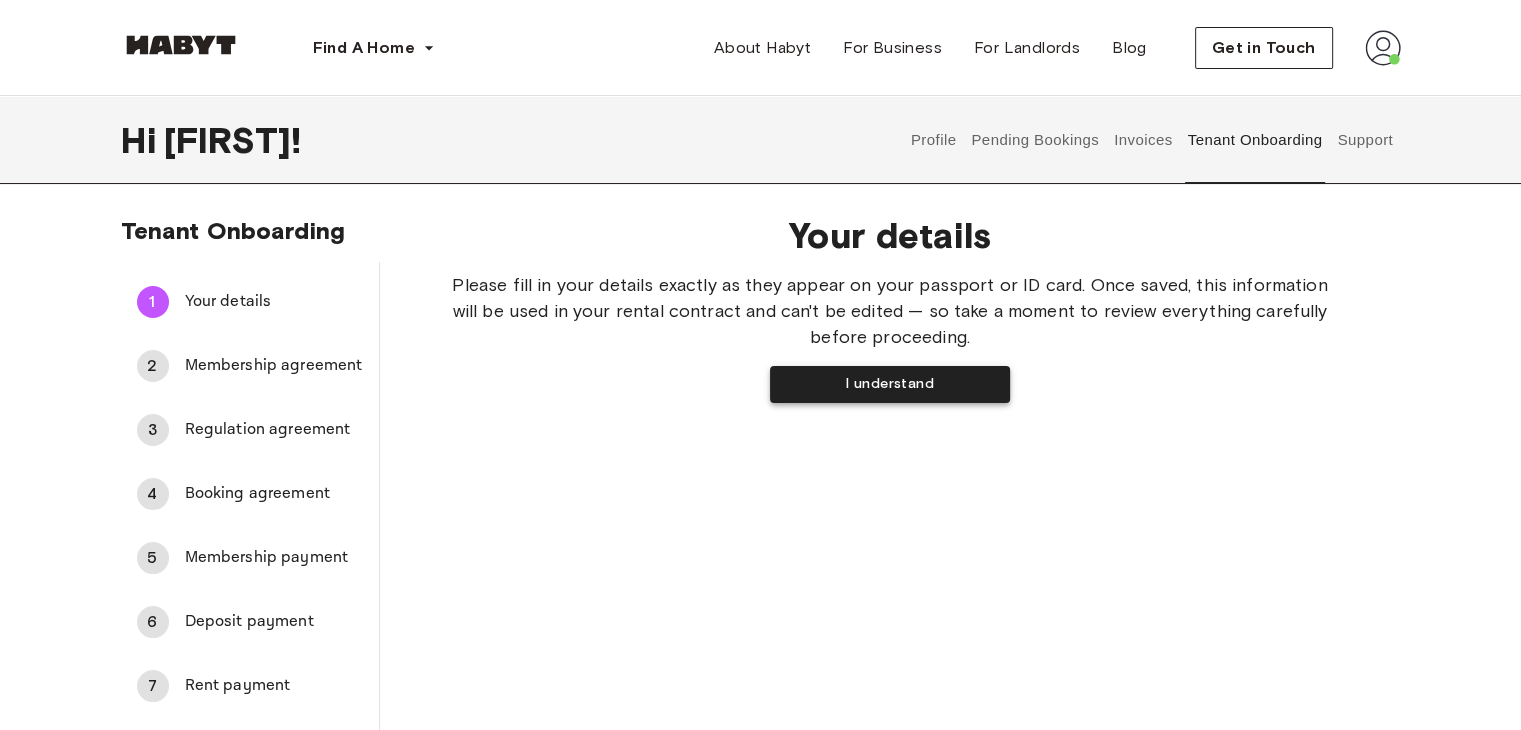 click on "I understand" at bounding box center (890, 384) 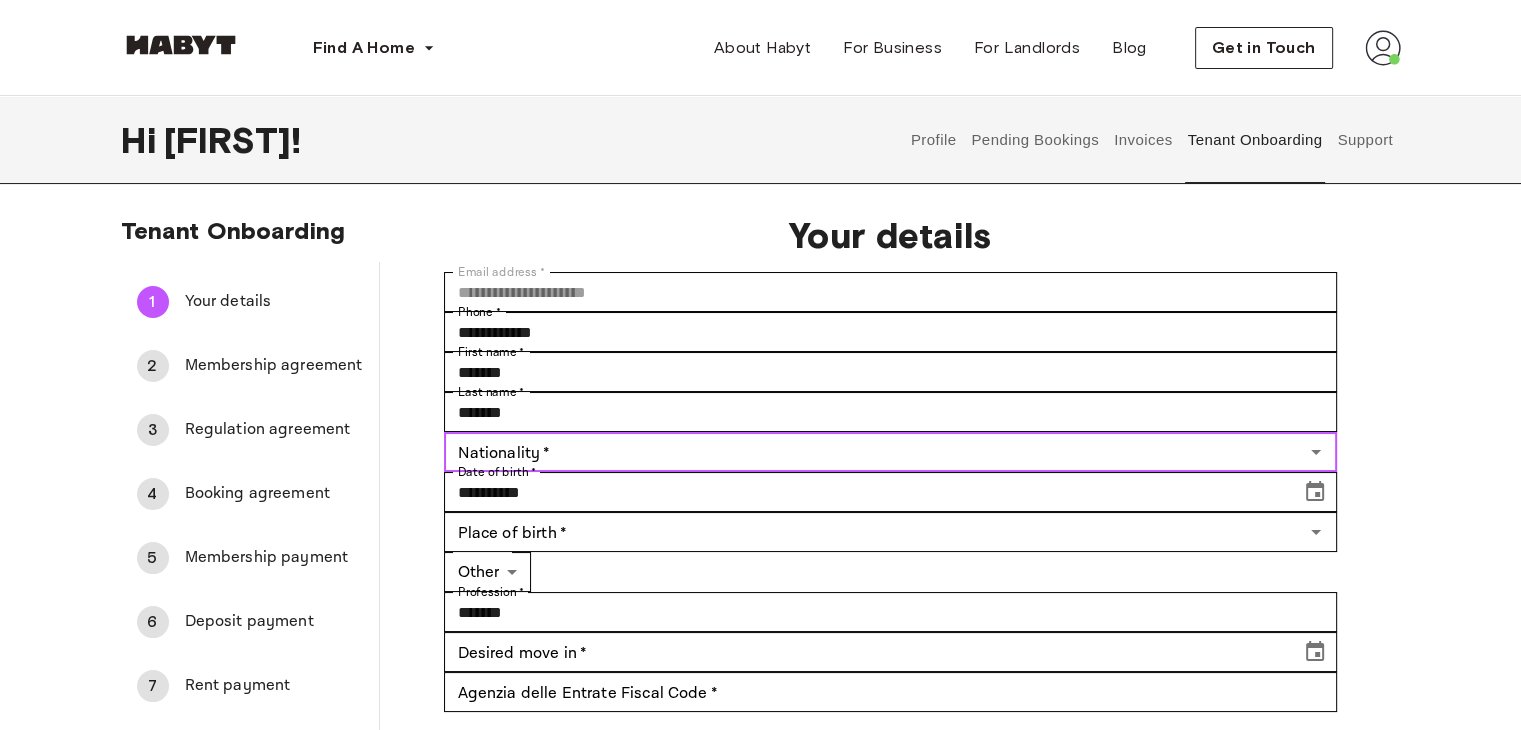 click on "Nationality   *" at bounding box center (874, 452) 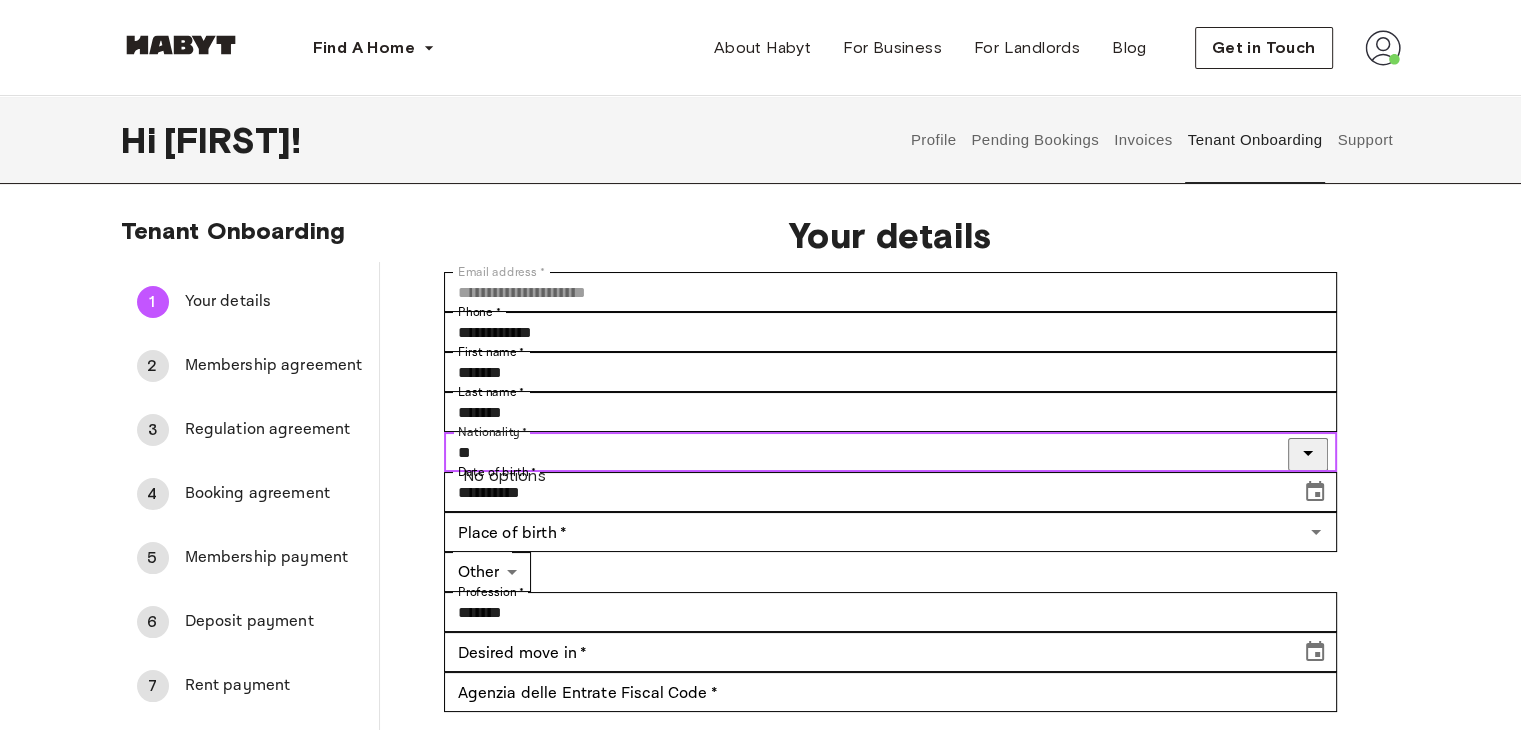 type on "*" 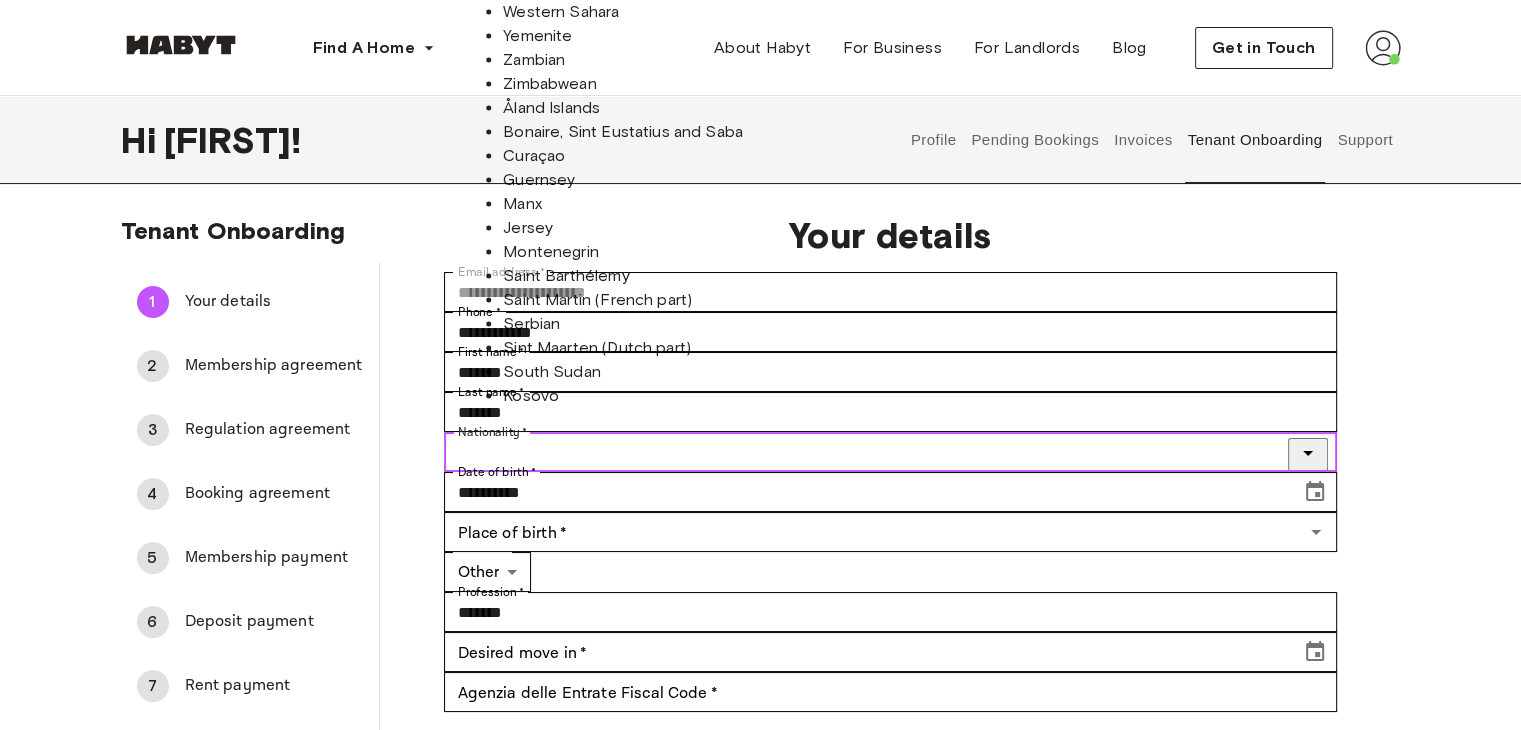 scroll, scrollTop: 5100, scrollLeft: 0, axis: vertical 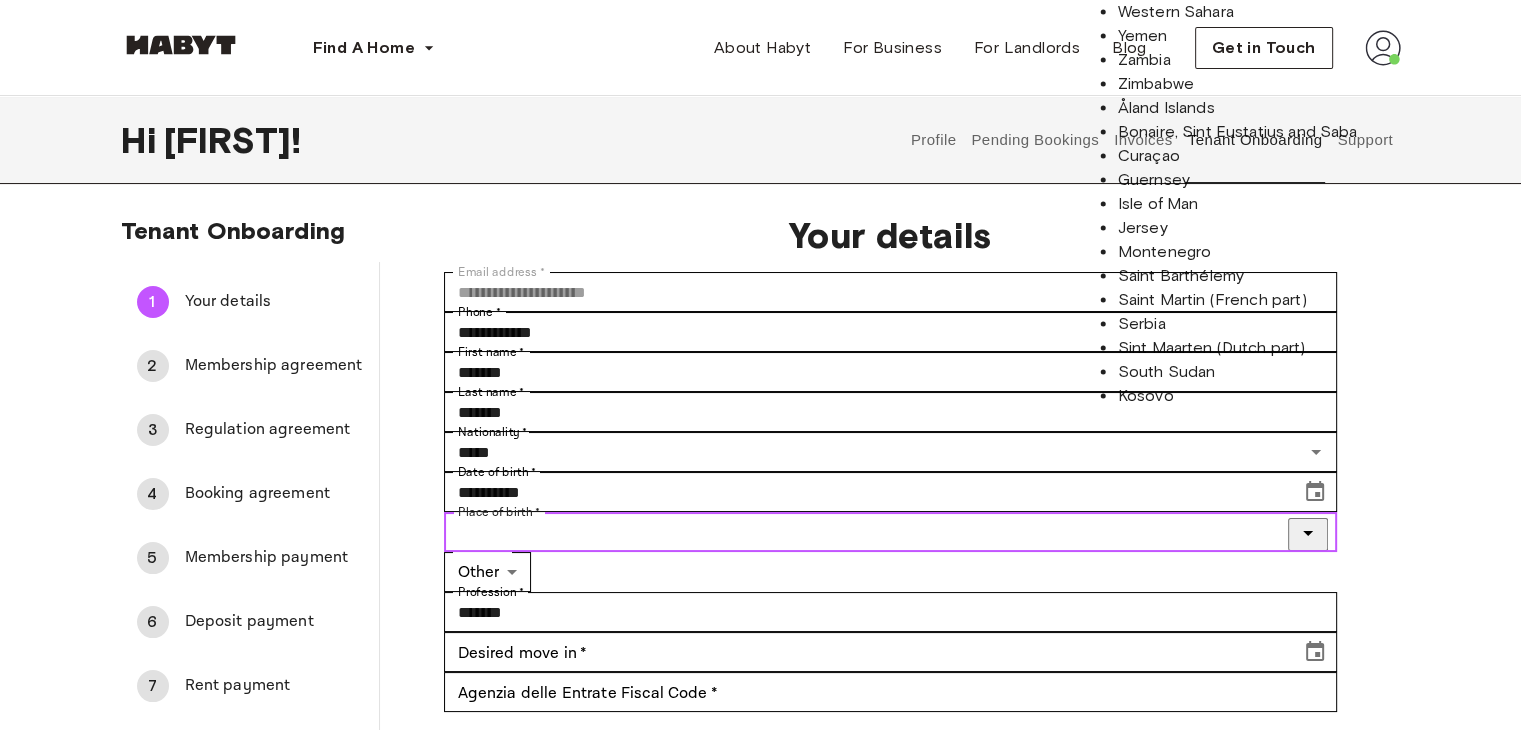 click on "Place of birth   *" at bounding box center (874, 532) 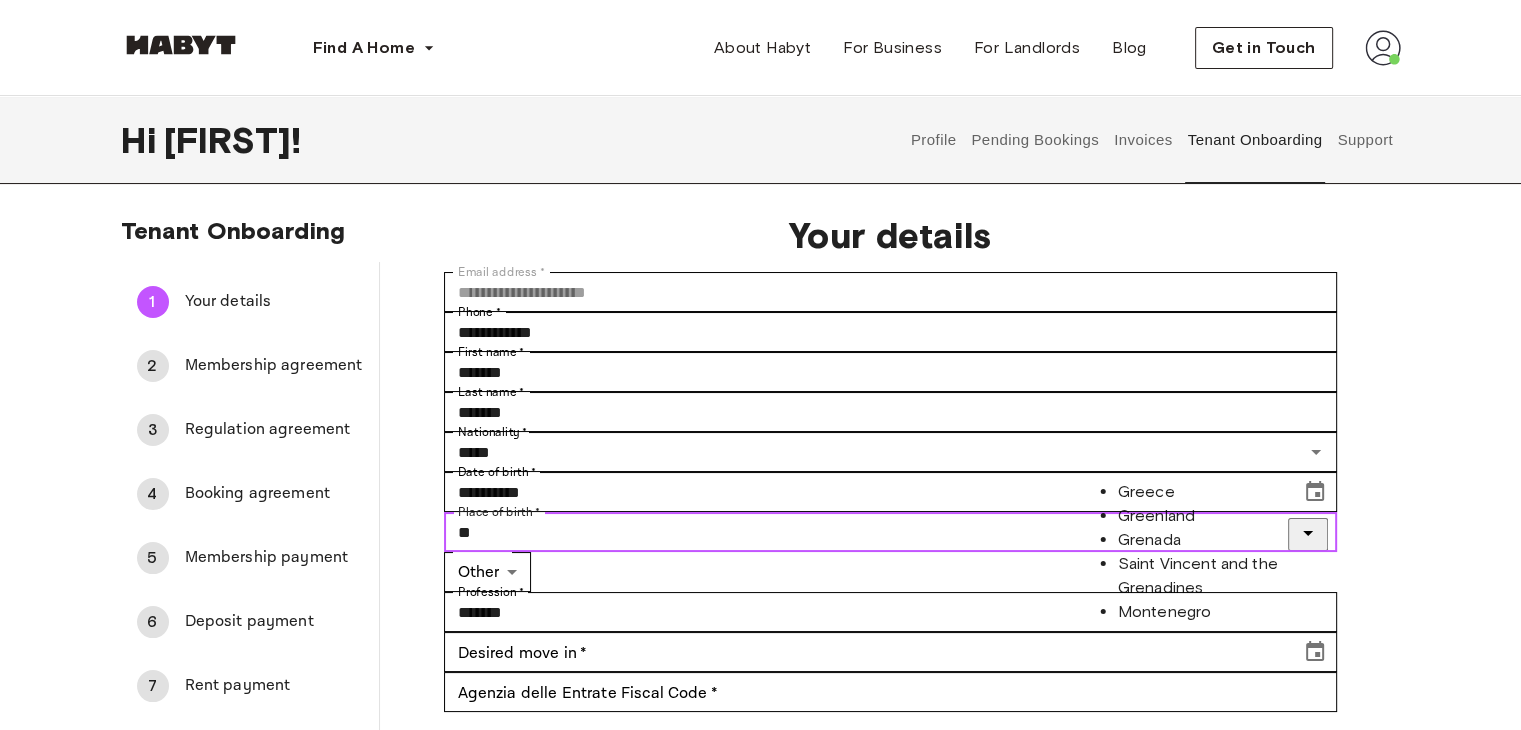 type on "*" 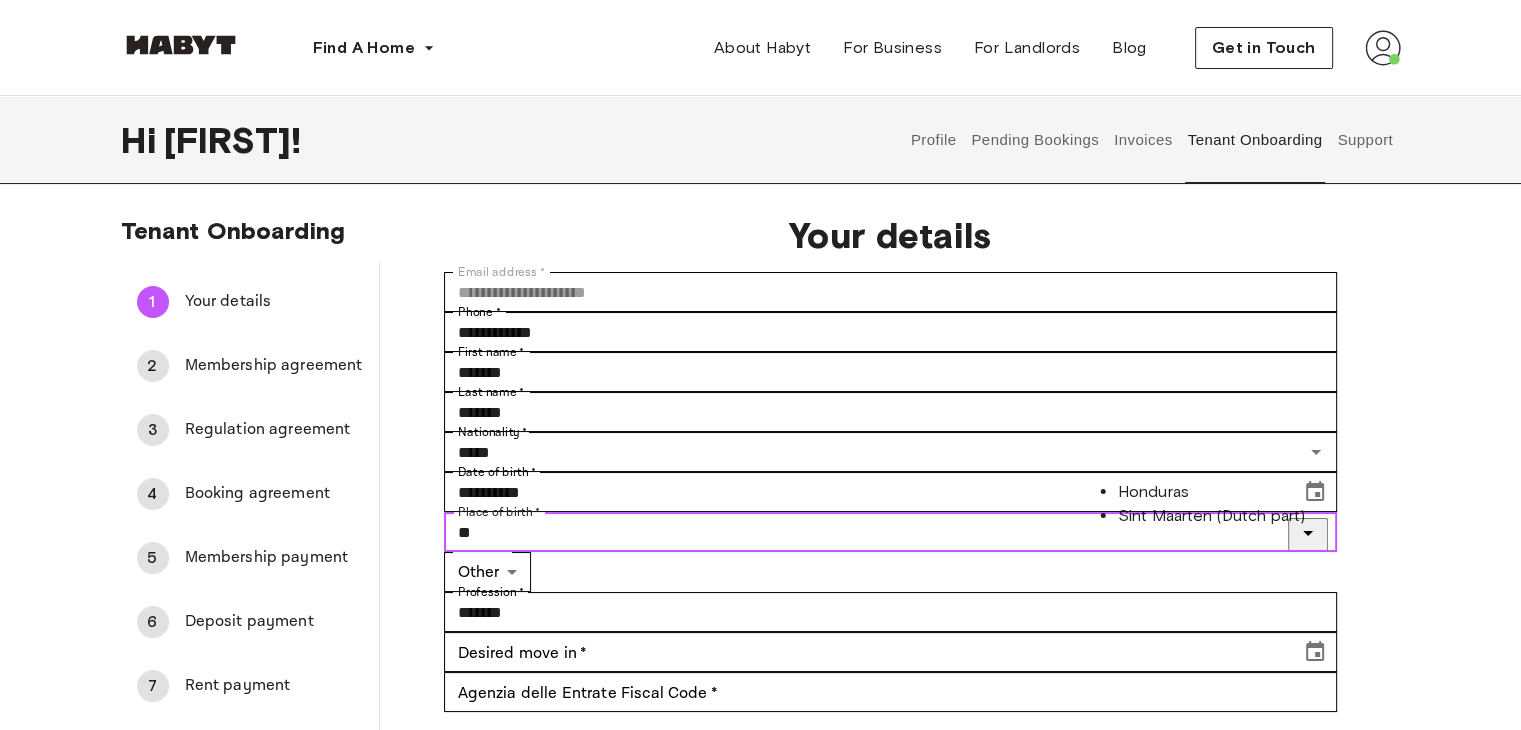 type on "*" 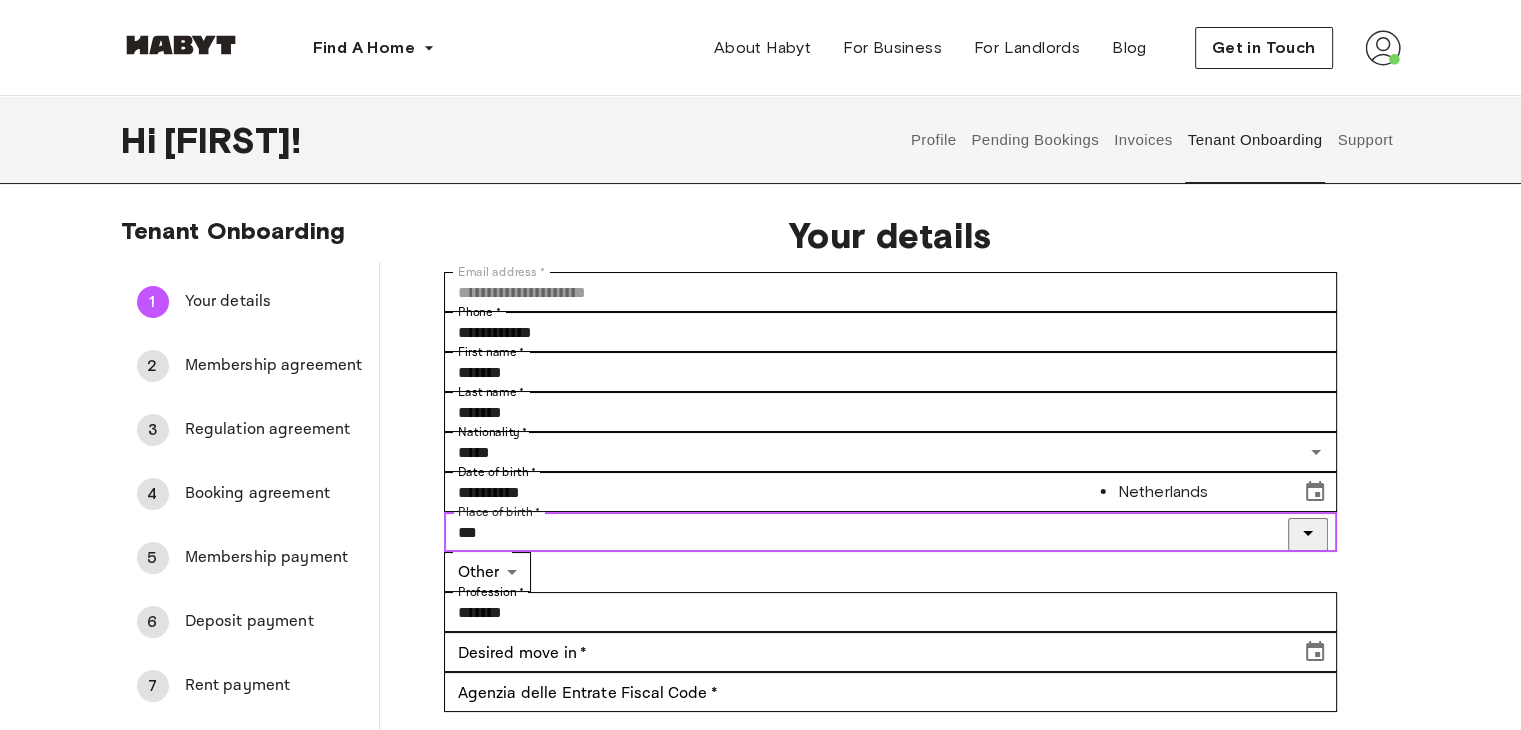 click on "Netherlands" at bounding box center [1239, 492] 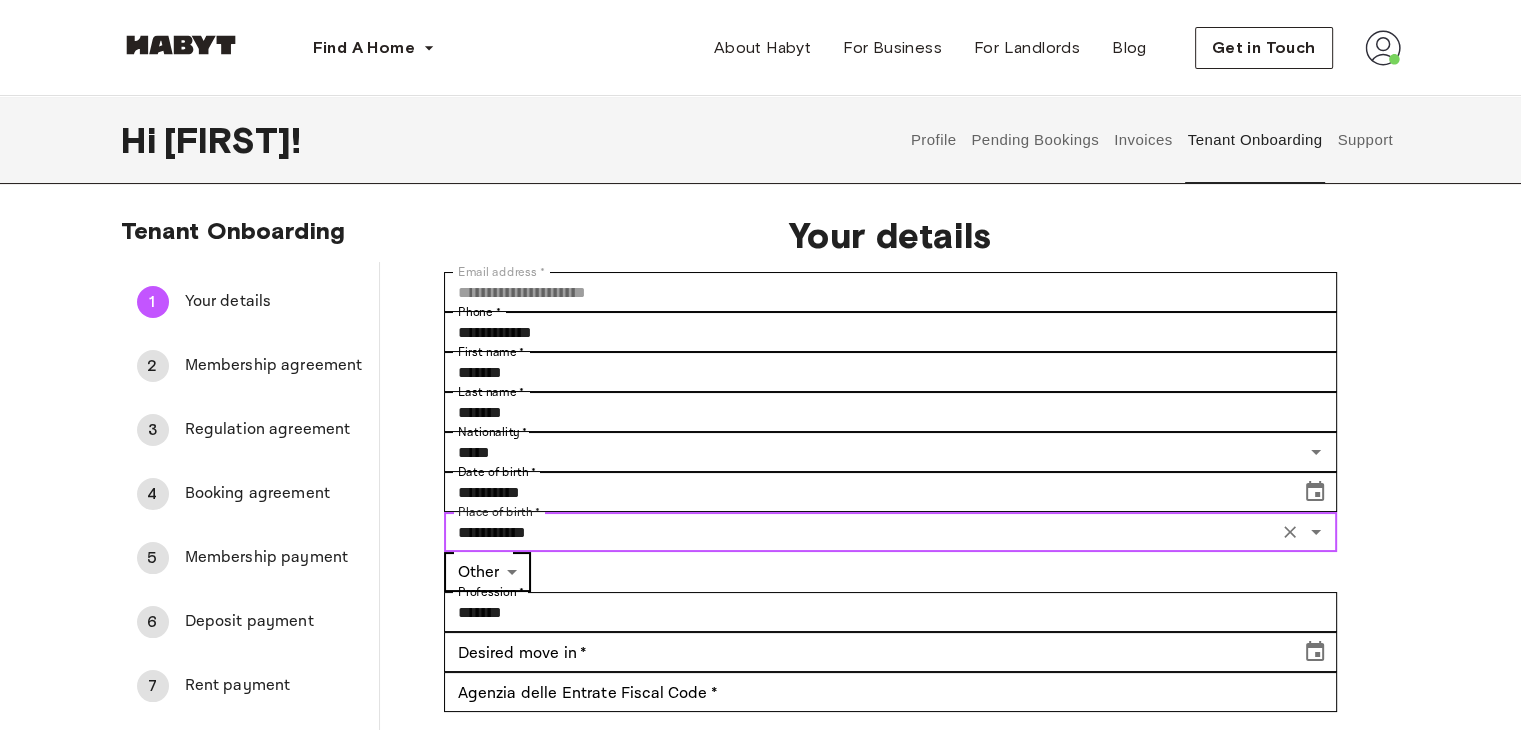 type on "**********" 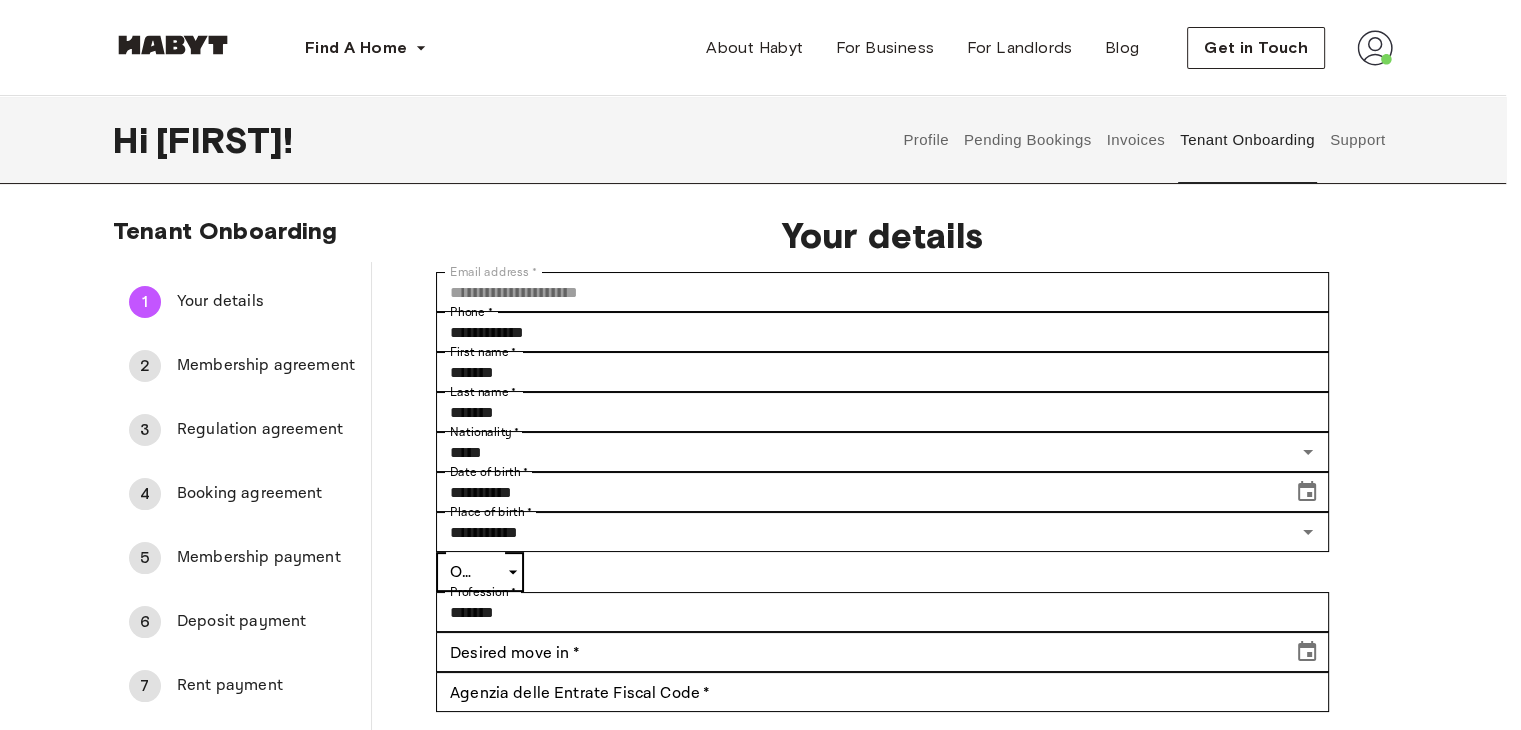 click on "**********" at bounding box center [760, 1033] 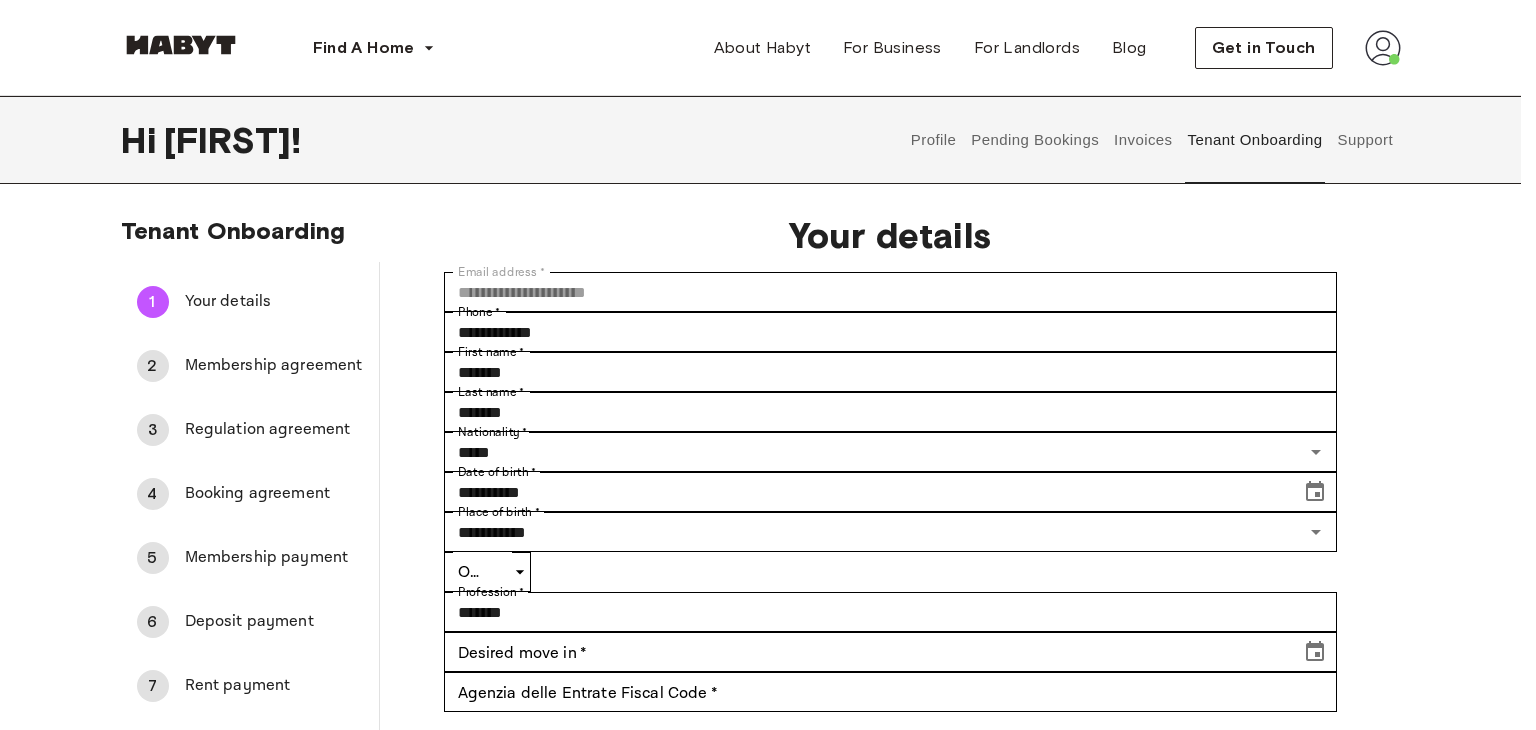 click on "Male" at bounding box center (780, 2006) 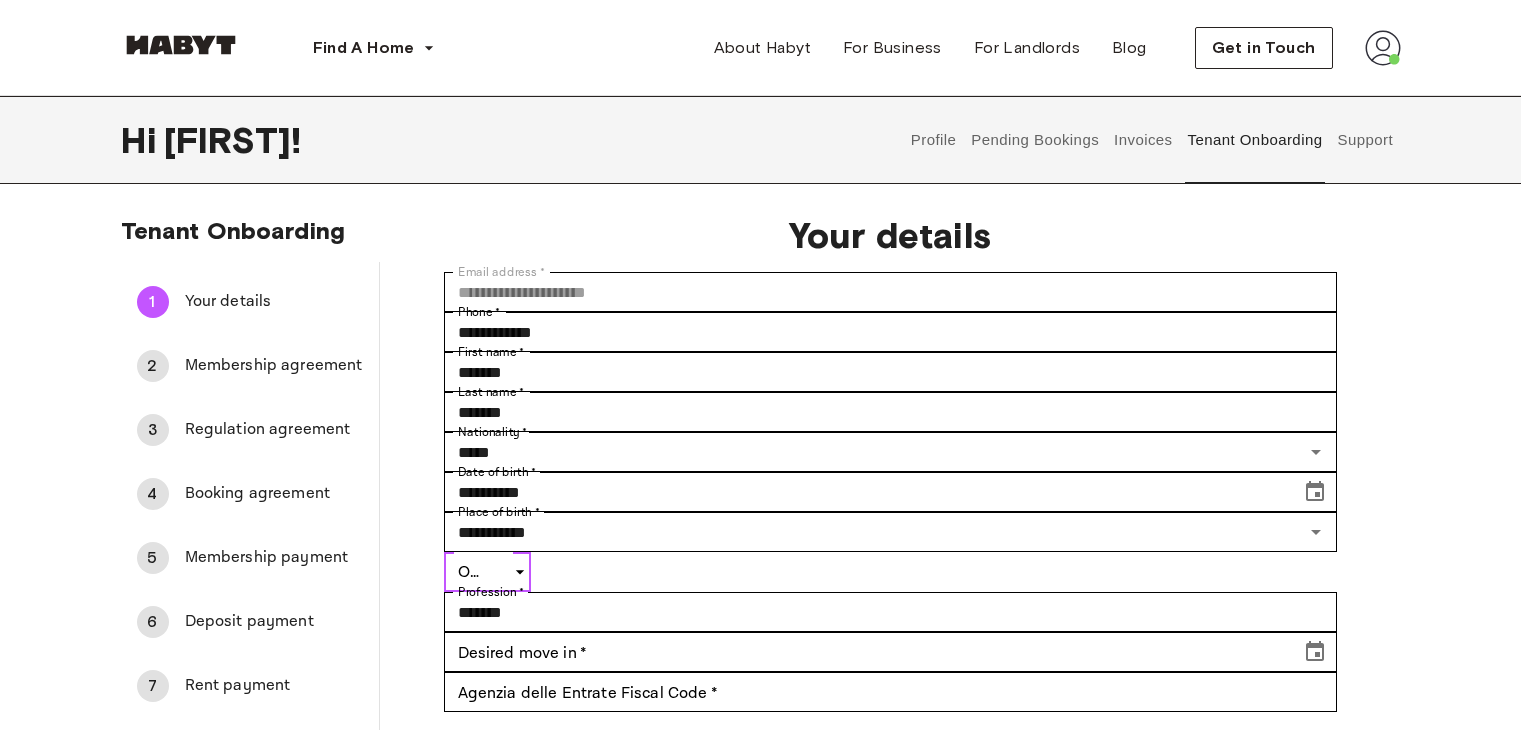 type on "****" 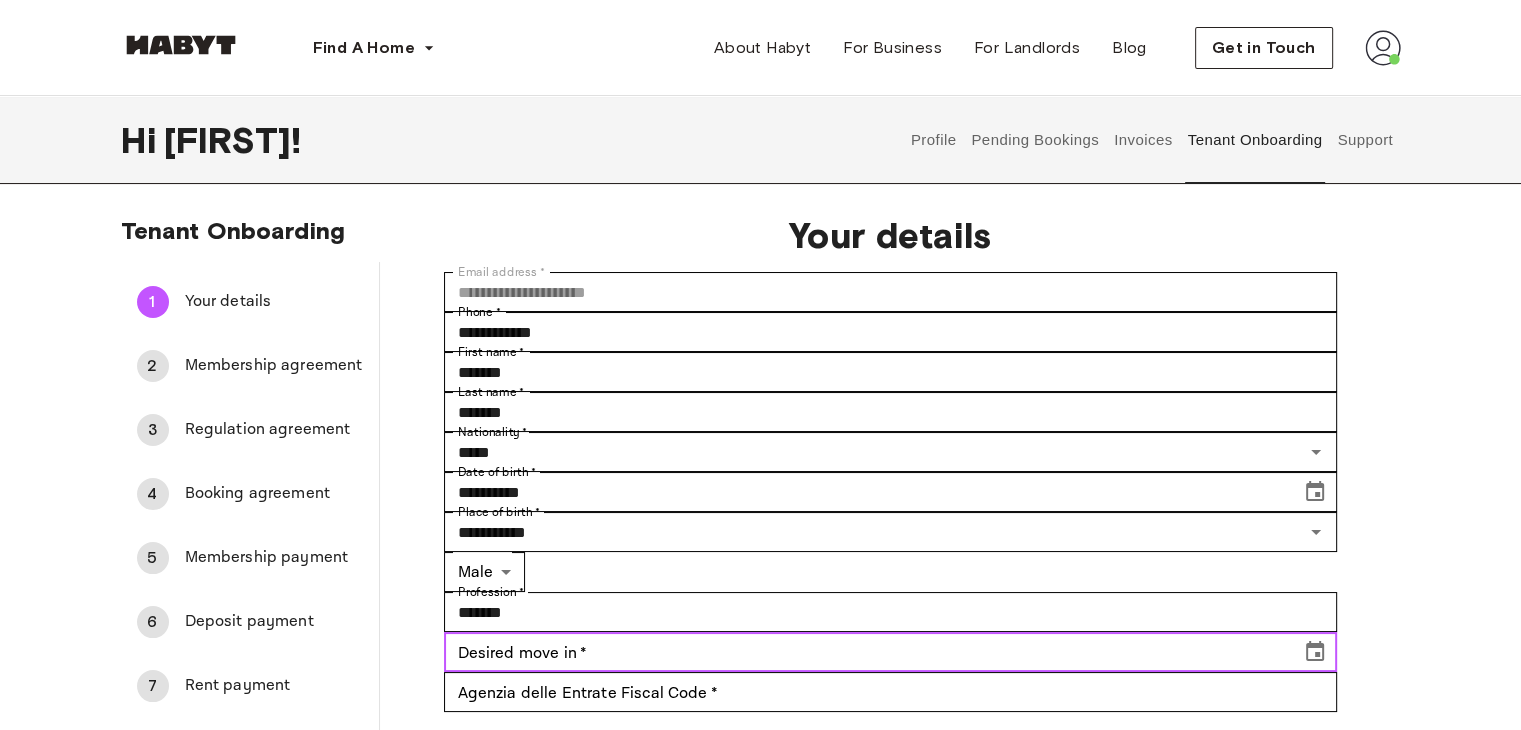 click on "Desired move in   *" at bounding box center [865, 652] 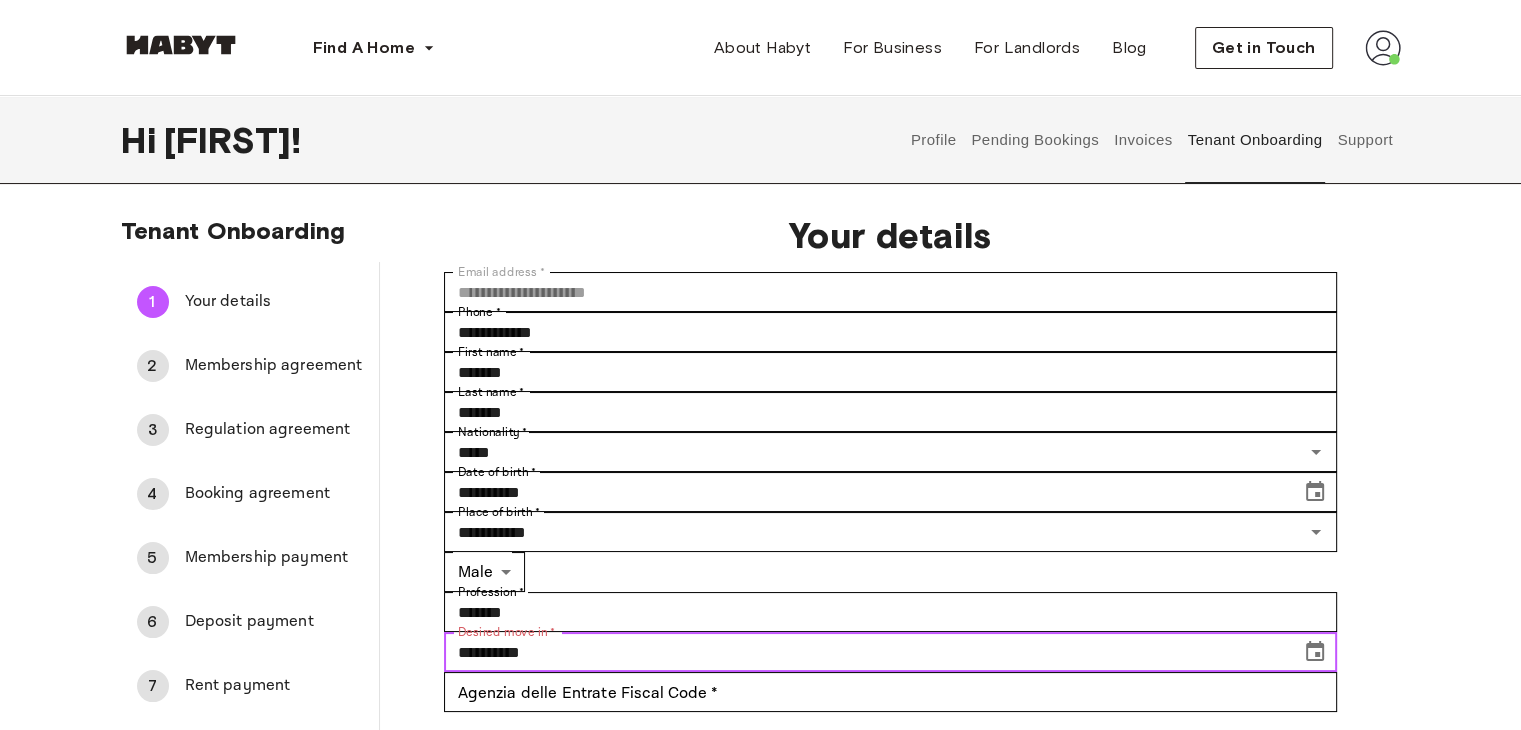 click 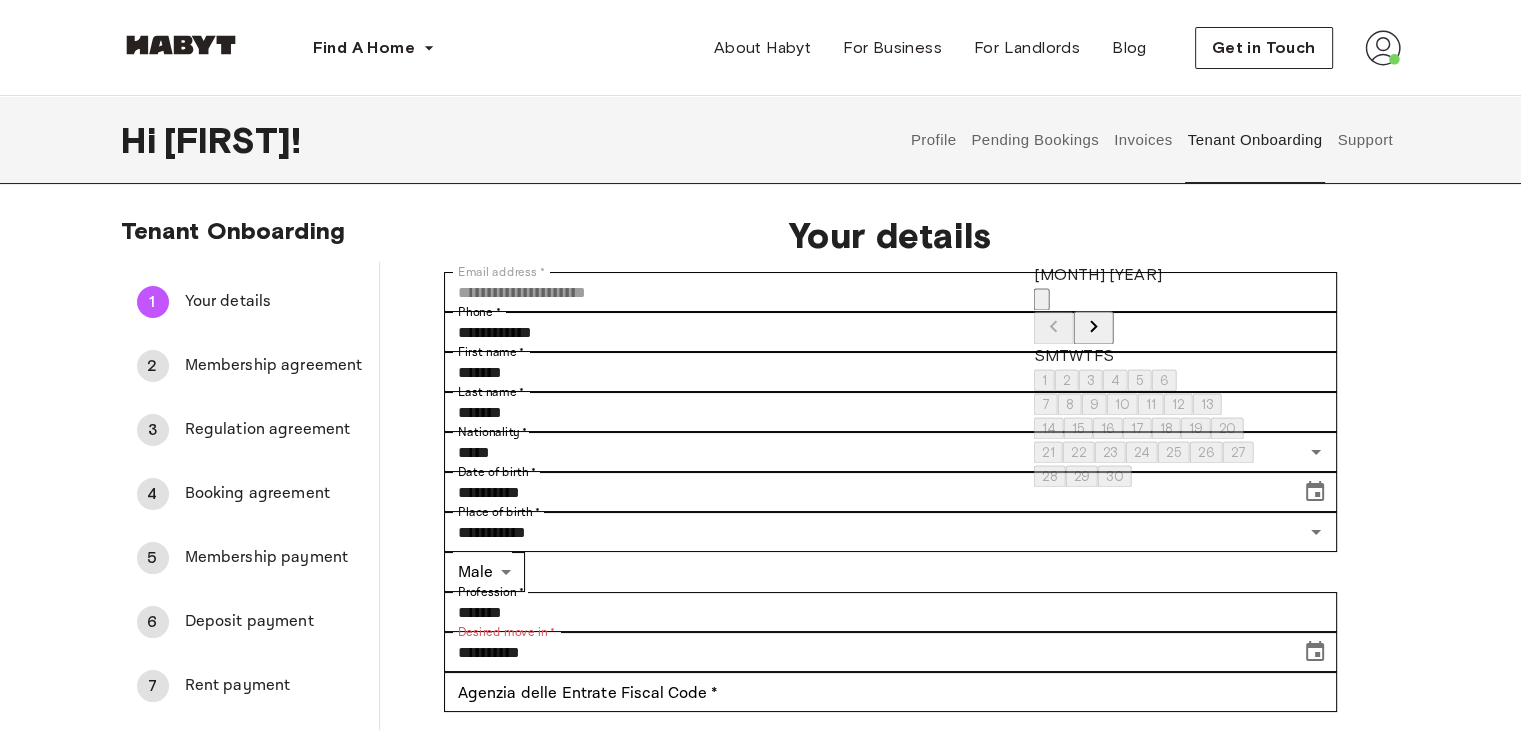 click 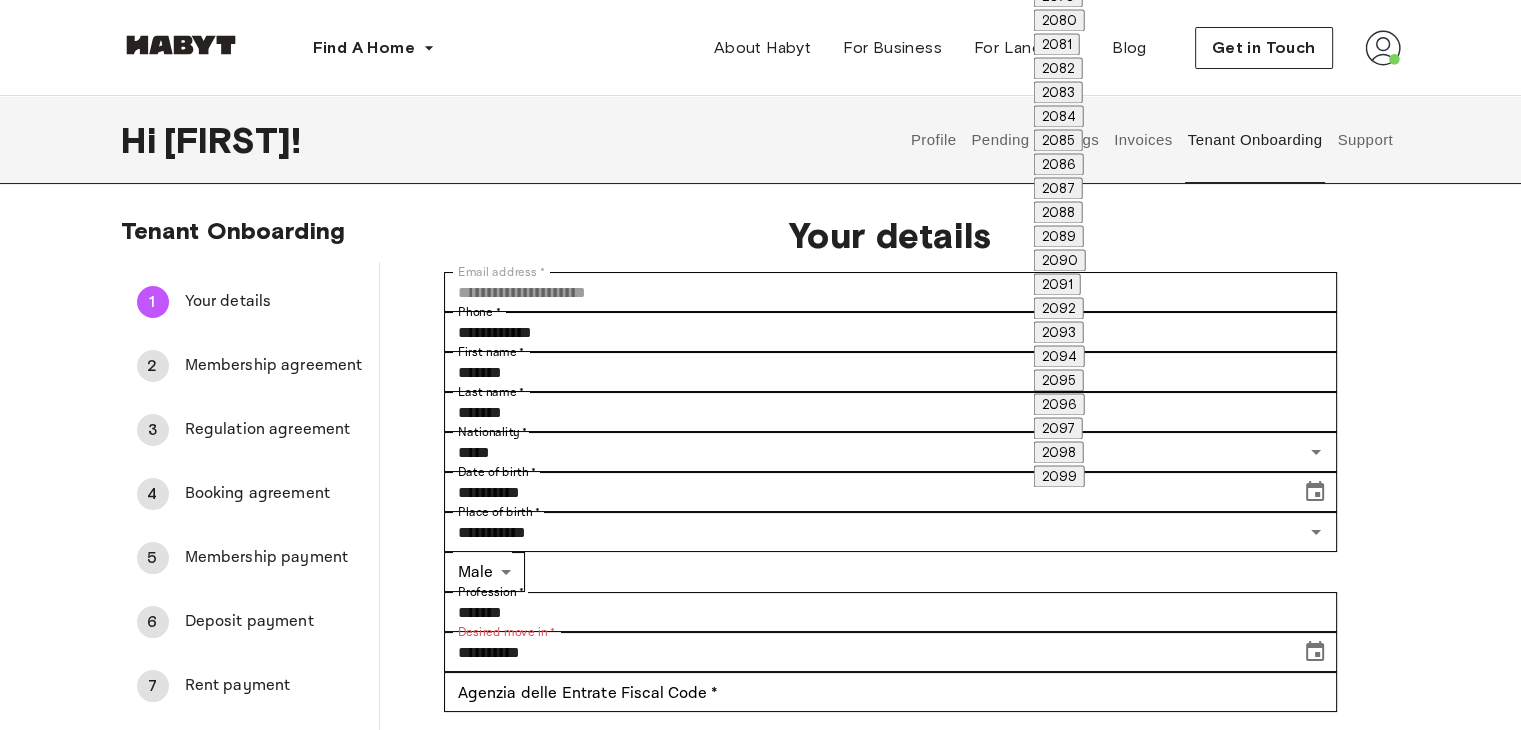 click on "2025" at bounding box center [1058, -1300] 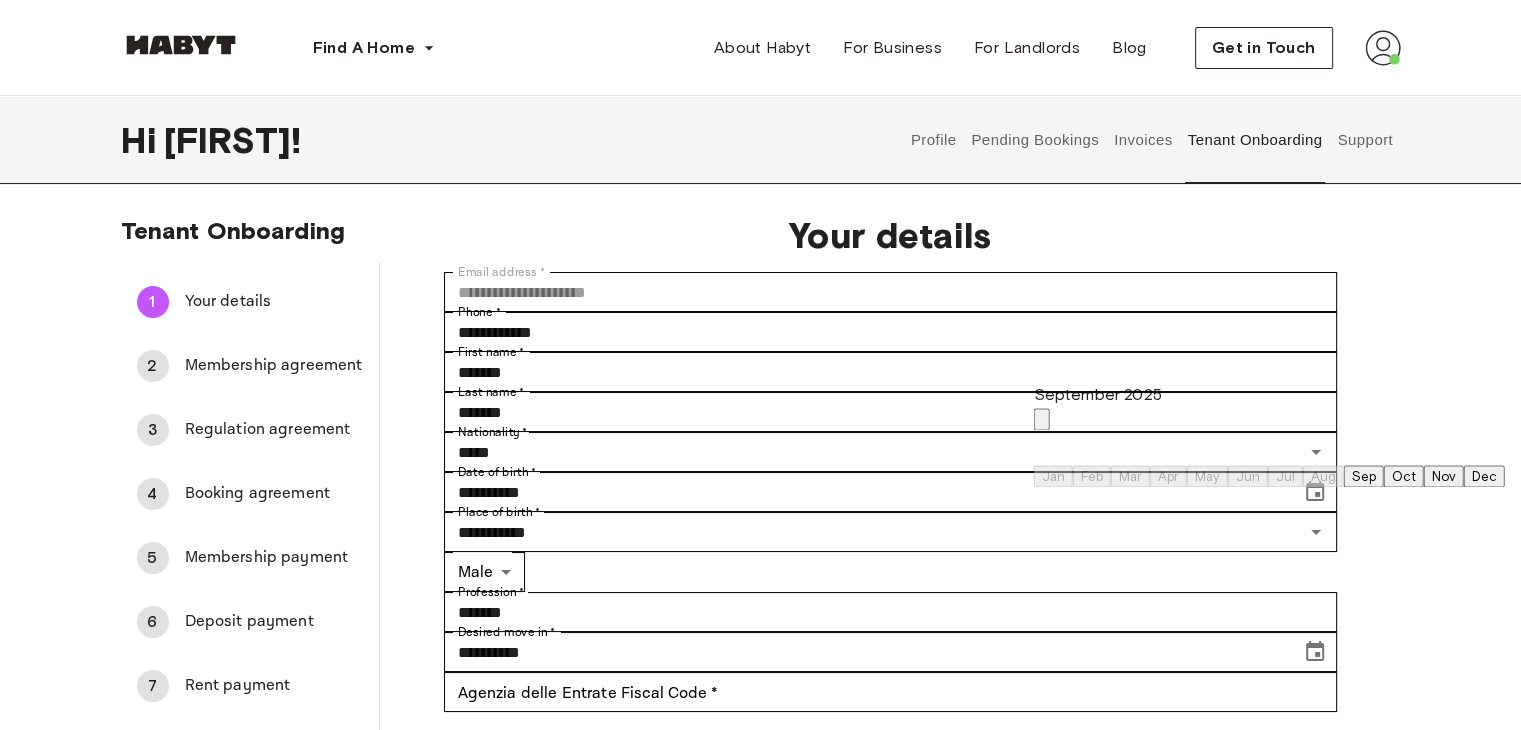 click on "Sep" at bounding box center [1364, 476] 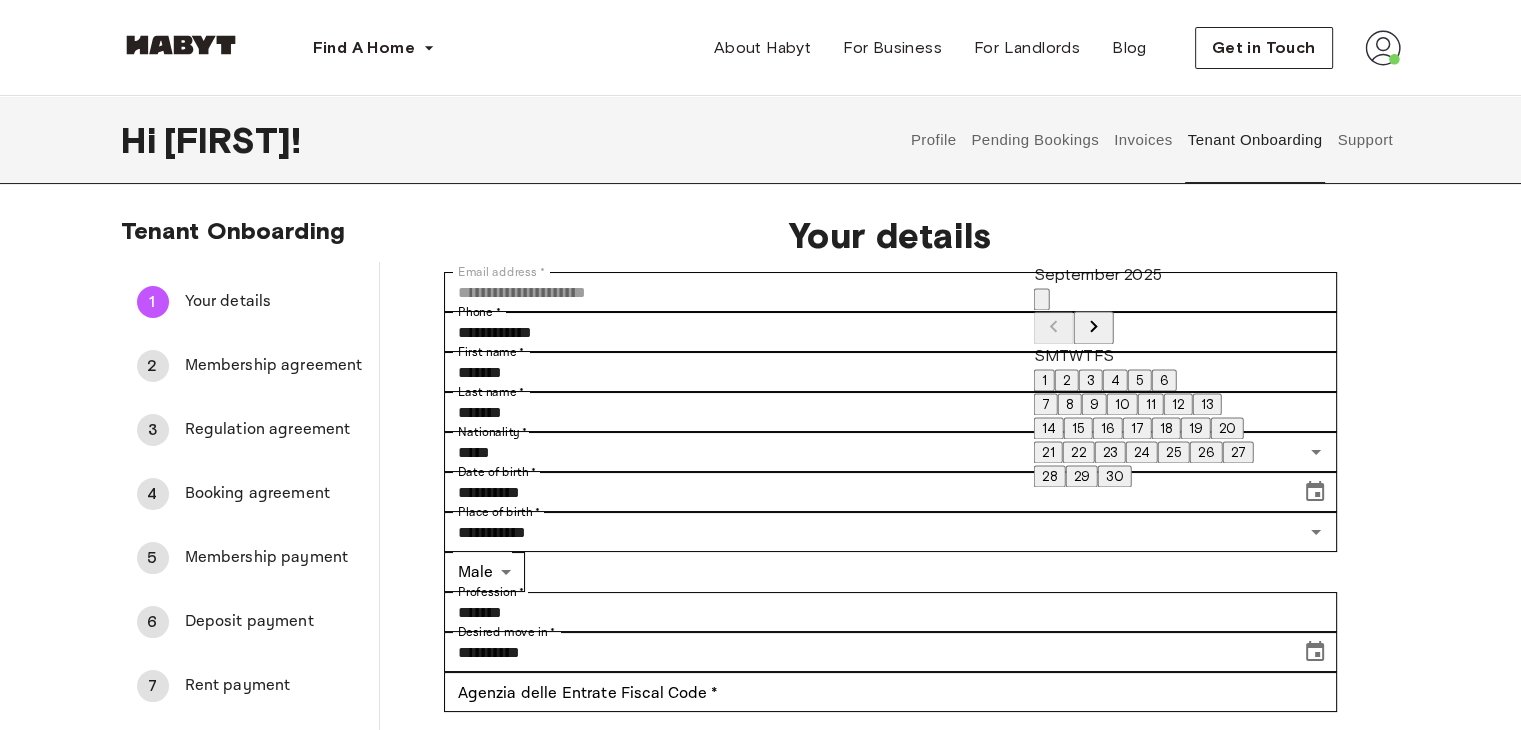 click on "1" at bounding box center [1044, 380] 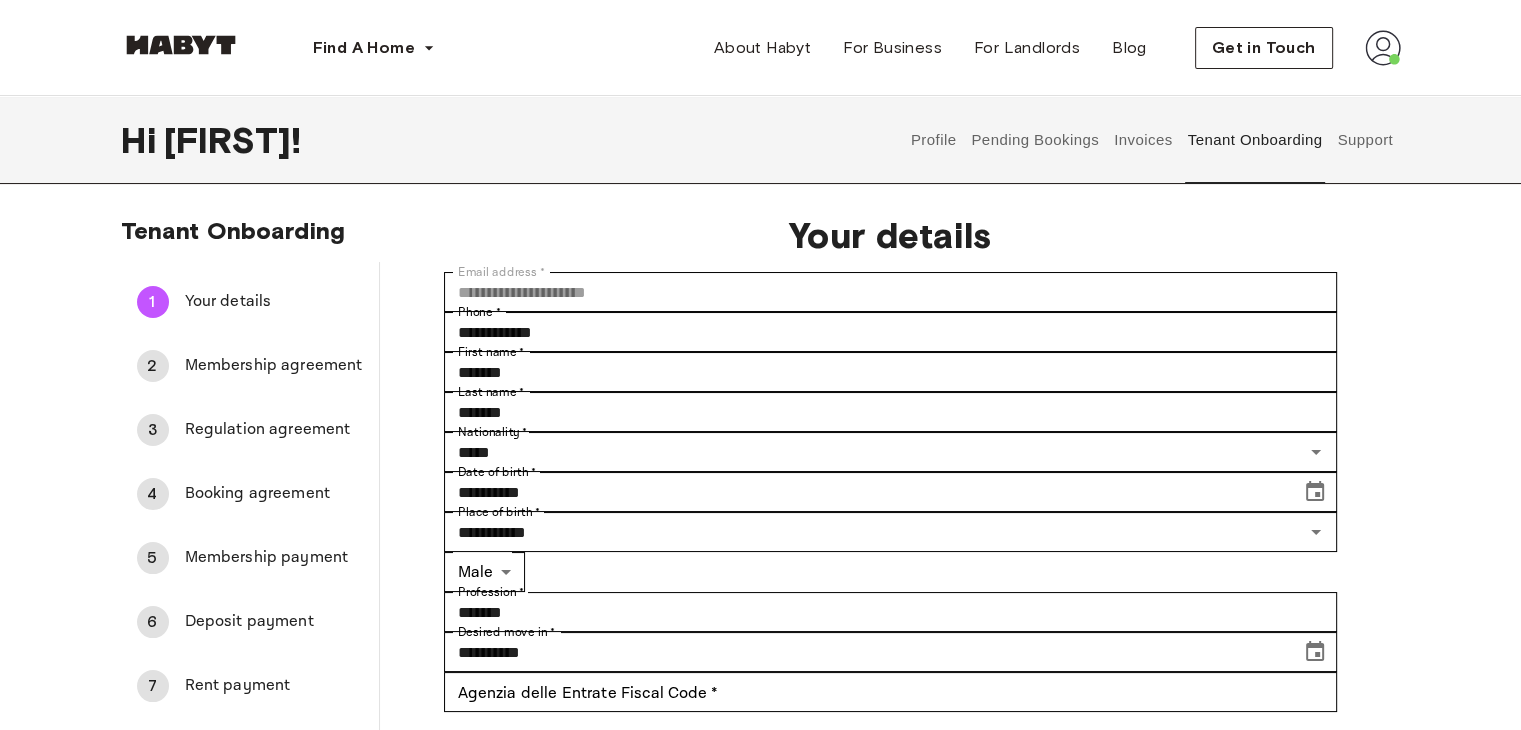 click on "No Fiscal Code yet?" at bounding box center (890, 740) 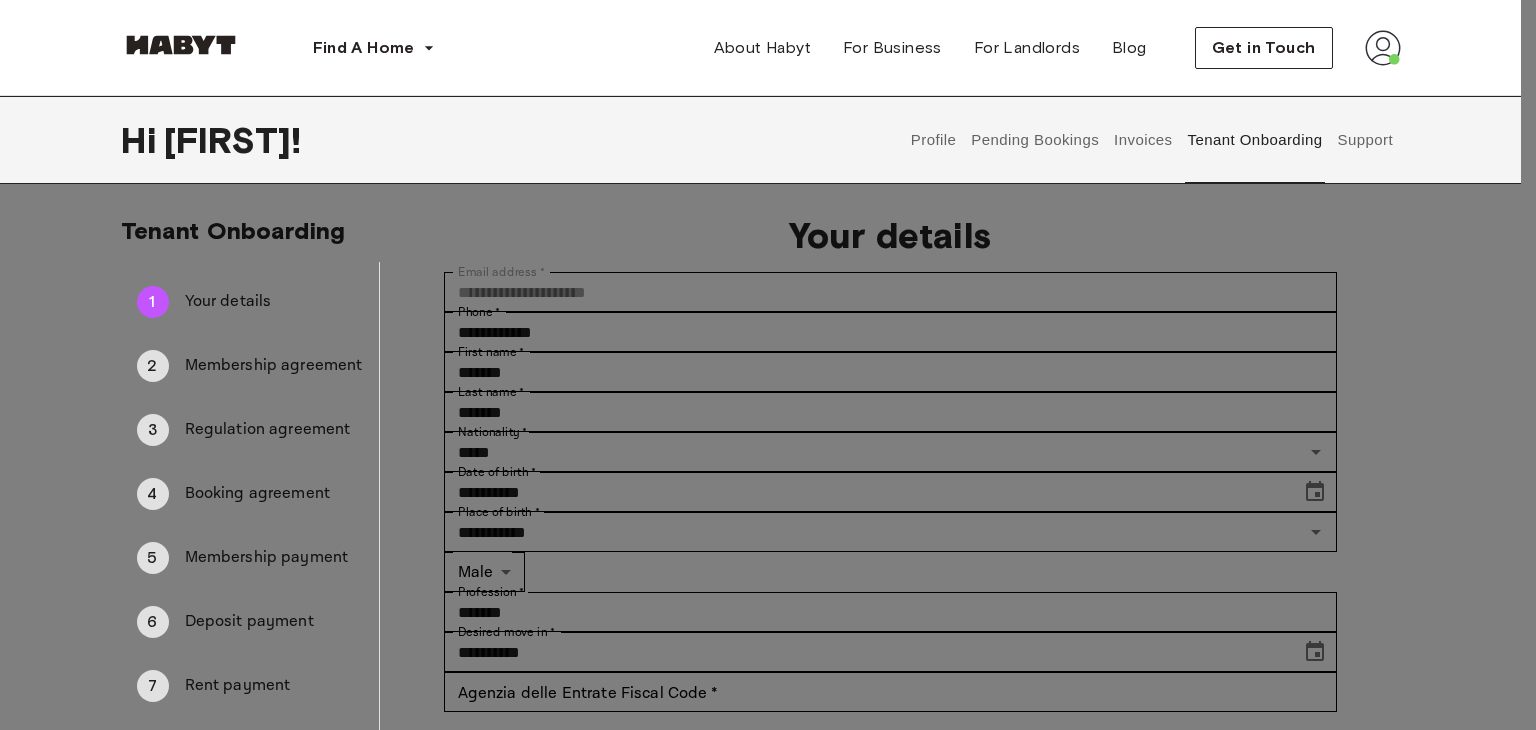 click on "Fiscal code generator This tool will provide you with a temporary fiscal code. Please use this only if you have not already received this number from from the Agenzia delle Entrate or Consulate. After using this temporary code, you will need to update it in your Habyt Account with the official fiscal code received from the authorities within maximum 15 days from your contract start date. If the contract is registered late due to the late delivery of the official fiscal code, the Agenzia delle Entrate will charge a penalty which you will be charged.  Do you agree to generate a temporary fiscal code? First name :   Maarten Last name :  Wilting Gender :  Male Date of birth :   Mon Apr 05 2004 Place of birth :   Netherlands Disagree Generate" at bounding box center (760, 2182) 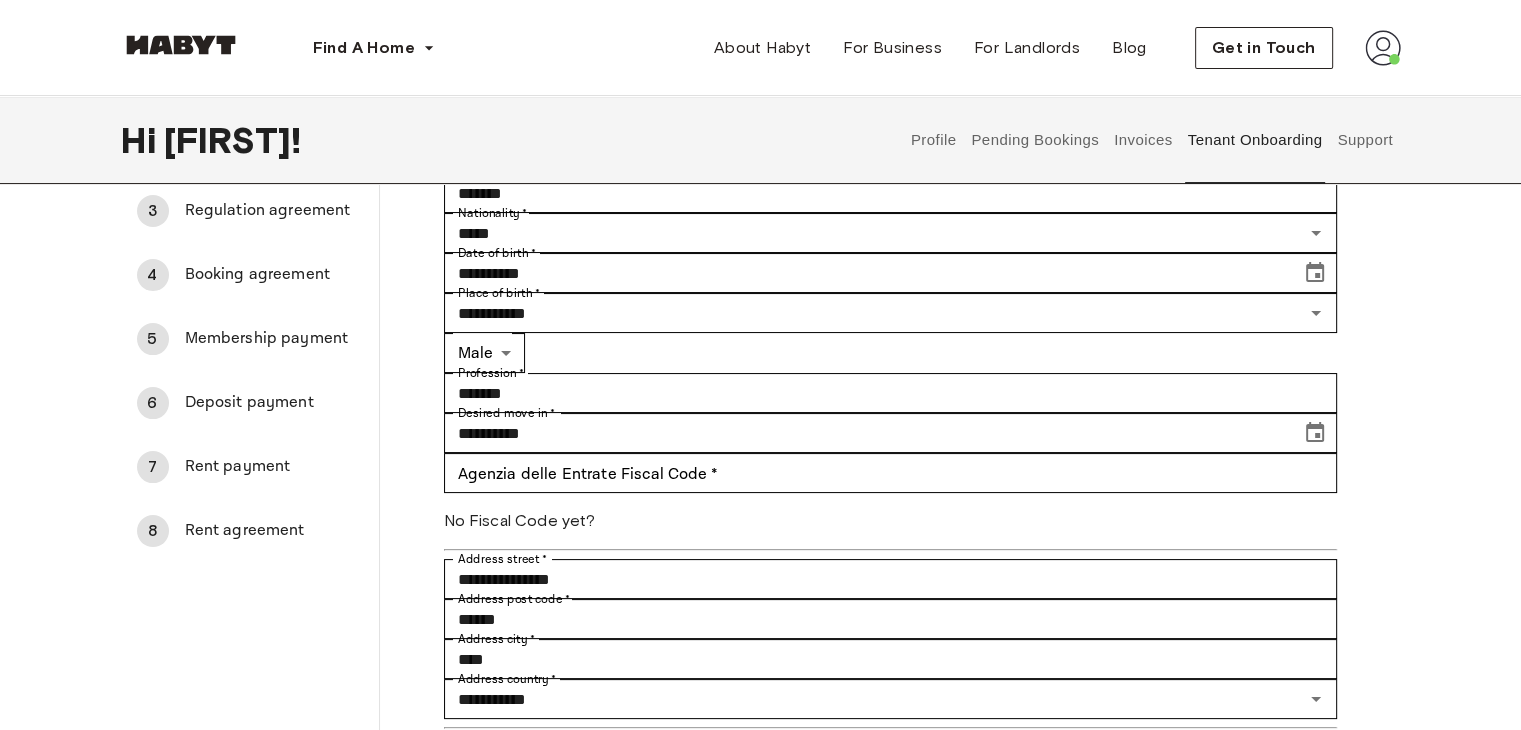 scroll, scrollTop: 0, scrollLeft: 0, axis: both 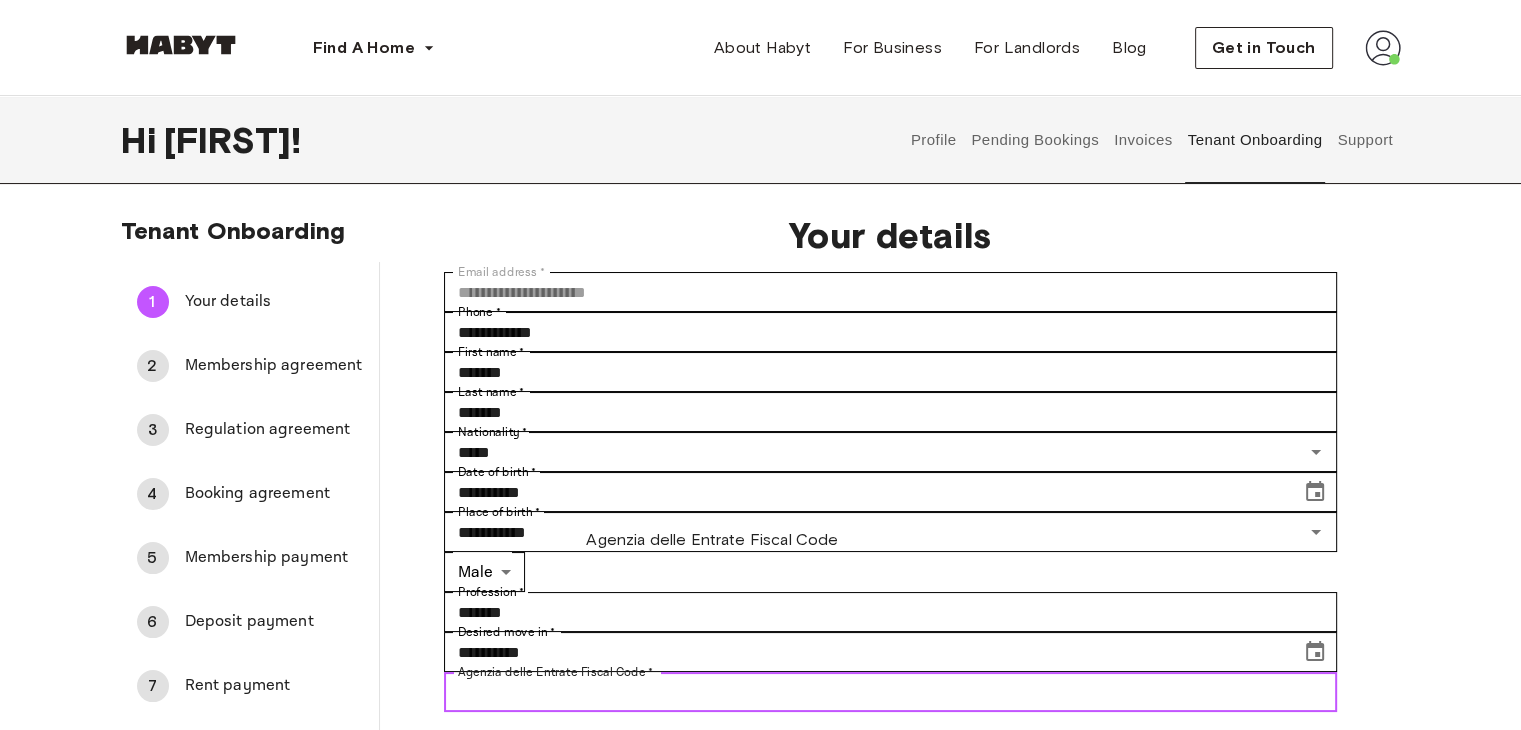 click on "Agenzia delle Entrate Fiscal Code   *" at bounding box center [890, 692] 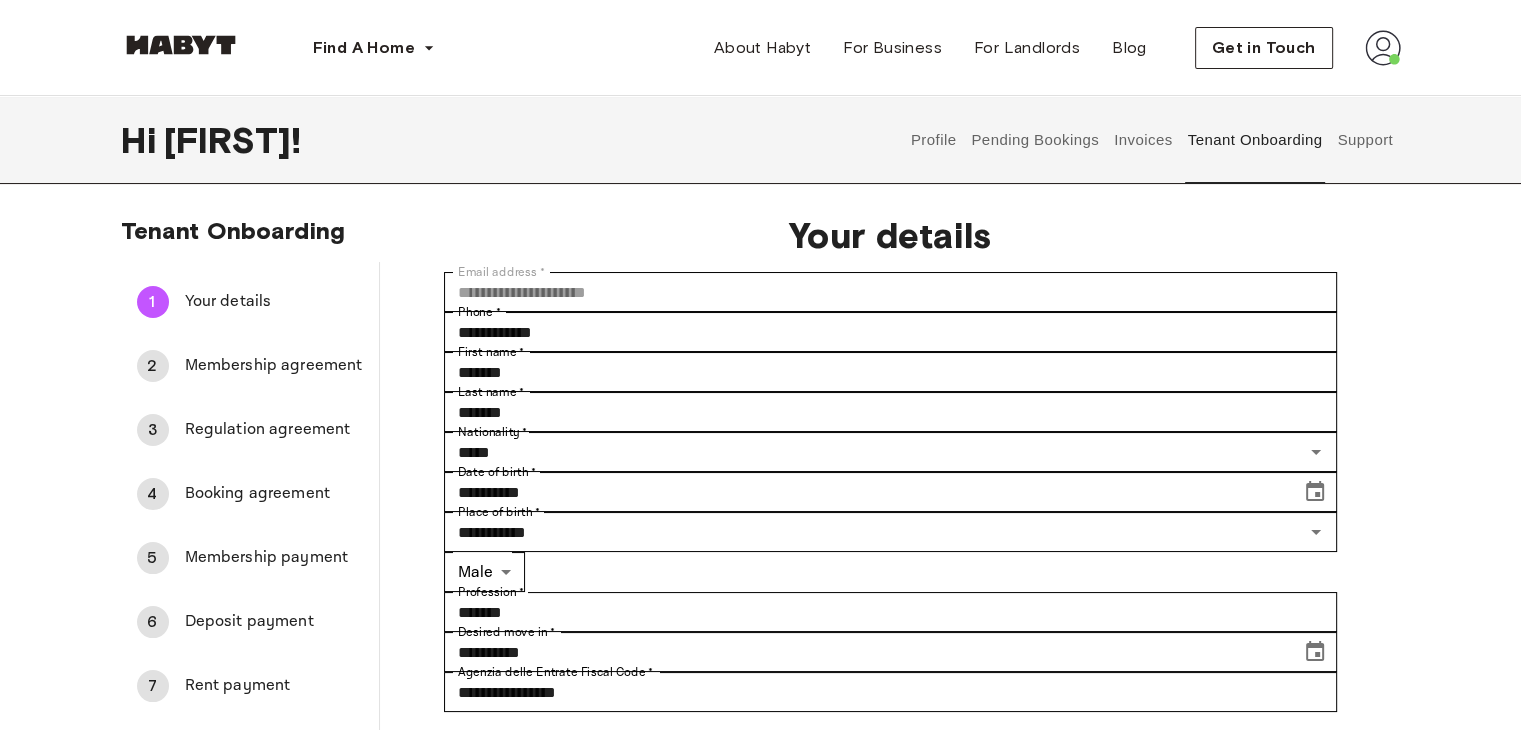 click on "No Fiscal Code yet?" at bounding box center [890, 740] 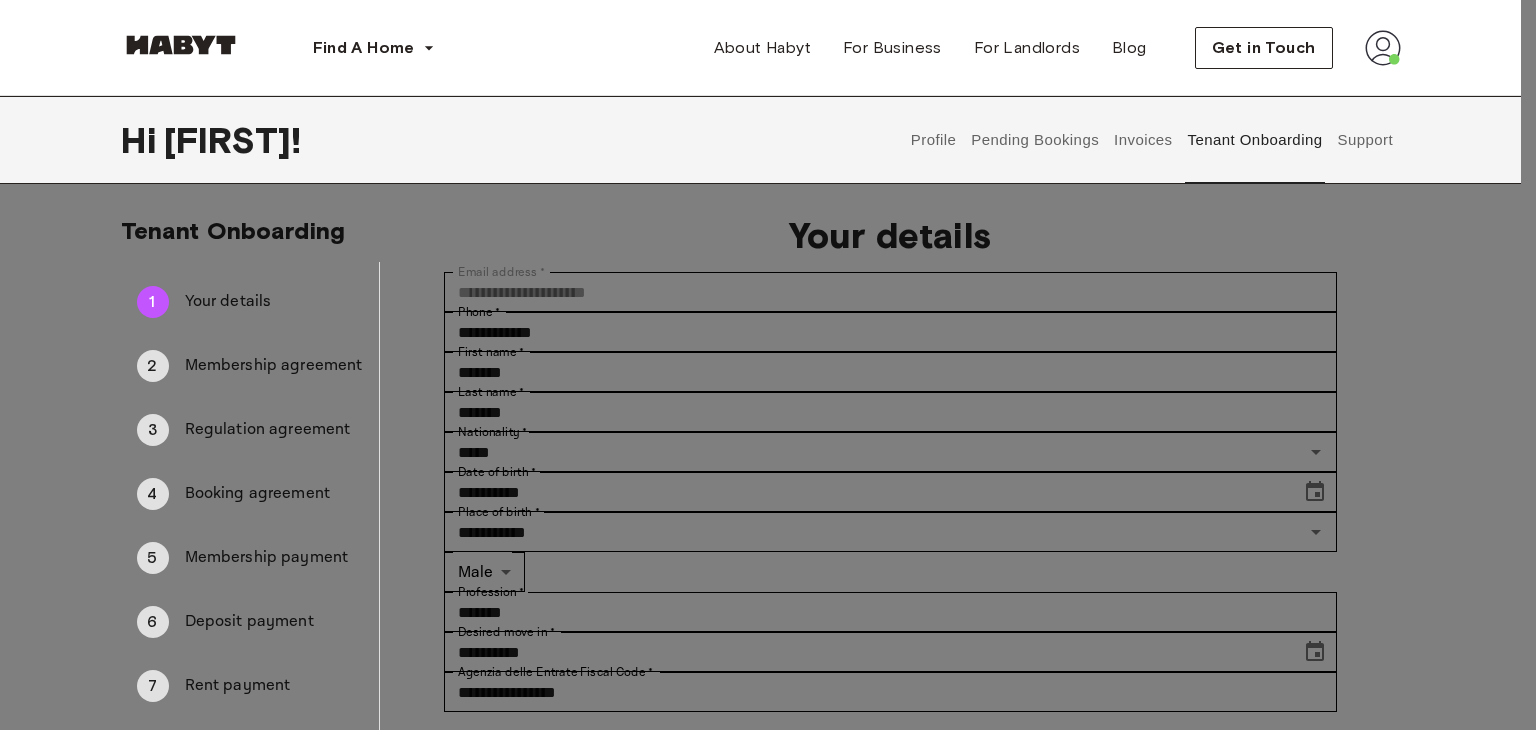 click on "Fiscal code generator This tool will provide you with a temporary fiscal code. Please use this only if you have not already received this number from from the Agenzia delle Entrate or Consulate. After using this temporary code, you will need to update it in your Habyt Account with the official fiscal code received from the authorities within maximum 15 days from your contract start date. If the contract is registered late due to the late delivery of the official fiscal code, the Agenzia delle Entrate will charge a penalty which you will be charged.  Do you agree to generate a temporary fiscal code? First name :   Maarten Last name :  Wilting Gender :  Male Date of birth :   Mon Apr 05 2004 Place of birth :   Netherlands Disagree Generate" at bounding box center (760, 2182) 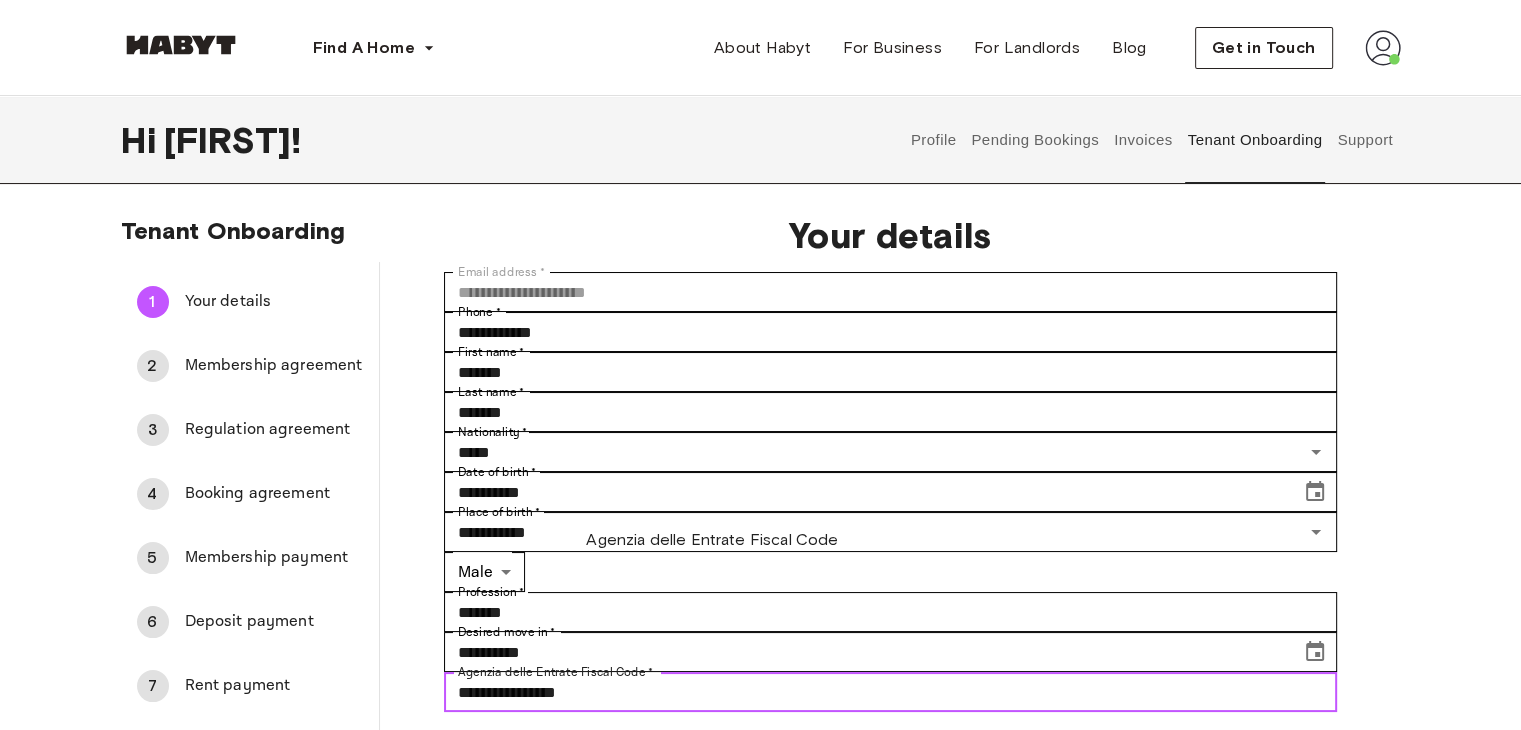 click on "**********" at bounding box center (890, 692) 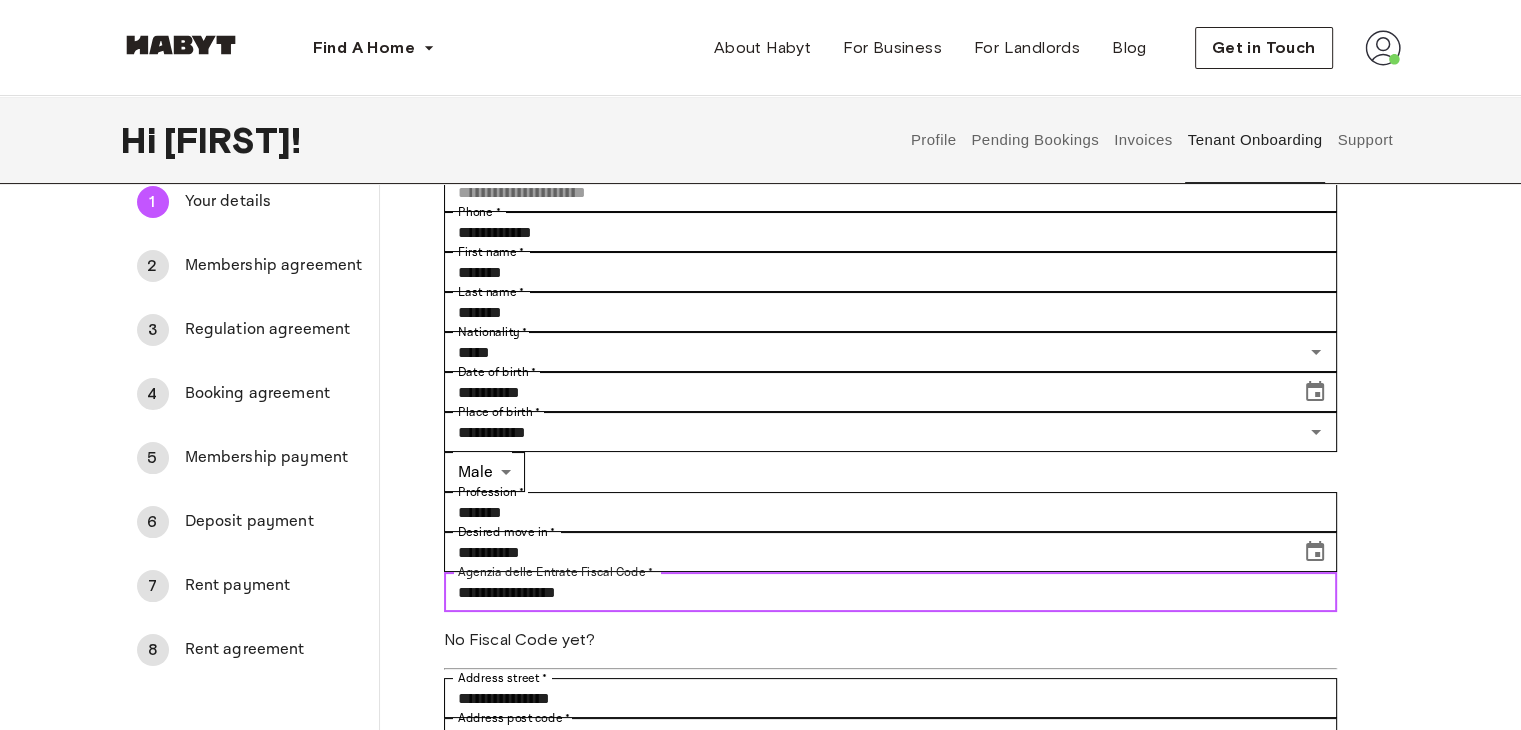 scroll, scrollTop: 100, scrollLeft: 0, axis: vertical 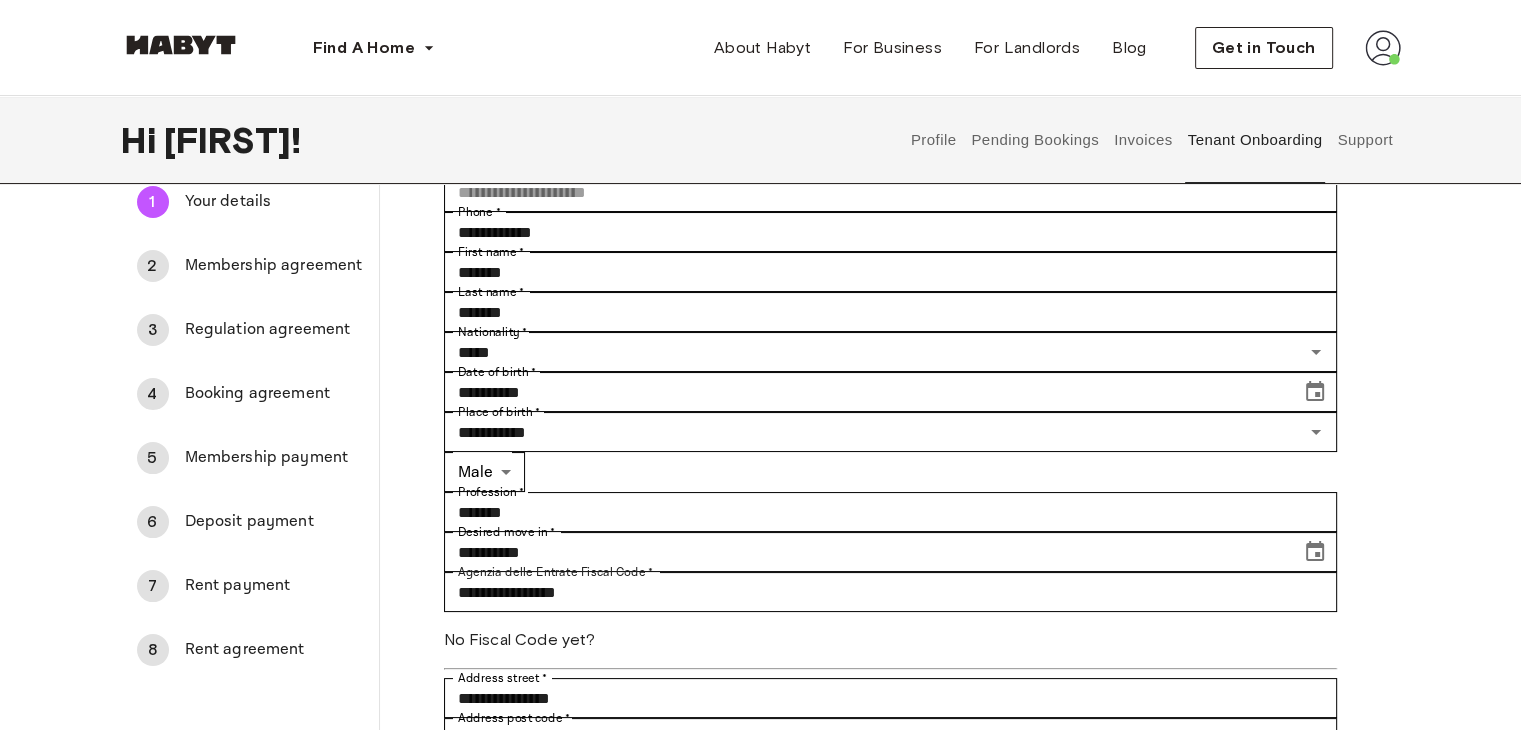 click at bounding box center (890, 669) 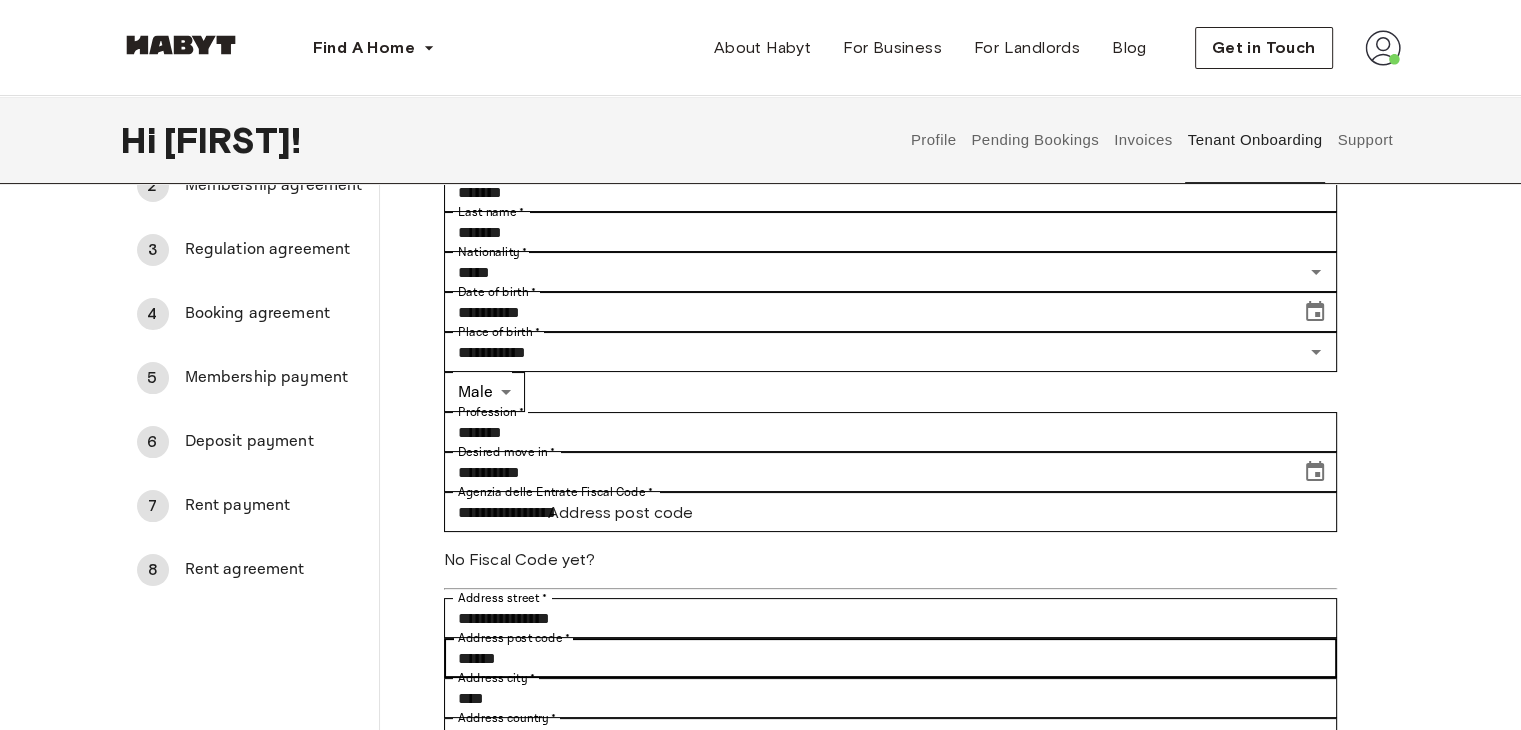 scroll, scrollTop: 244, scrollLeft: 0, axis: vertical 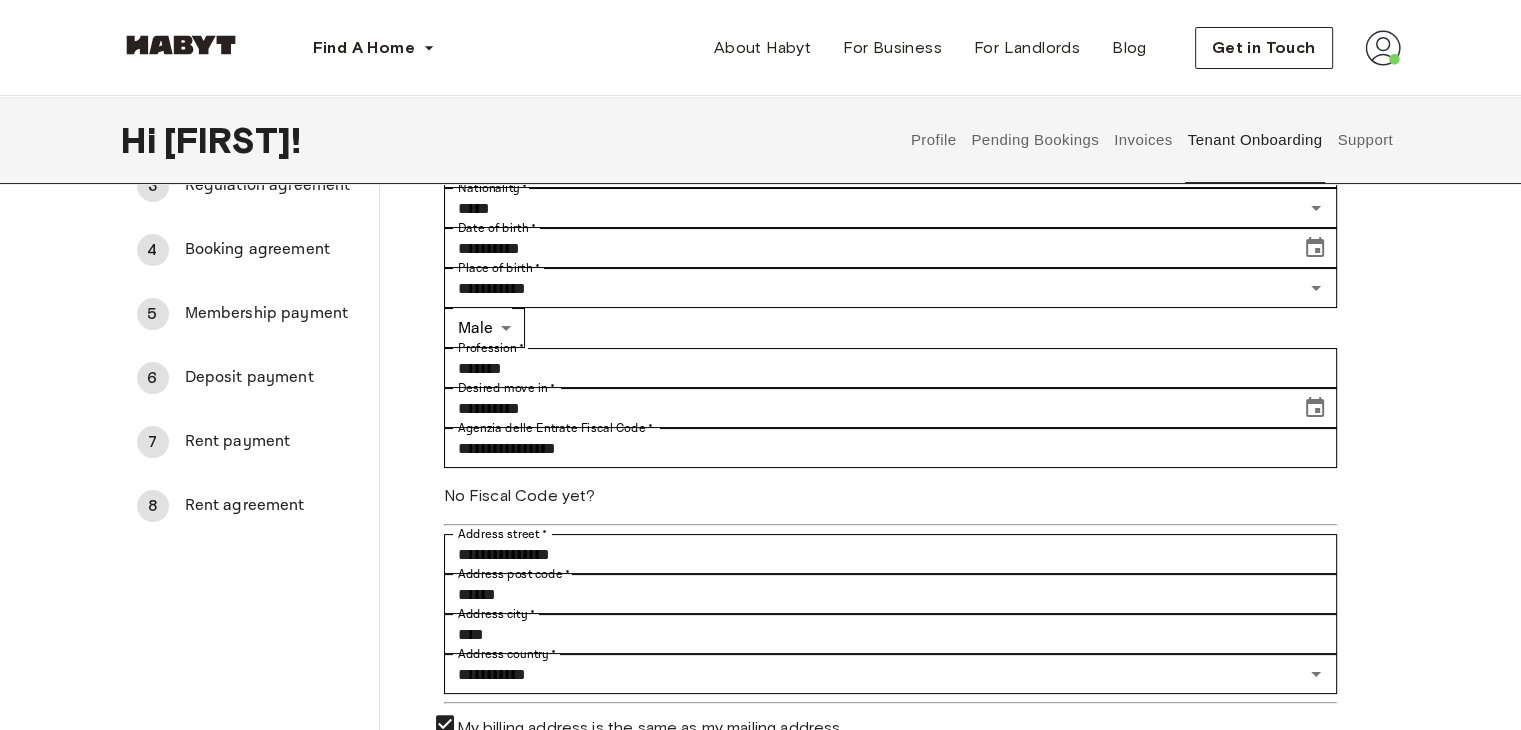 click on "Save details" at bounding box center (490, 755) 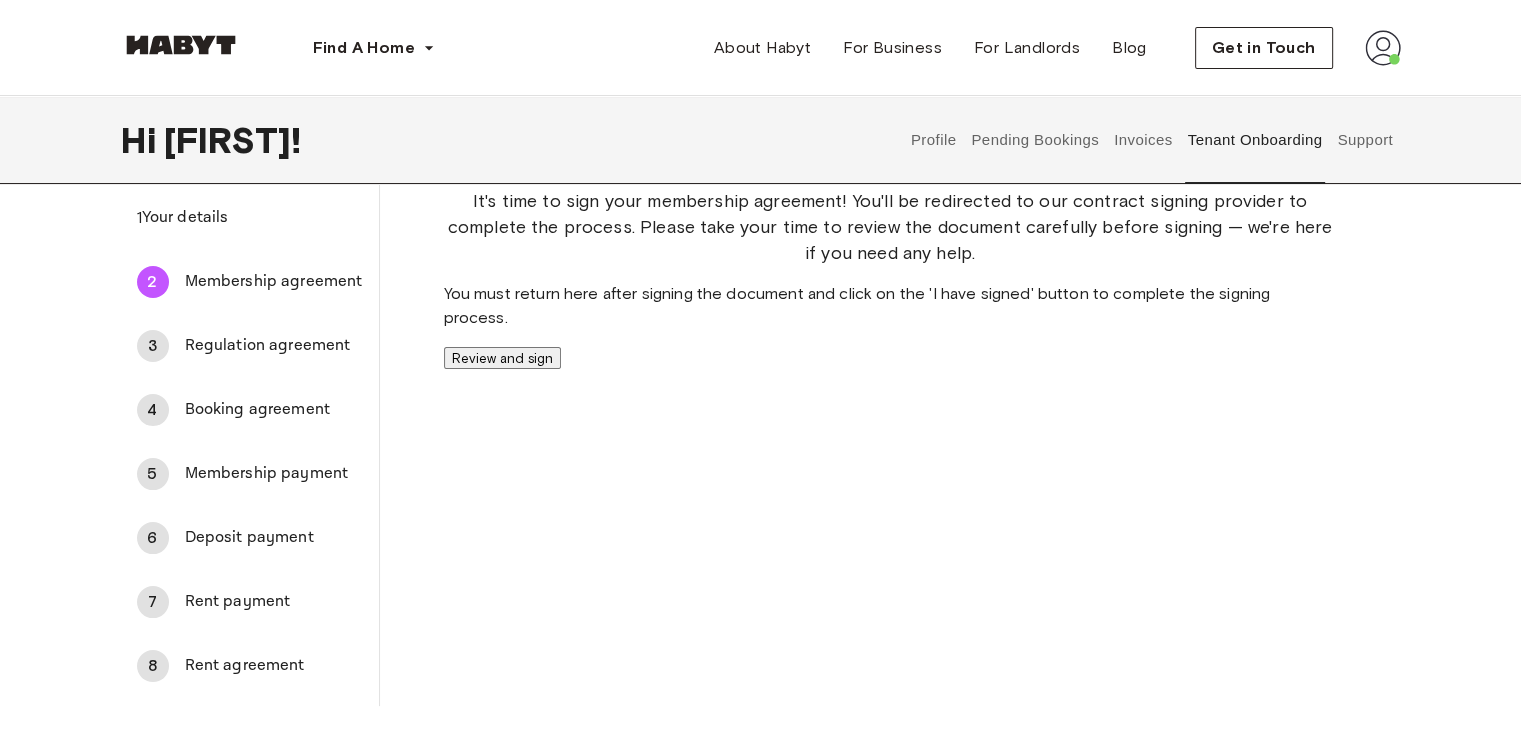 click on "Review and sign" at bounding box center (502, 358) 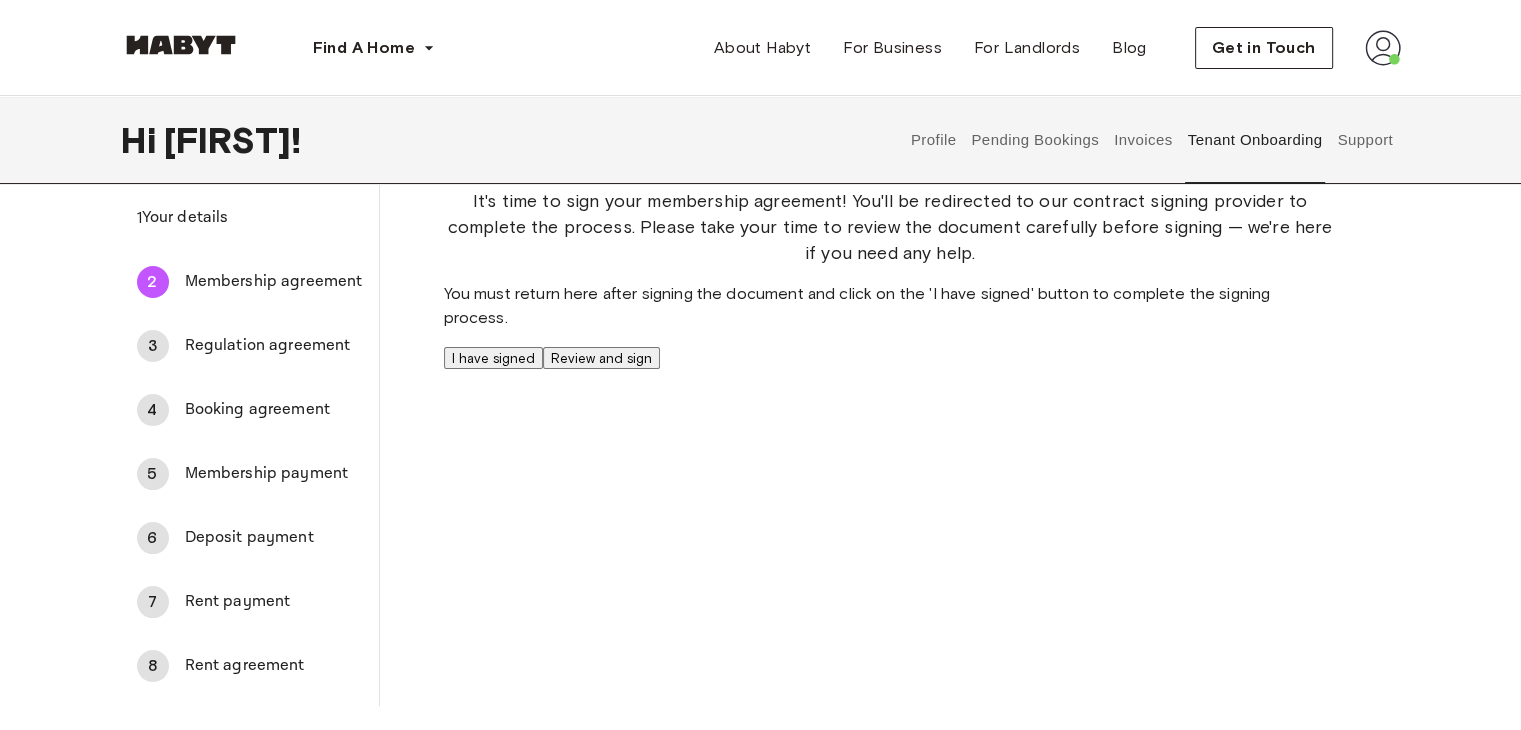 click on "Your details" at bounding box center (252, 218) 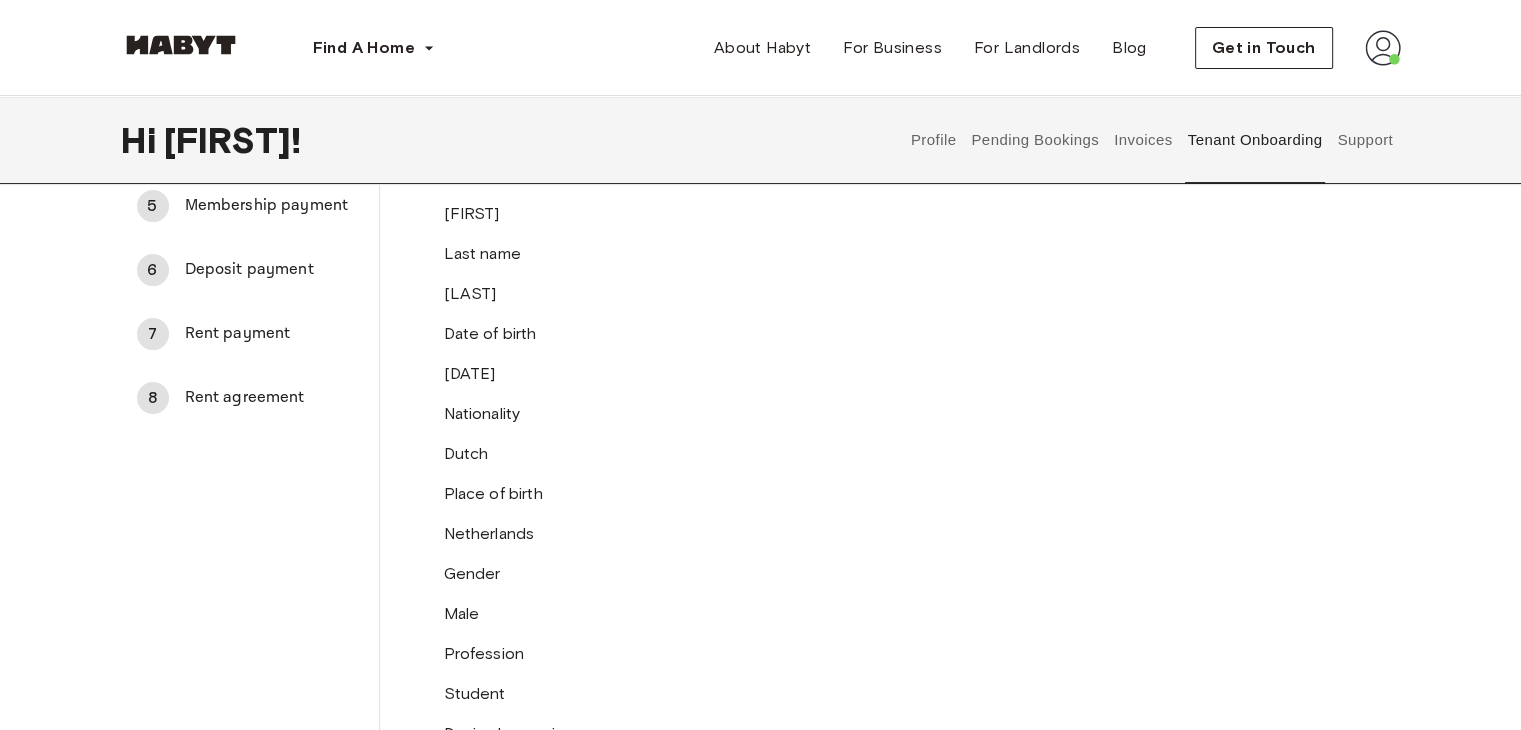scroll, scrollTop: 436, scrollLeft: 0, axis: vertical 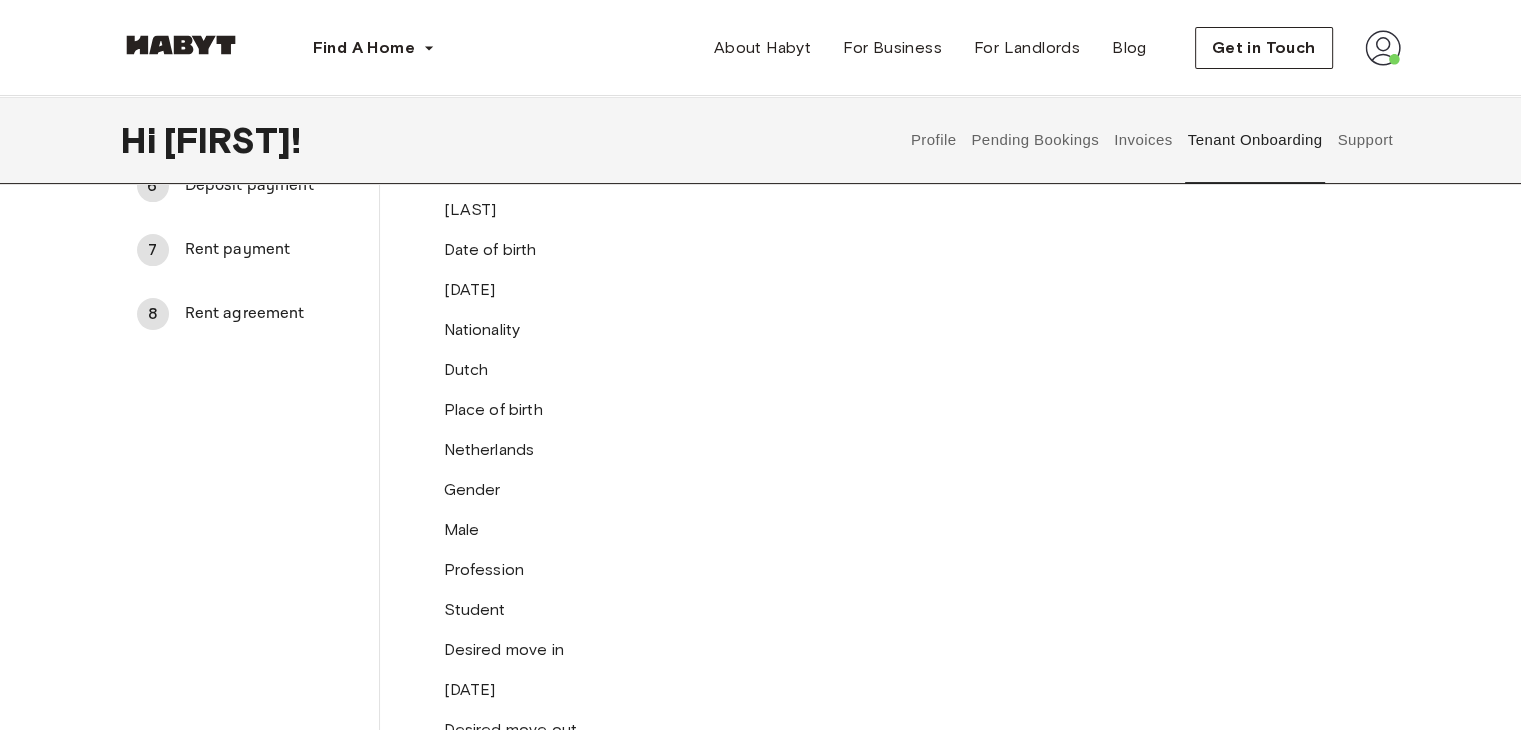 click on "Address street Molenkanaal, 17" at bounding box center (890, 920) 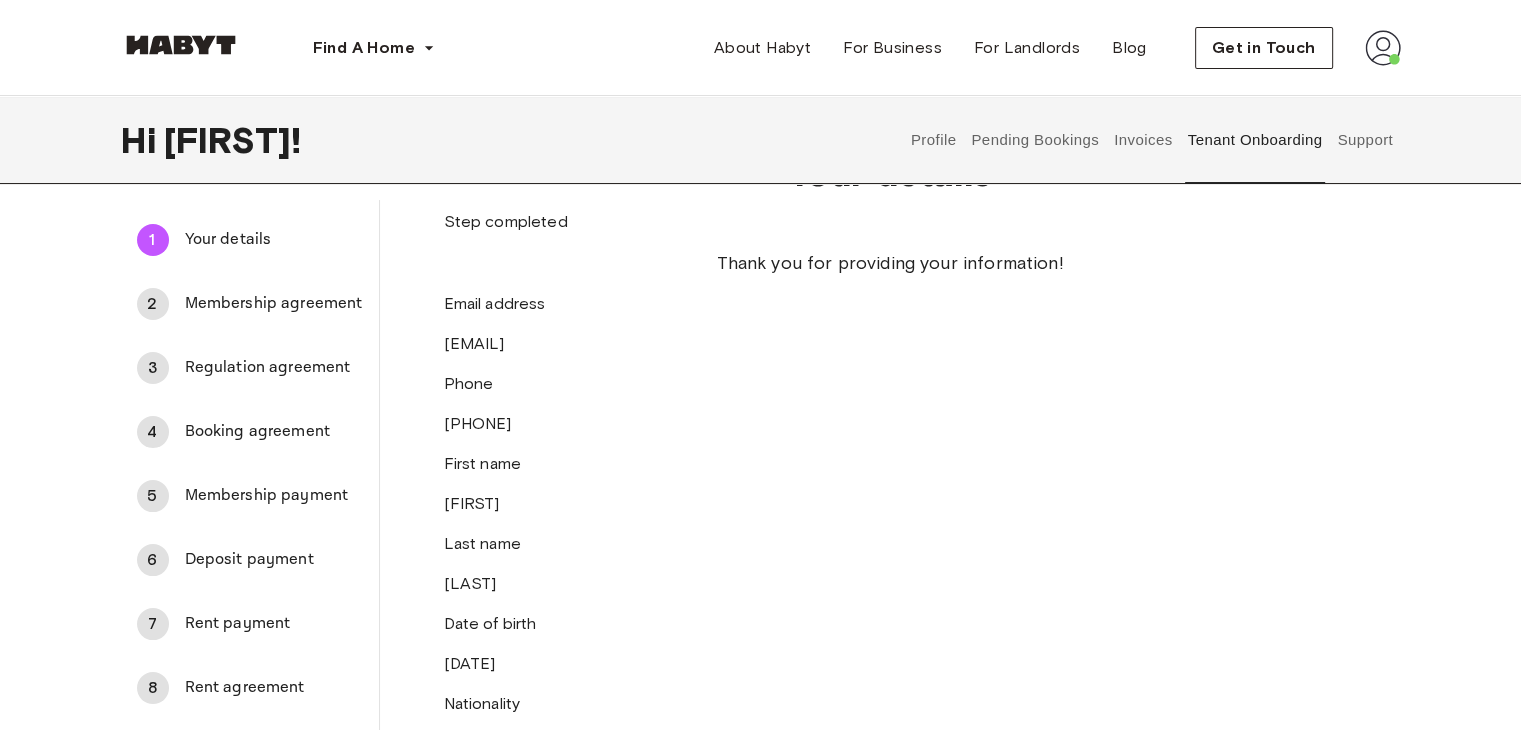 scroll, scrollTop: 92, scrollLeft: 0, axis: vertical 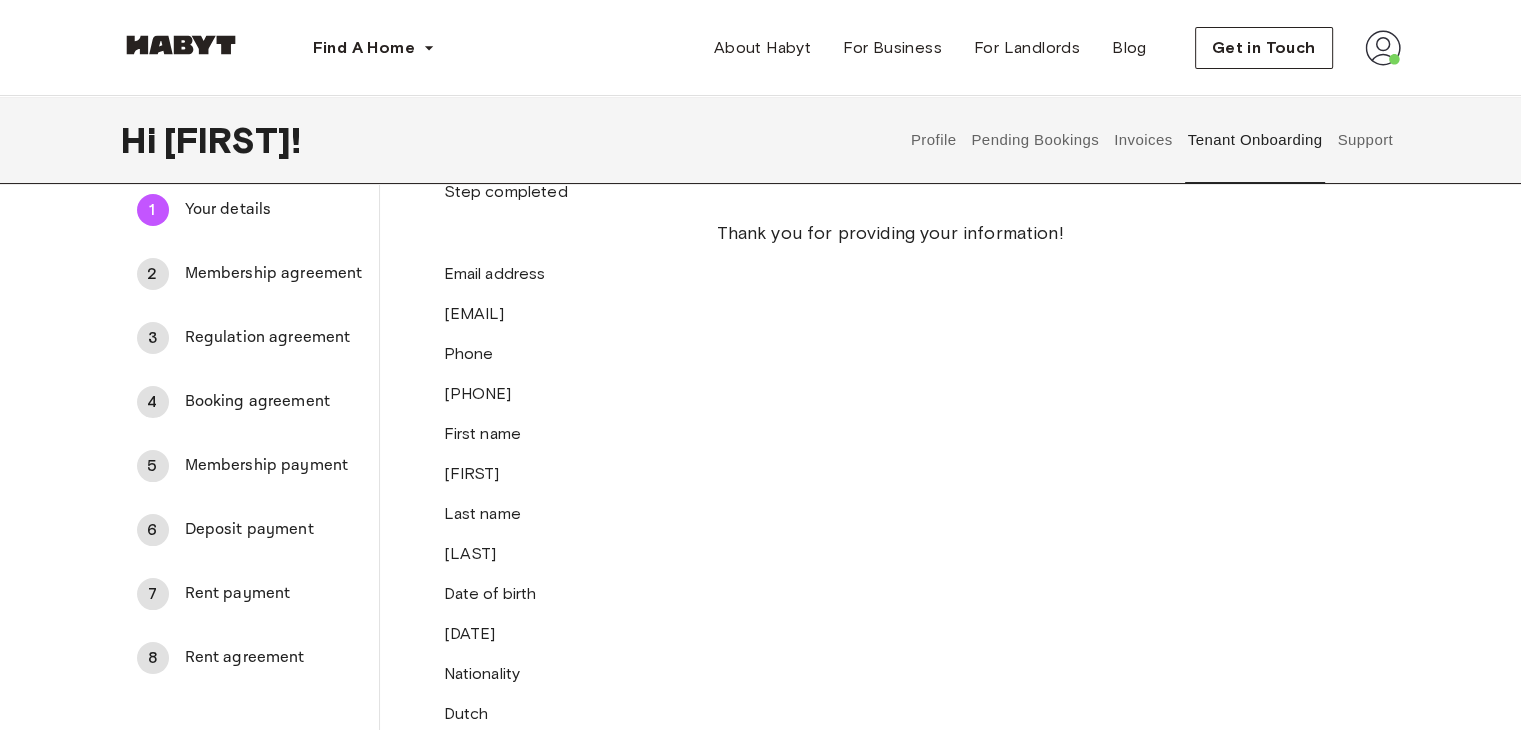 click on "Membership agreement" at bounding box center (274, 274) 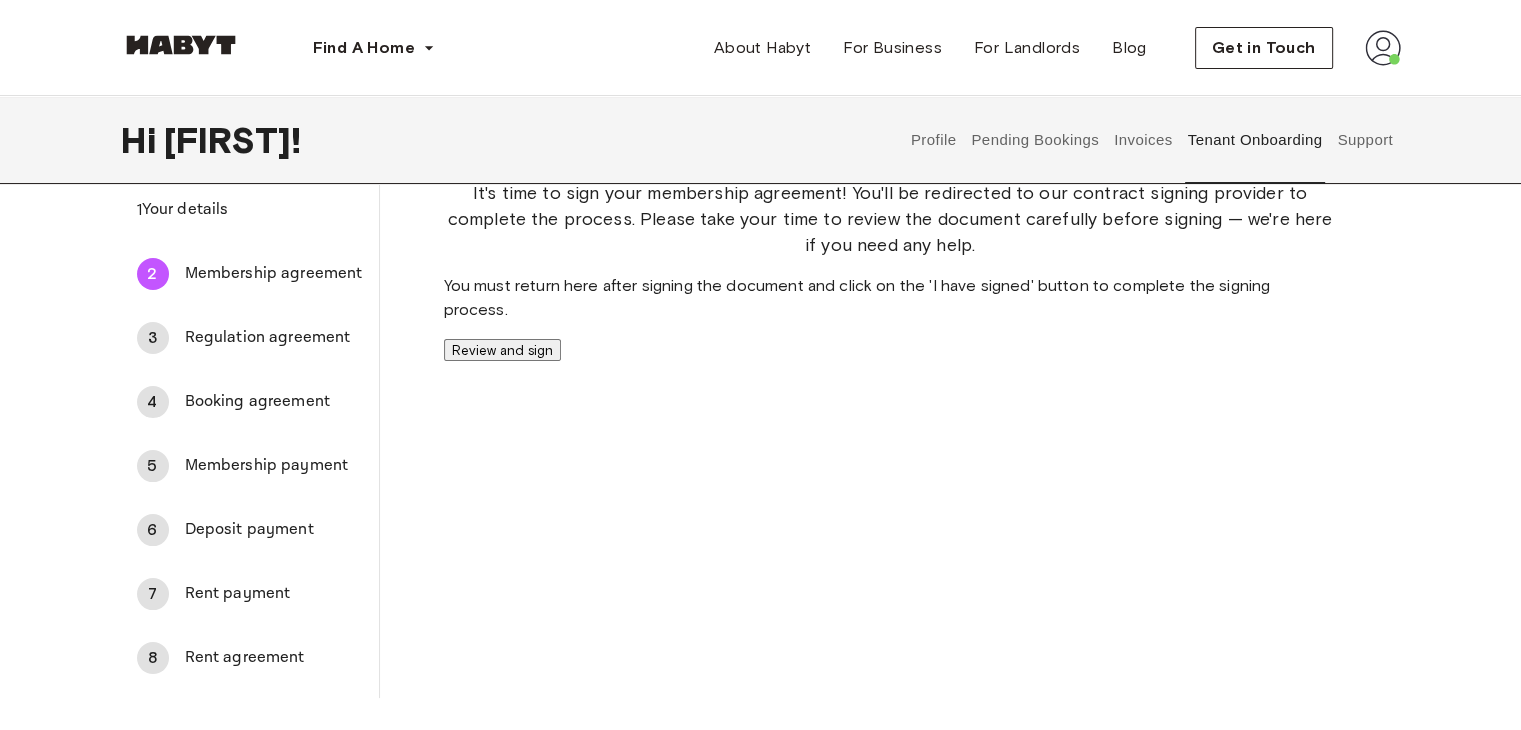 click on "Your details" at bounding box center [252, 210] 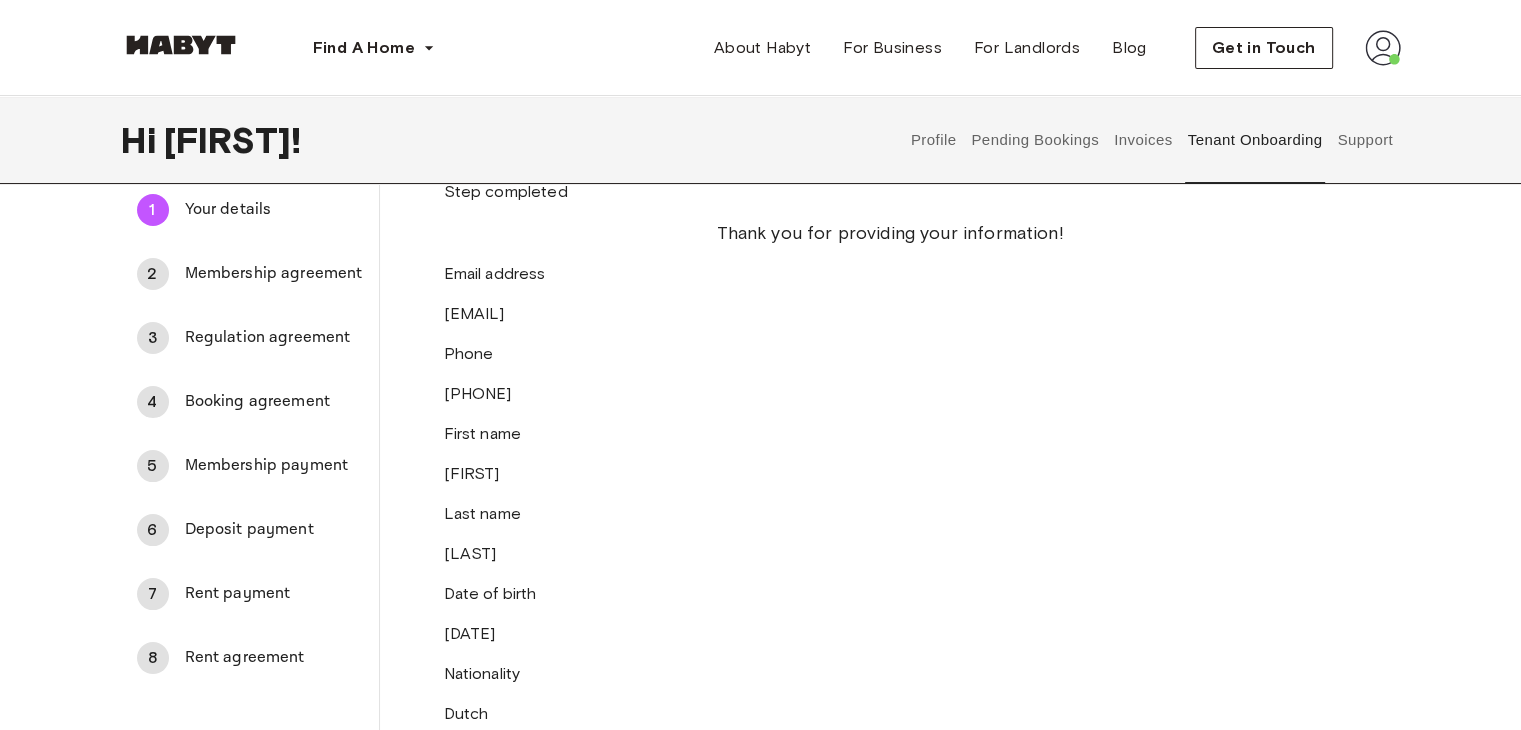 click on "[NAME]" at bounding box center (890, 474) 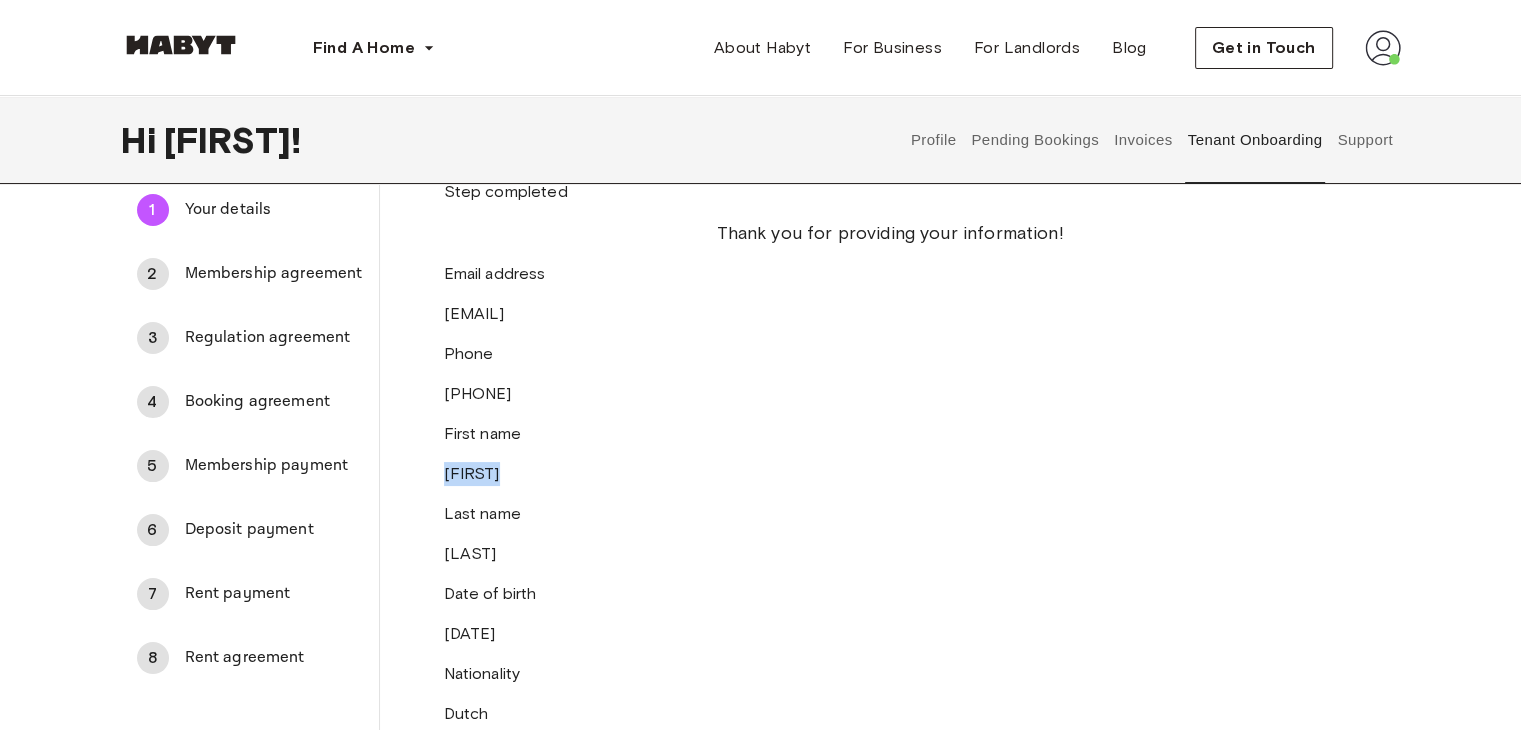 click on "[NAME]" at bounding box center [890, 474] 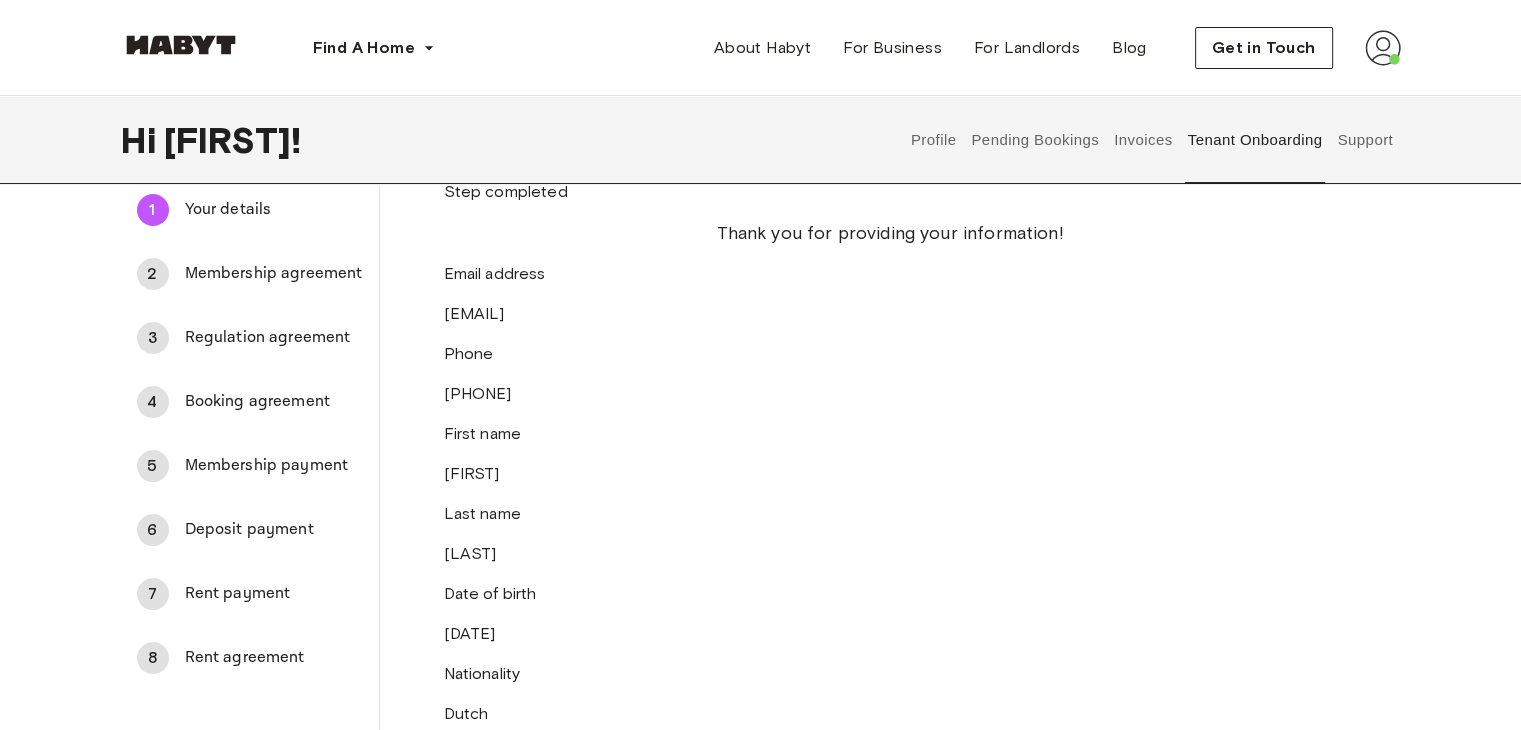 click on "Agenzia delle Entrate Fiscal Code WLTMTN04D05Z126X" at bounding box center (890, 1174) 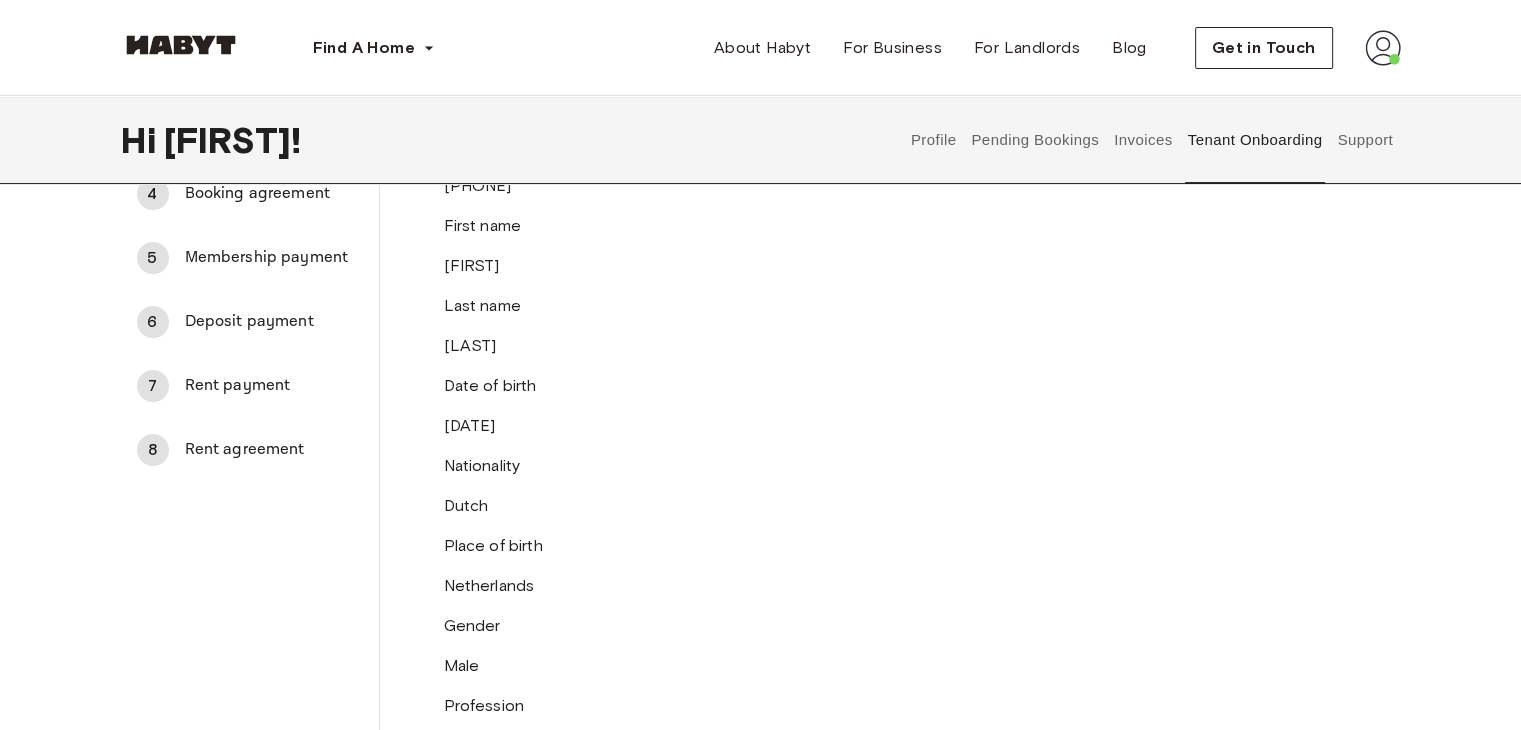 scroll, scrollTop: 338, scrollLeft: 0, axis: vertical 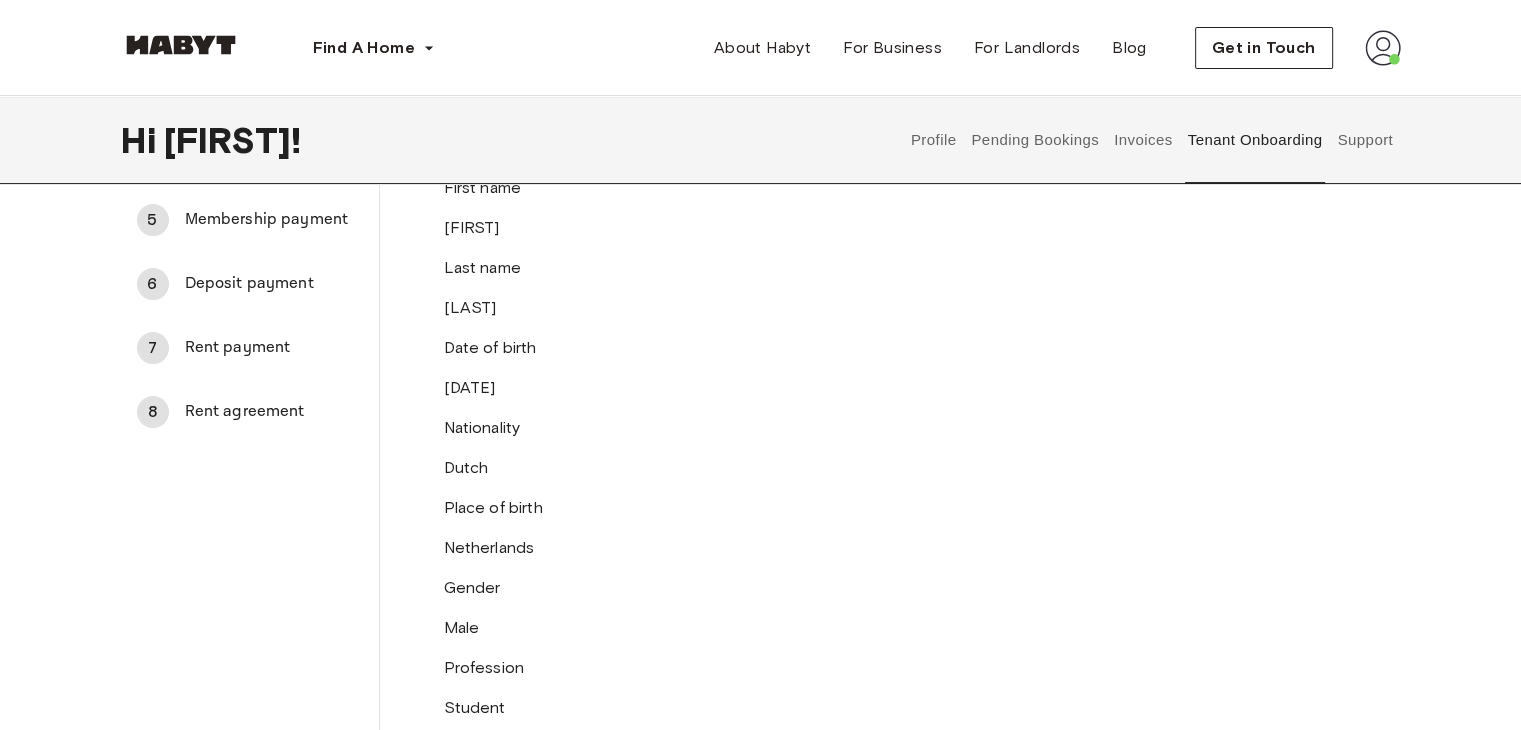 click on "Address street Molenkanaal, 17" at bounding box center [890, 1018] 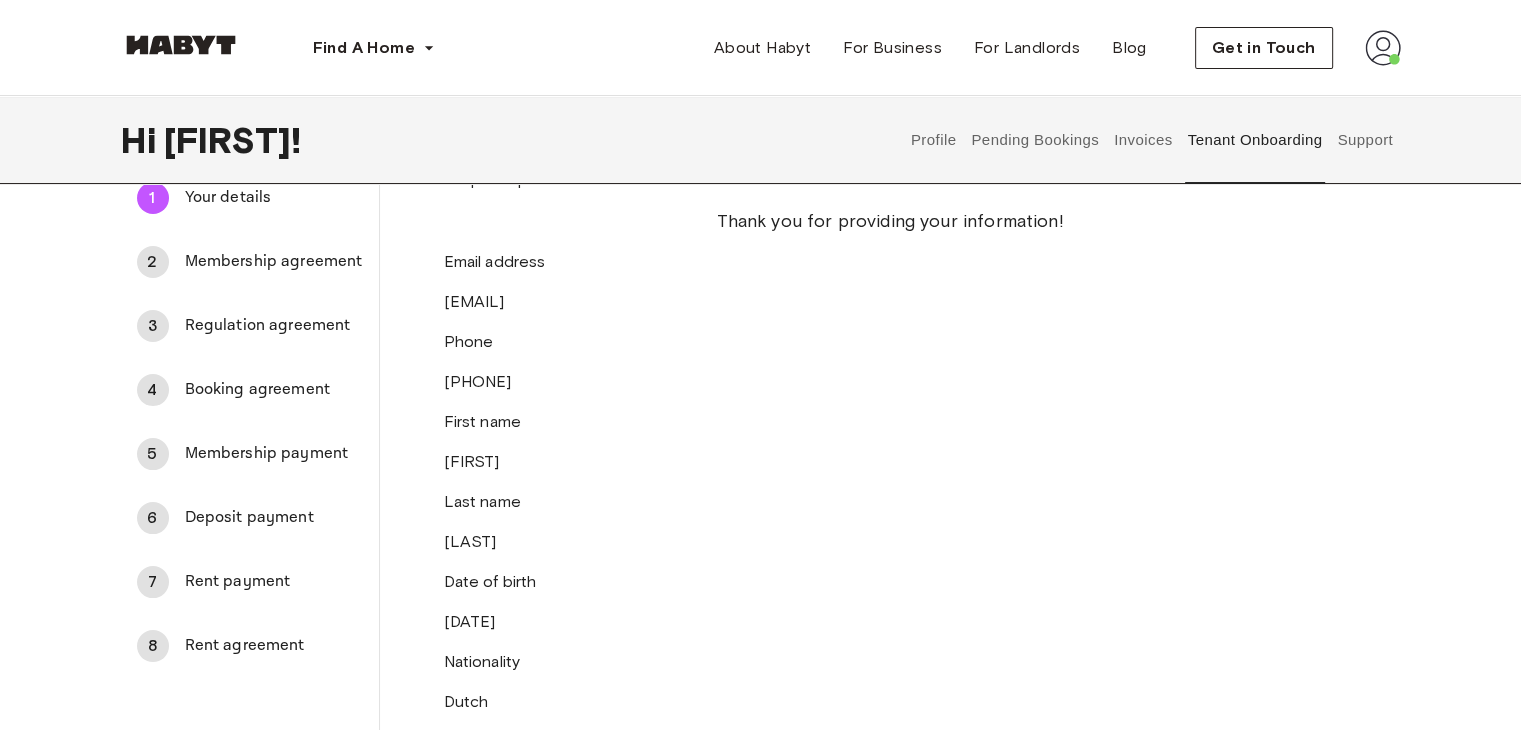 scroll, scrollTop: 98, scrollLeft: 0, axis: vertical 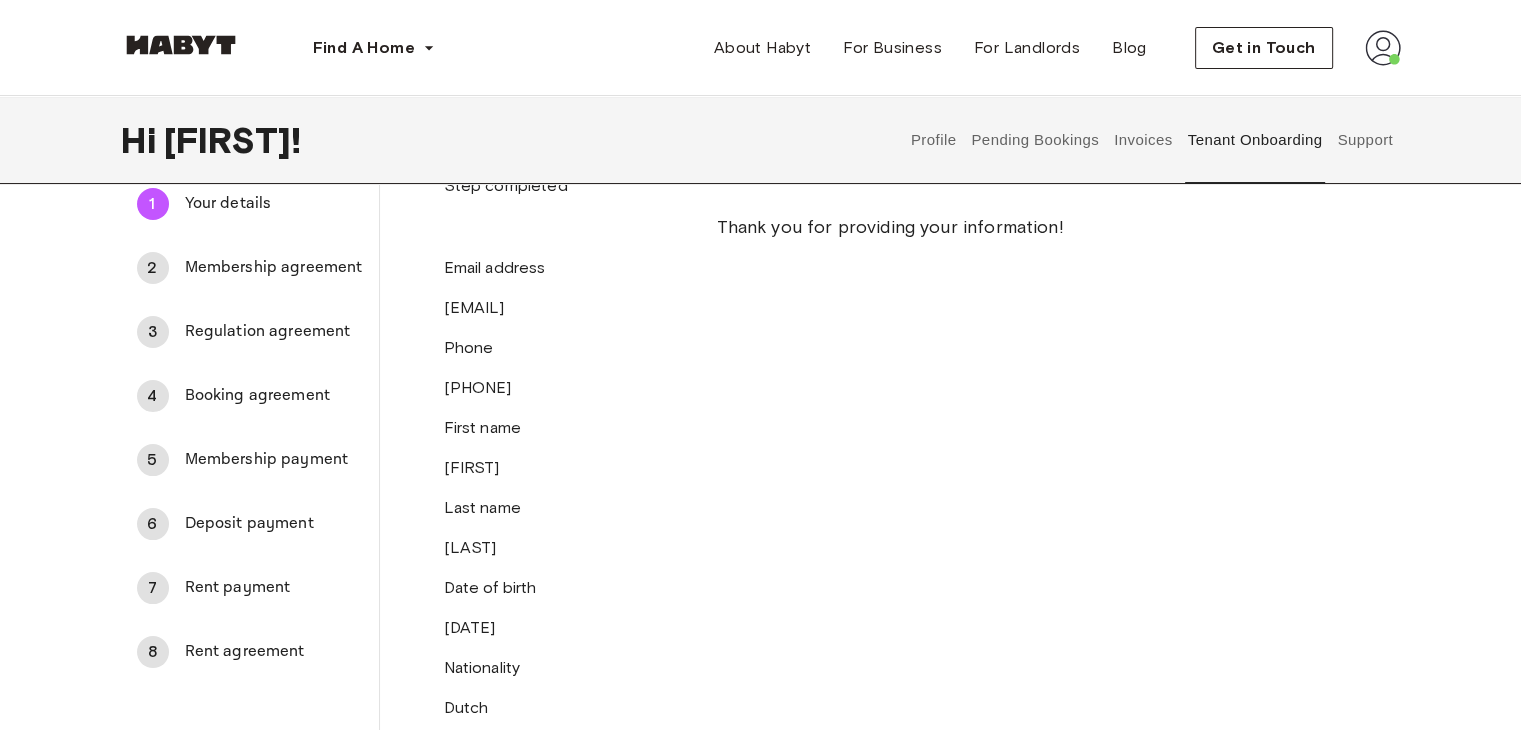 click on "Membership agreement" at bounding box center (274, 268) 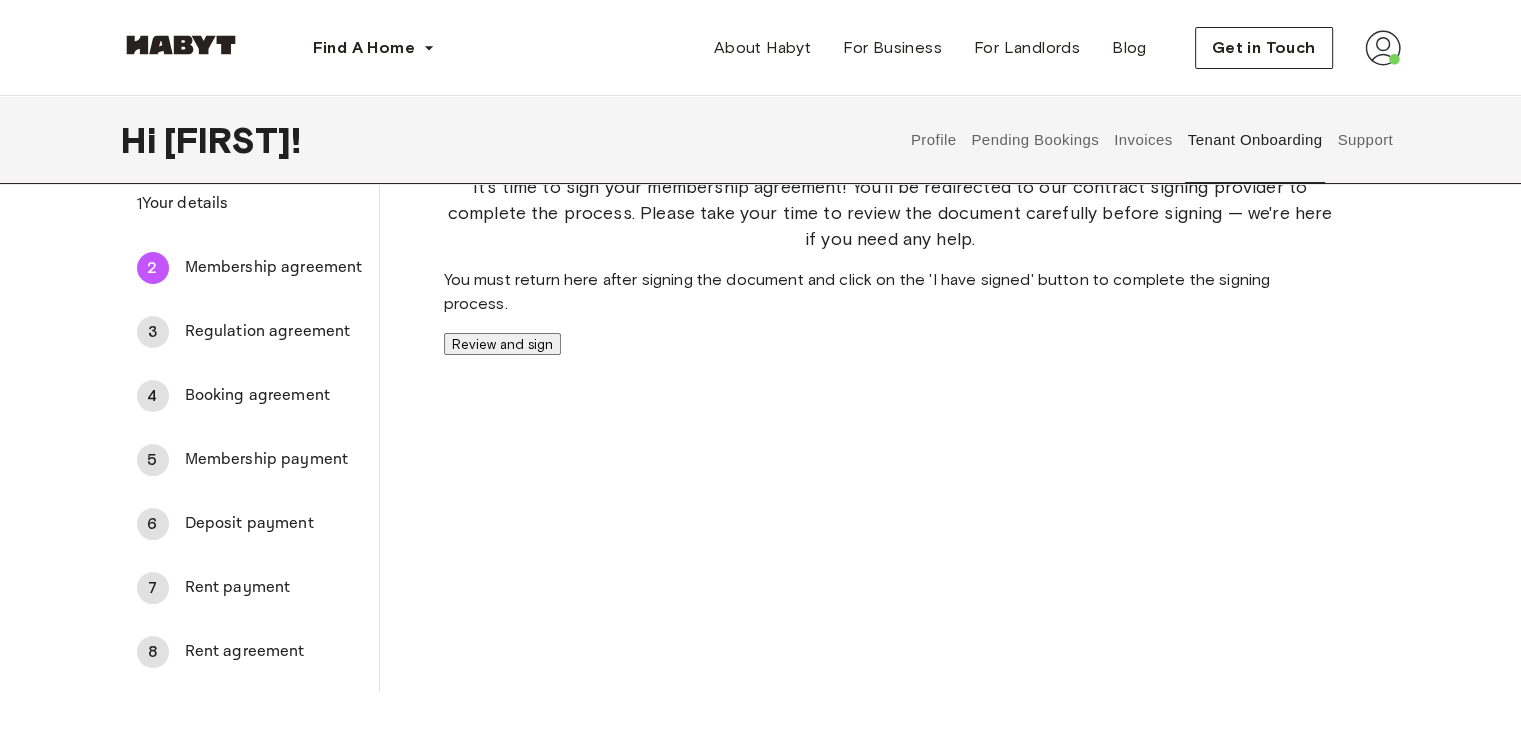 click on "Regulation agreement" at bounding box center (274, 332) 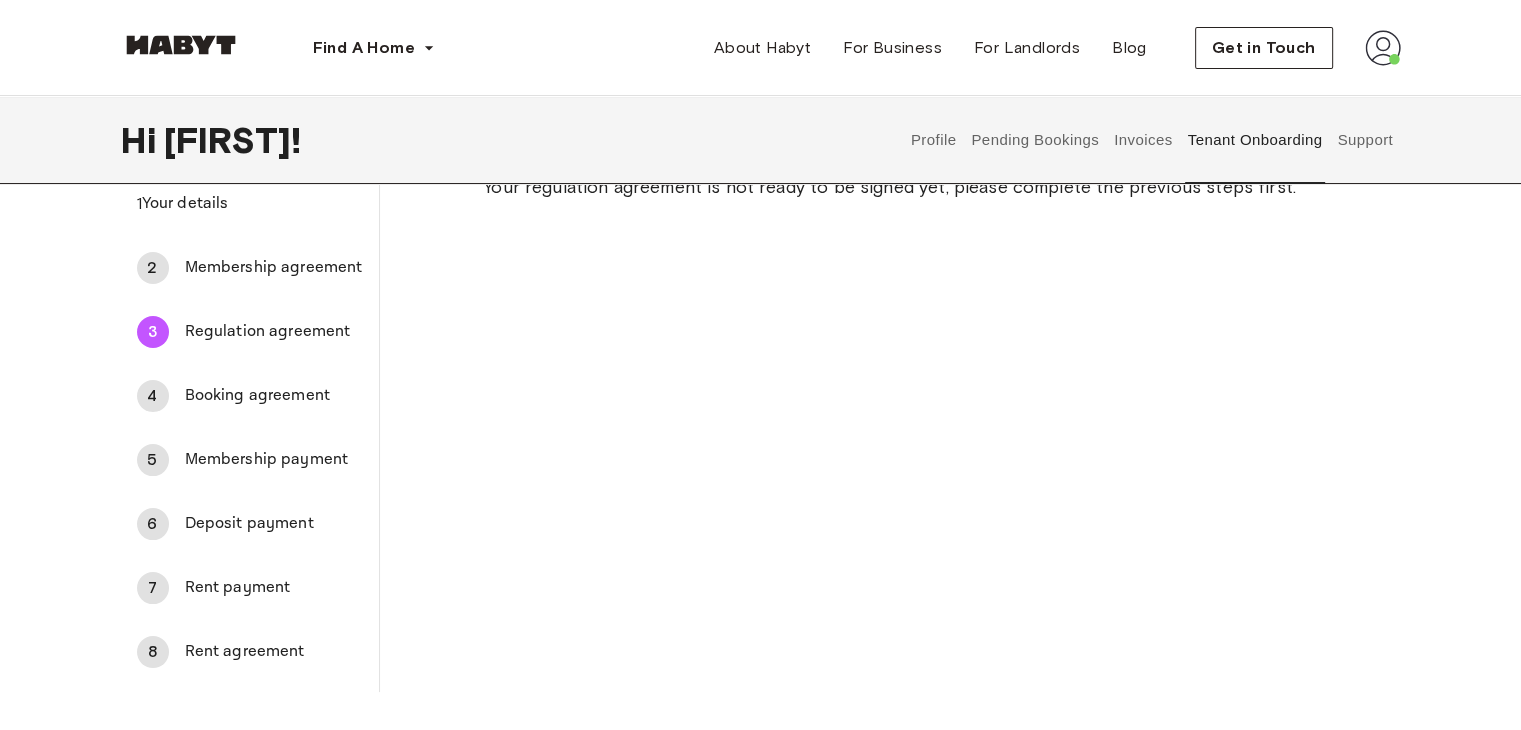 click on "Membership agreement" at bounding box center [274, 268] 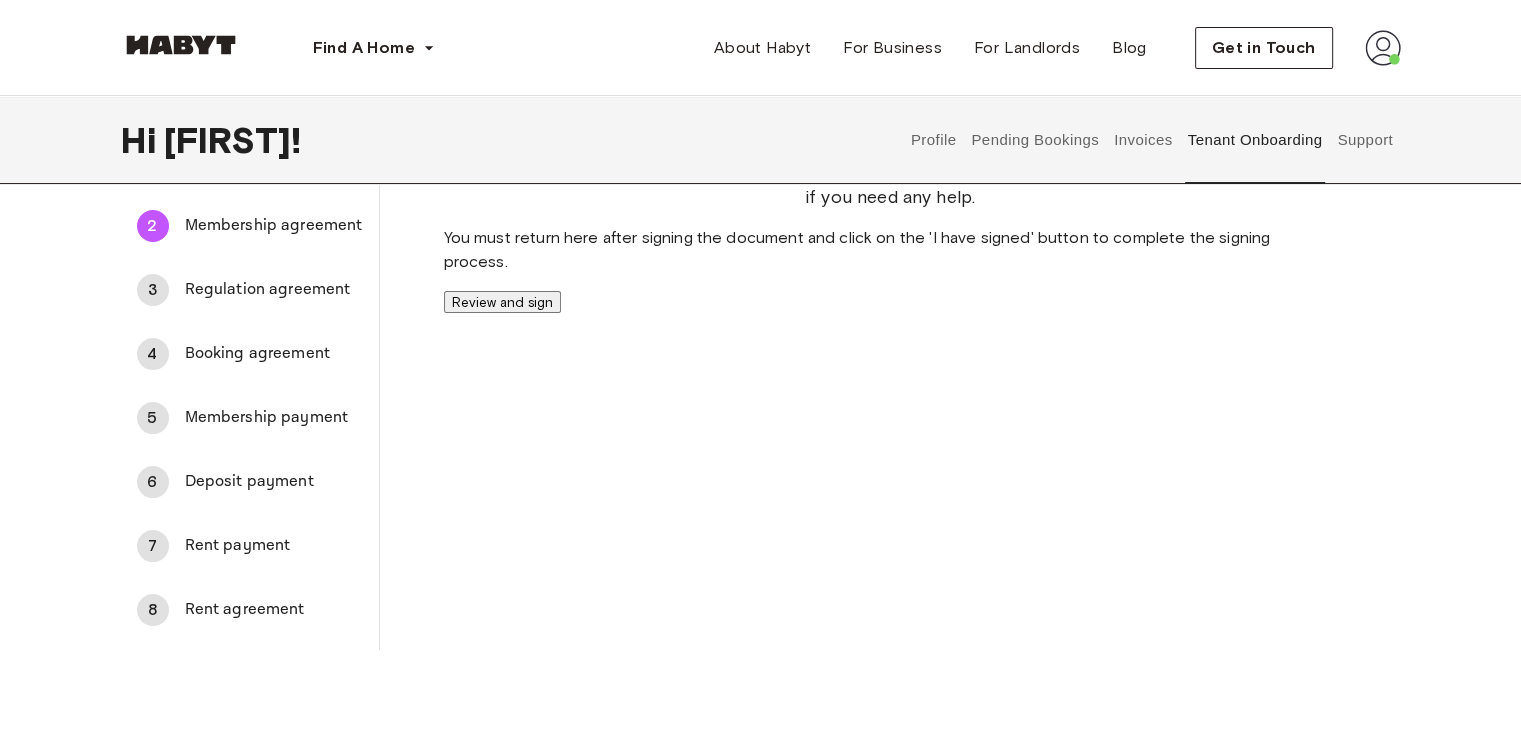 scroll, scrollTop: 152, scrollLeft: 0, axis: vertical 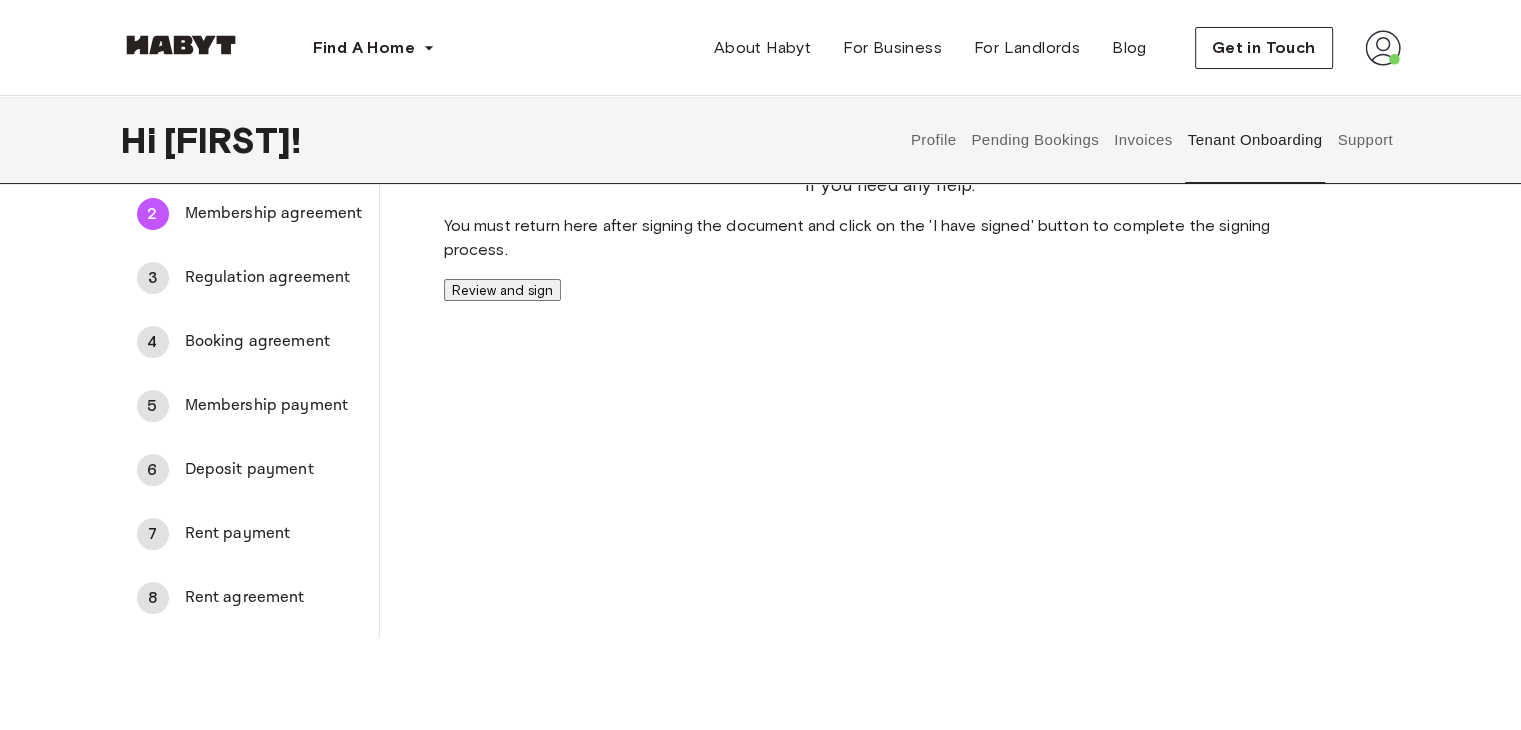 click on "Regulation agreement" at bounding box center [274, 278] 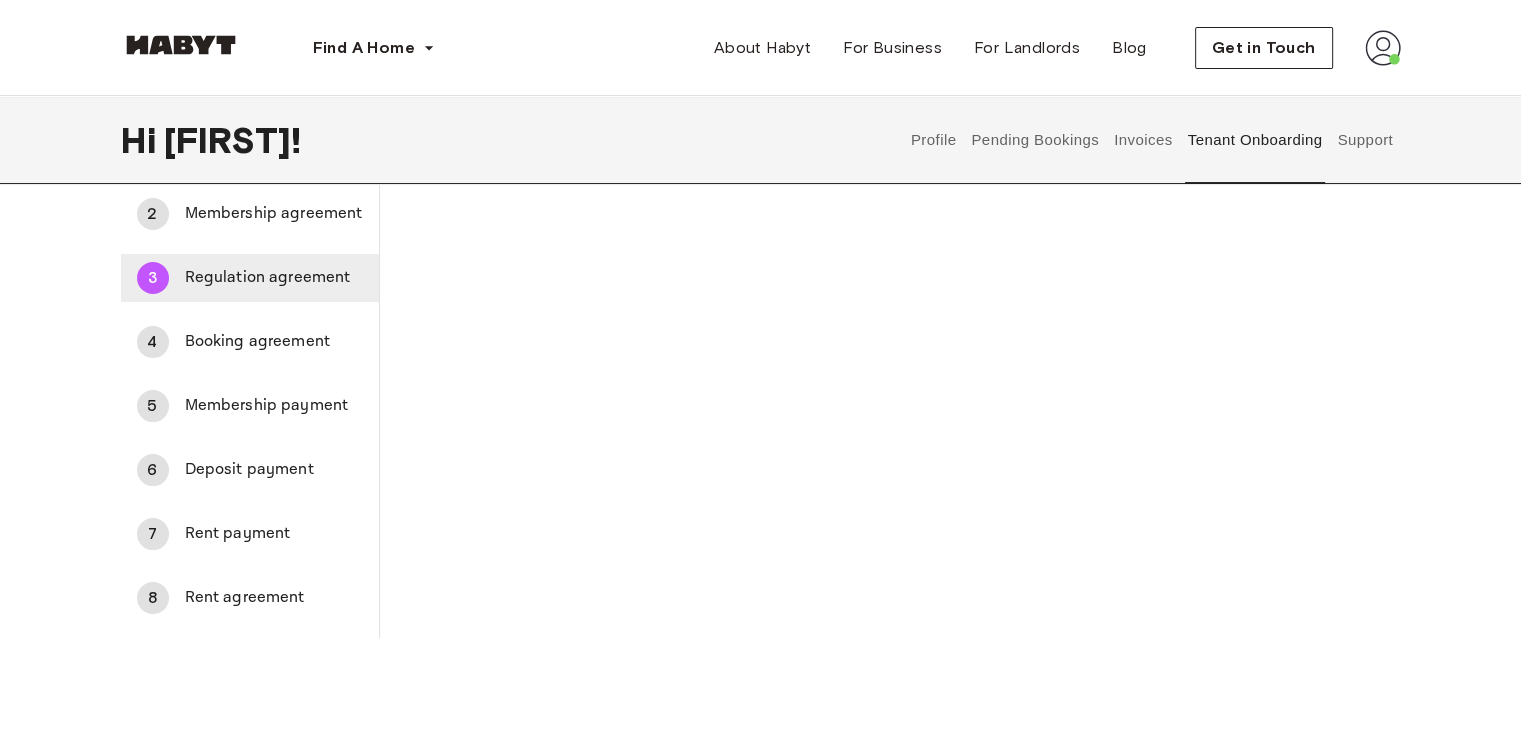 scroll, scrollTop: 0, scrollLeft: 0, axis: both 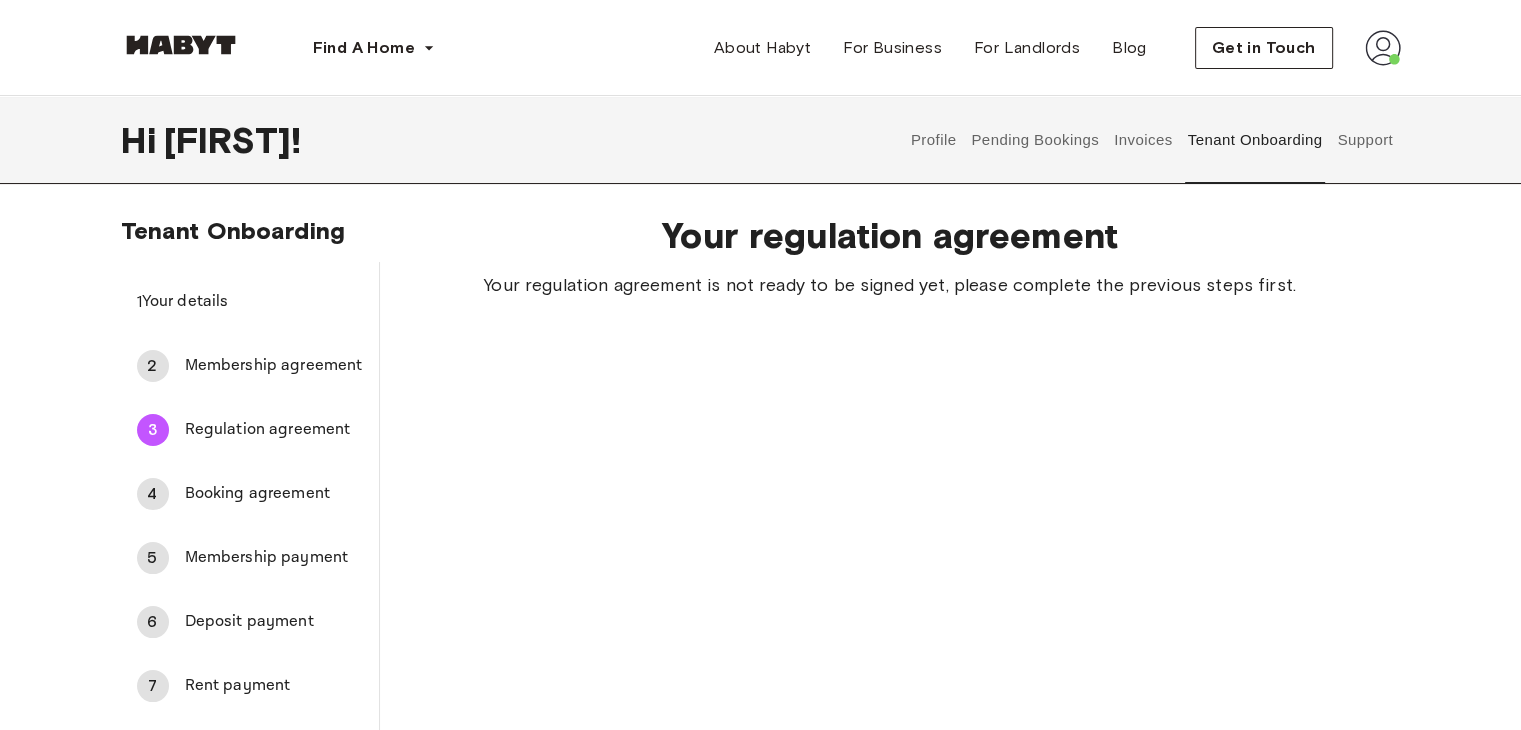 click on "Membership agreement" at bounding box center (274, 366) 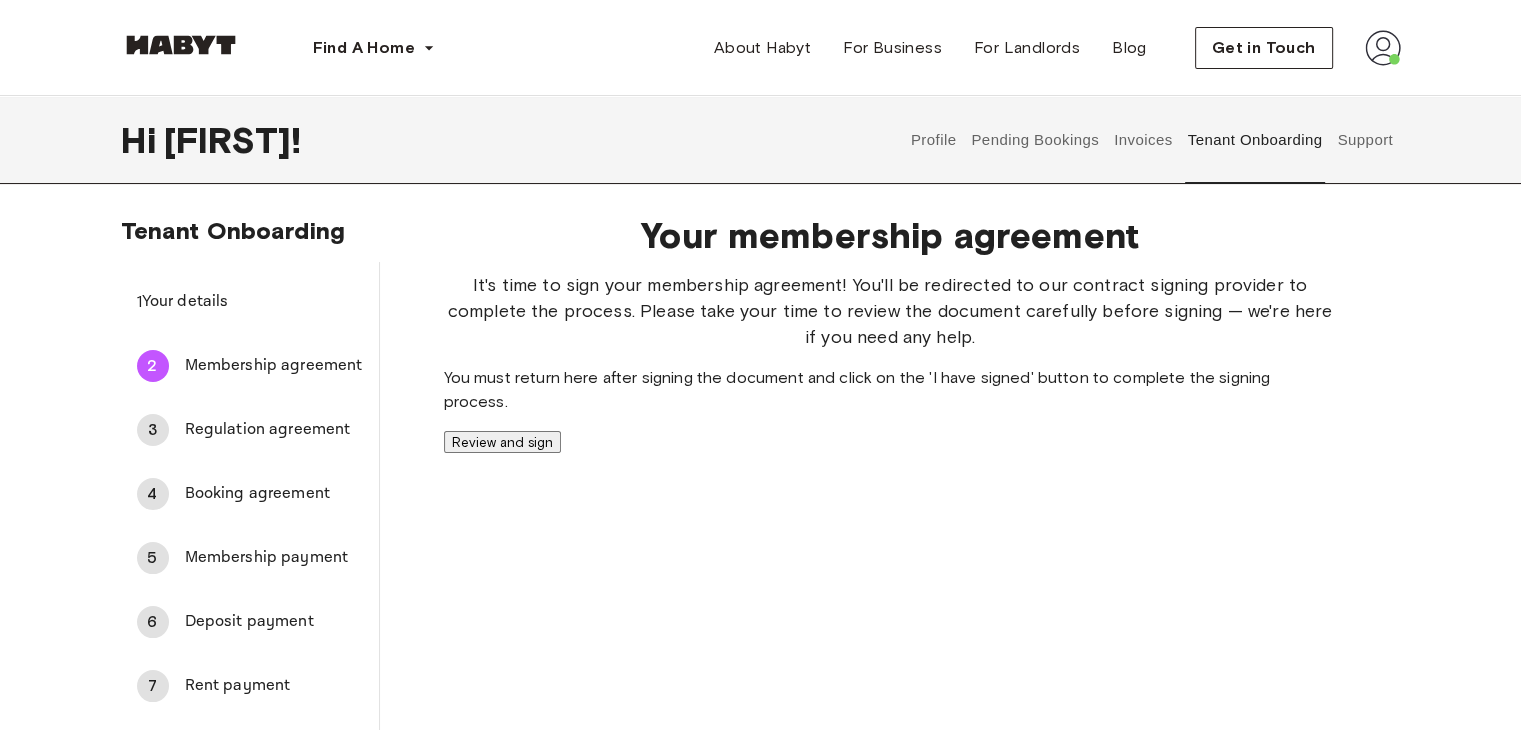 scroll, scrollTop: 20, scrollLeft: 0, axis: vertical 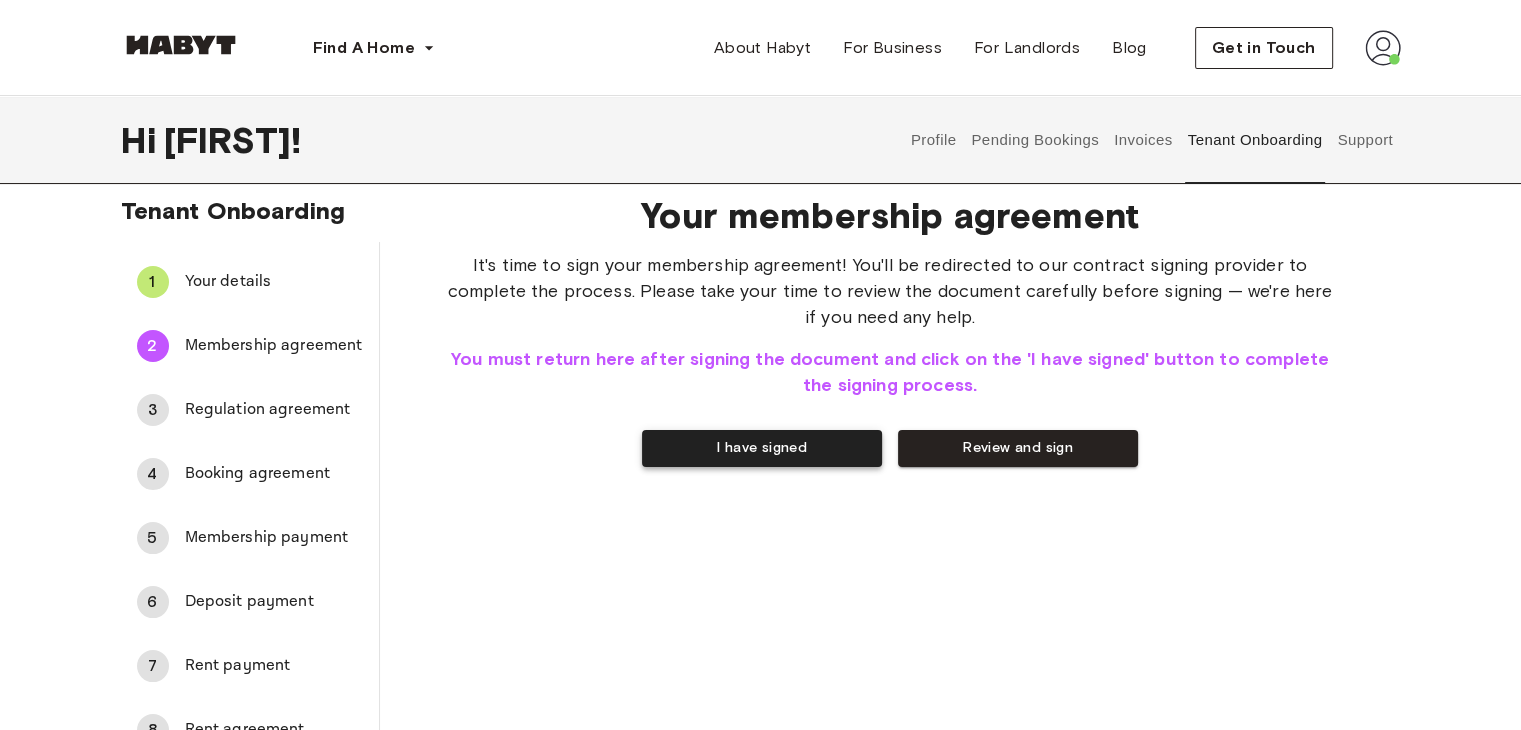 click on "I have signed" at bounding box center [762, 448] 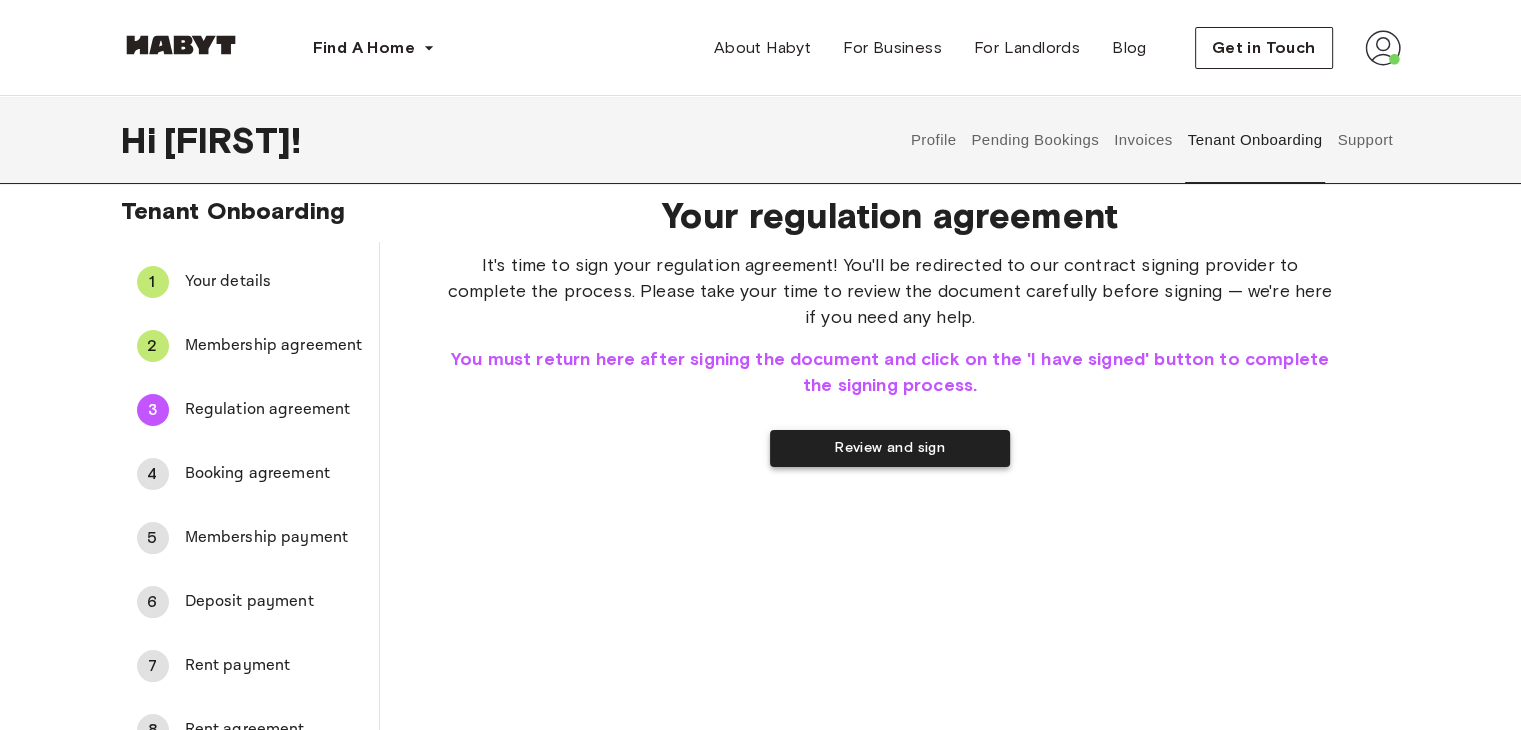 click on "Review and sign" at bounding box center (890, 448) 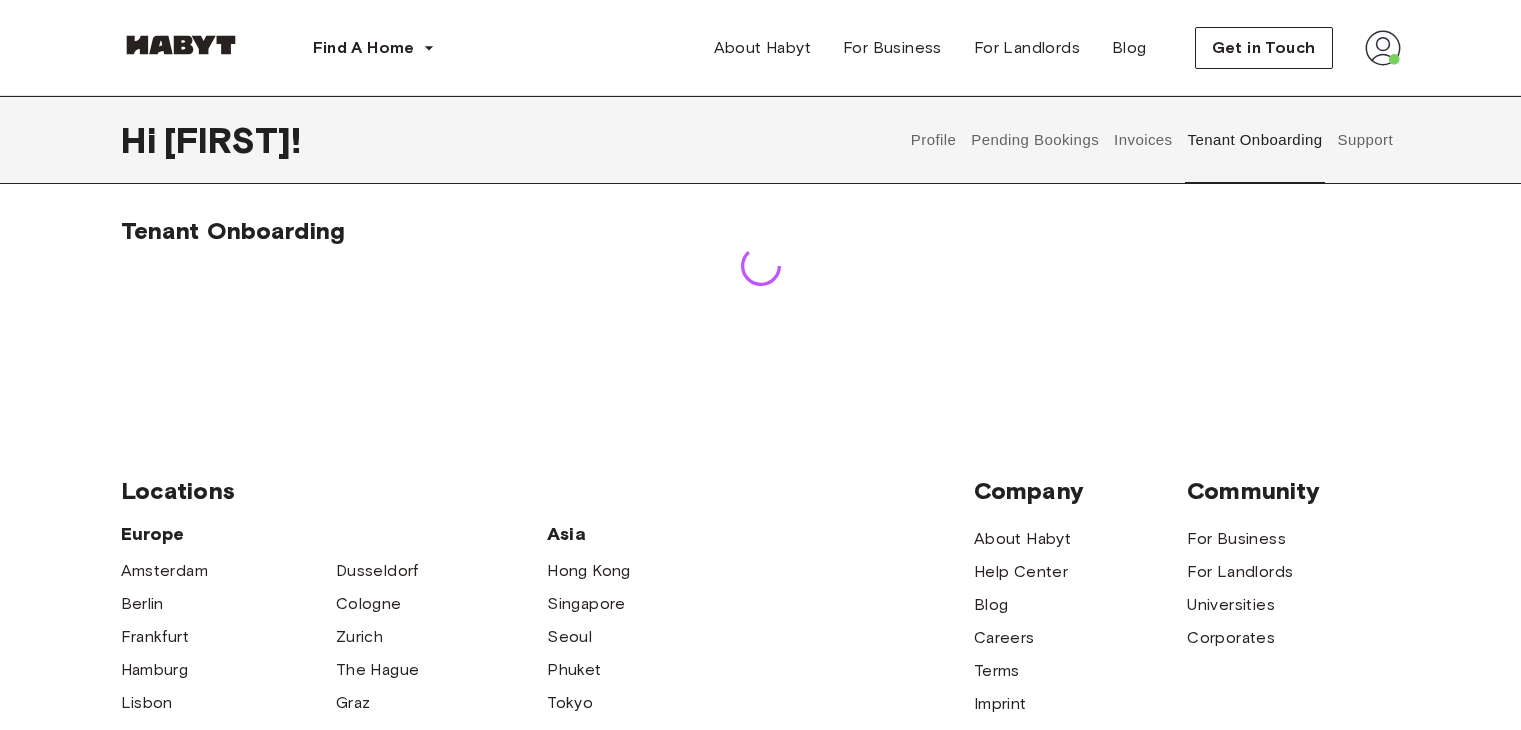 scroll, scrollTop: 20, scrollLeft: 0, axis: vertical 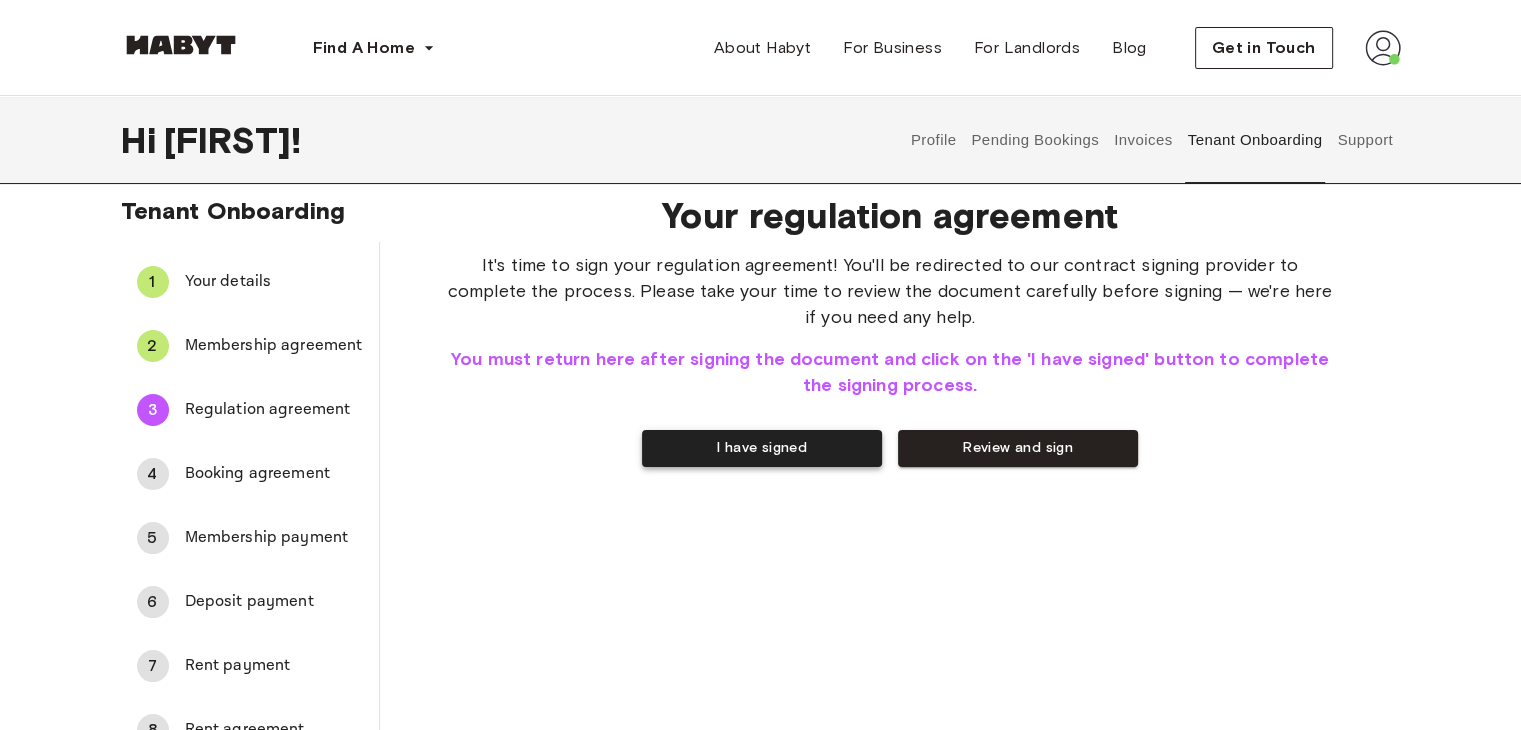 click on "I have signed" at bounding box center [762, 448] 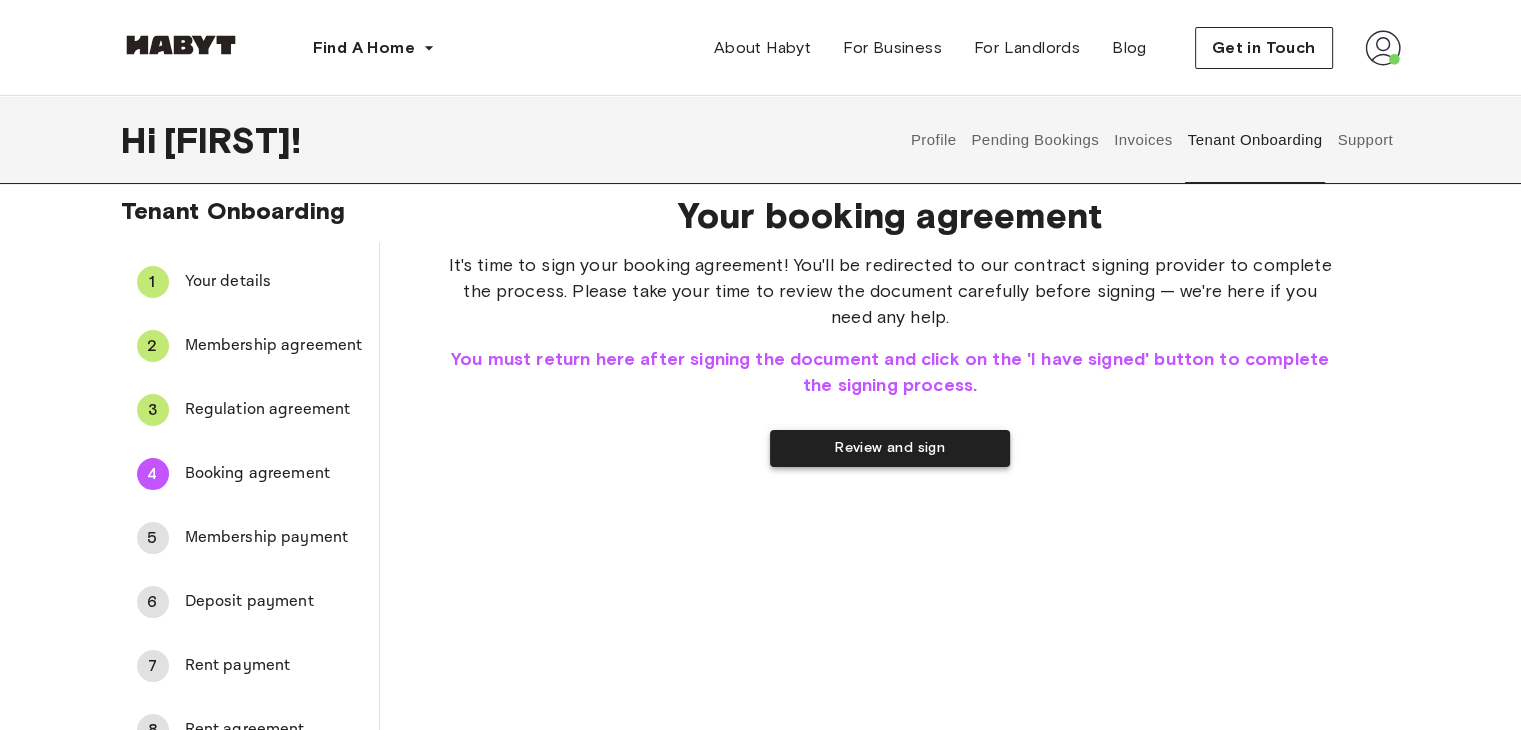 click on "Review and sign" at bounding box center [890, 448] 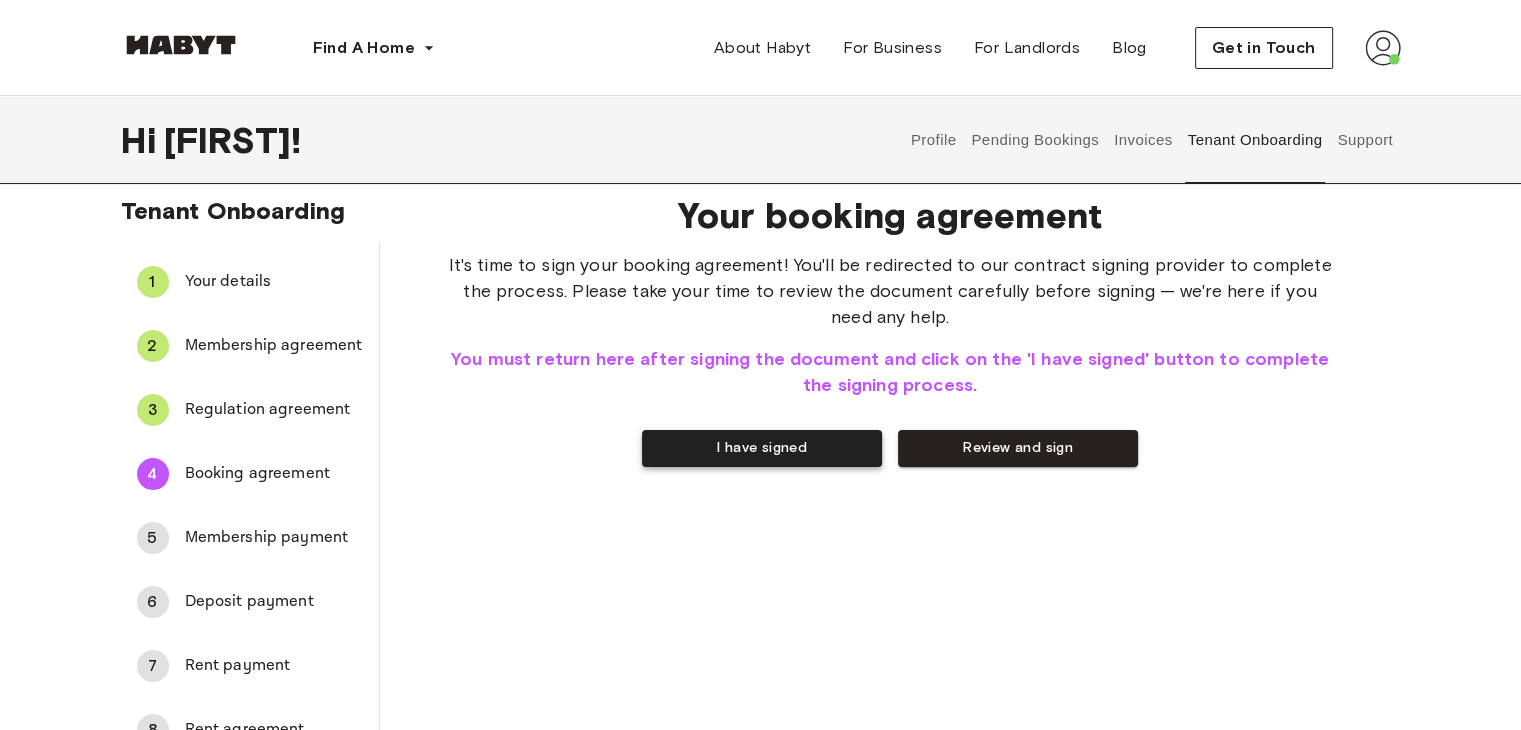 click on "I have signed" at bounding box center (762, 448) 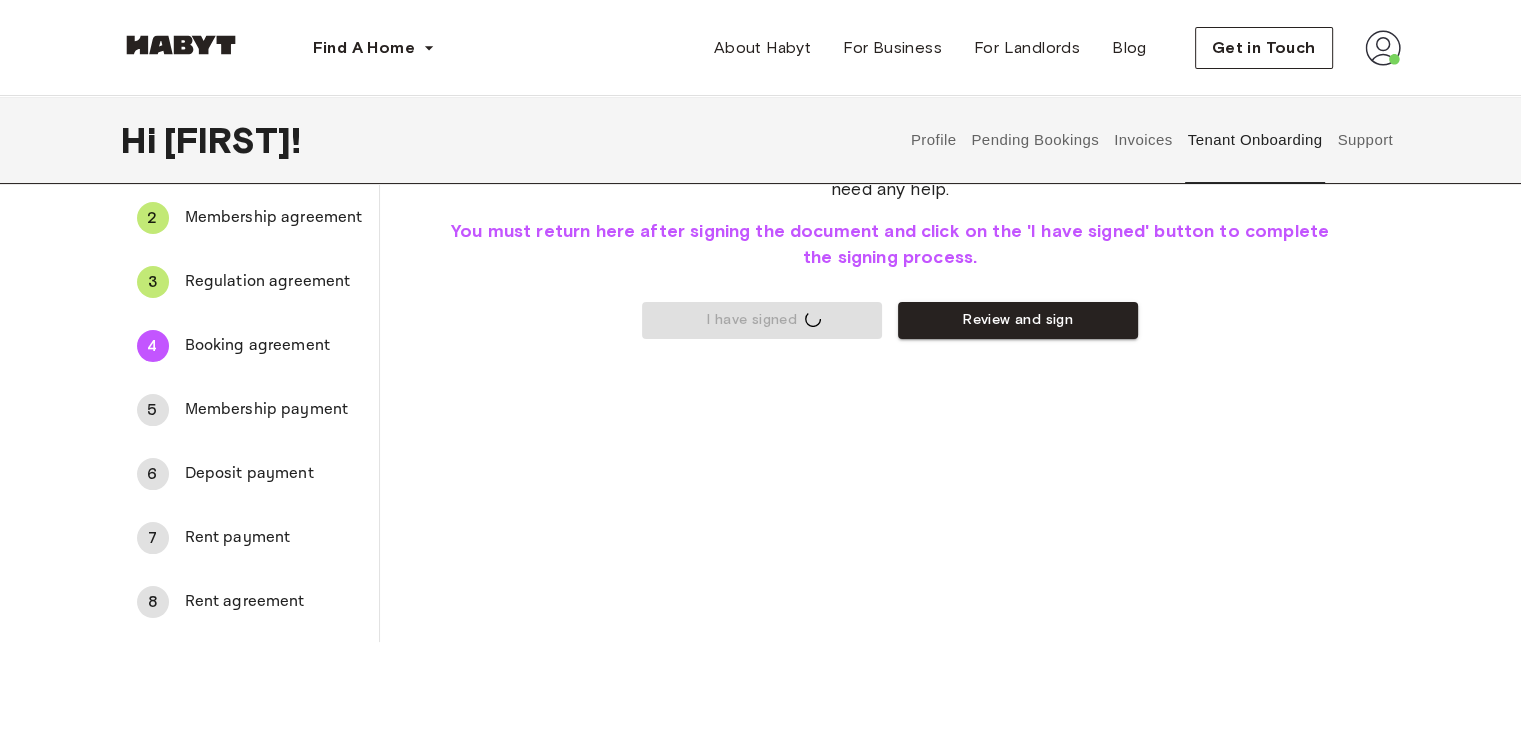 scroll, scrollTop: 148, scrollLeft: 0, axis: vertical 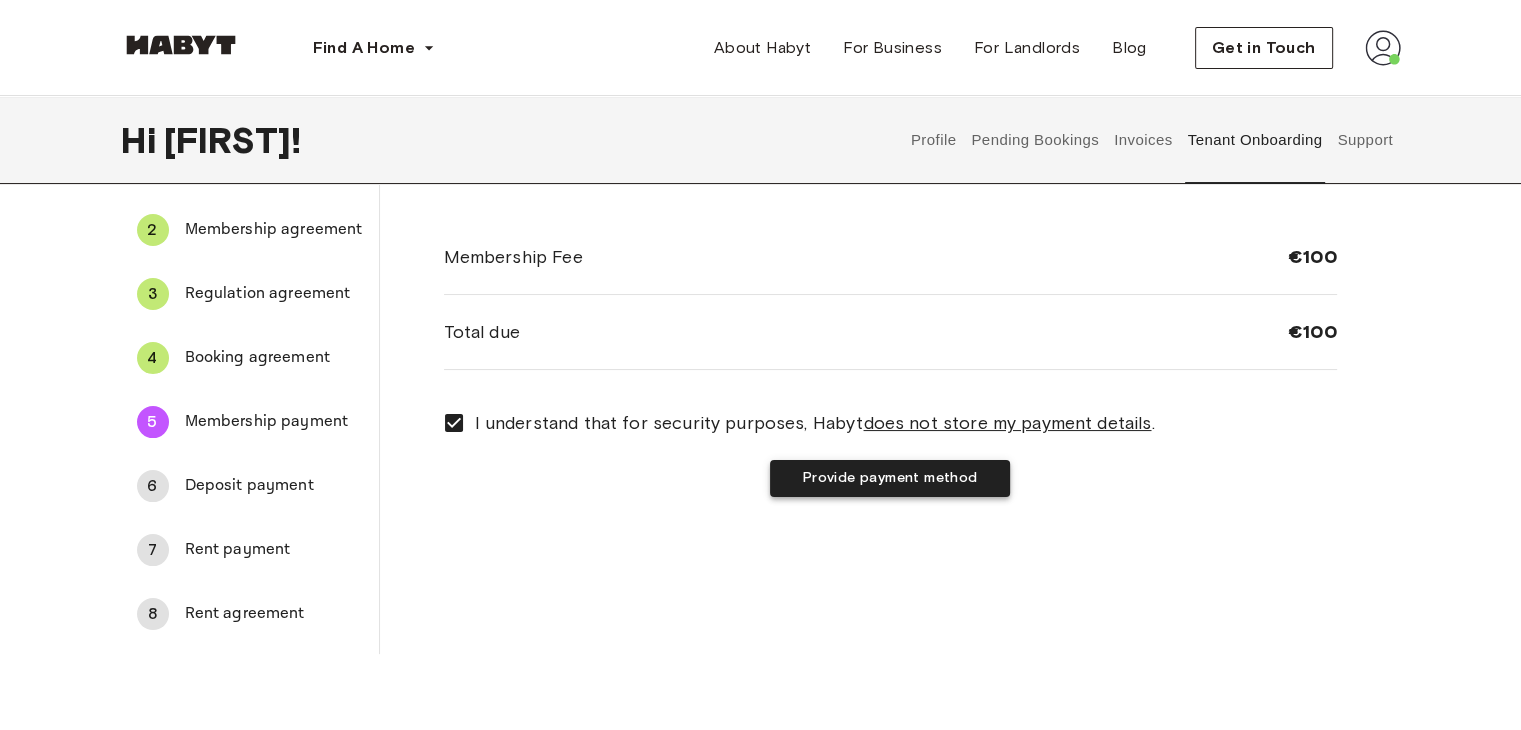 click on "Provide payment method" at bounding box center [890, 478] 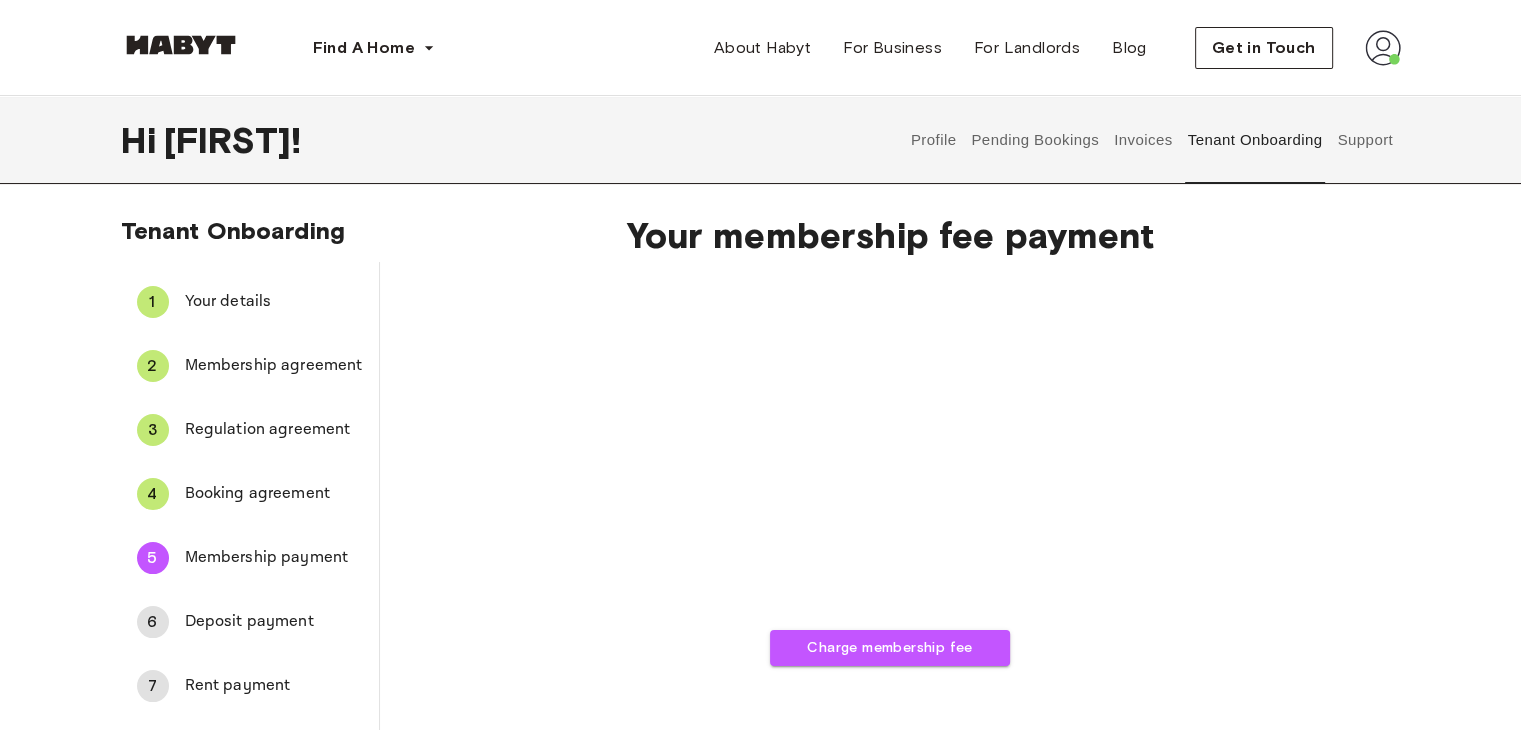 scroll, scrollTop: 0, scrollLeft: 0, axis: both 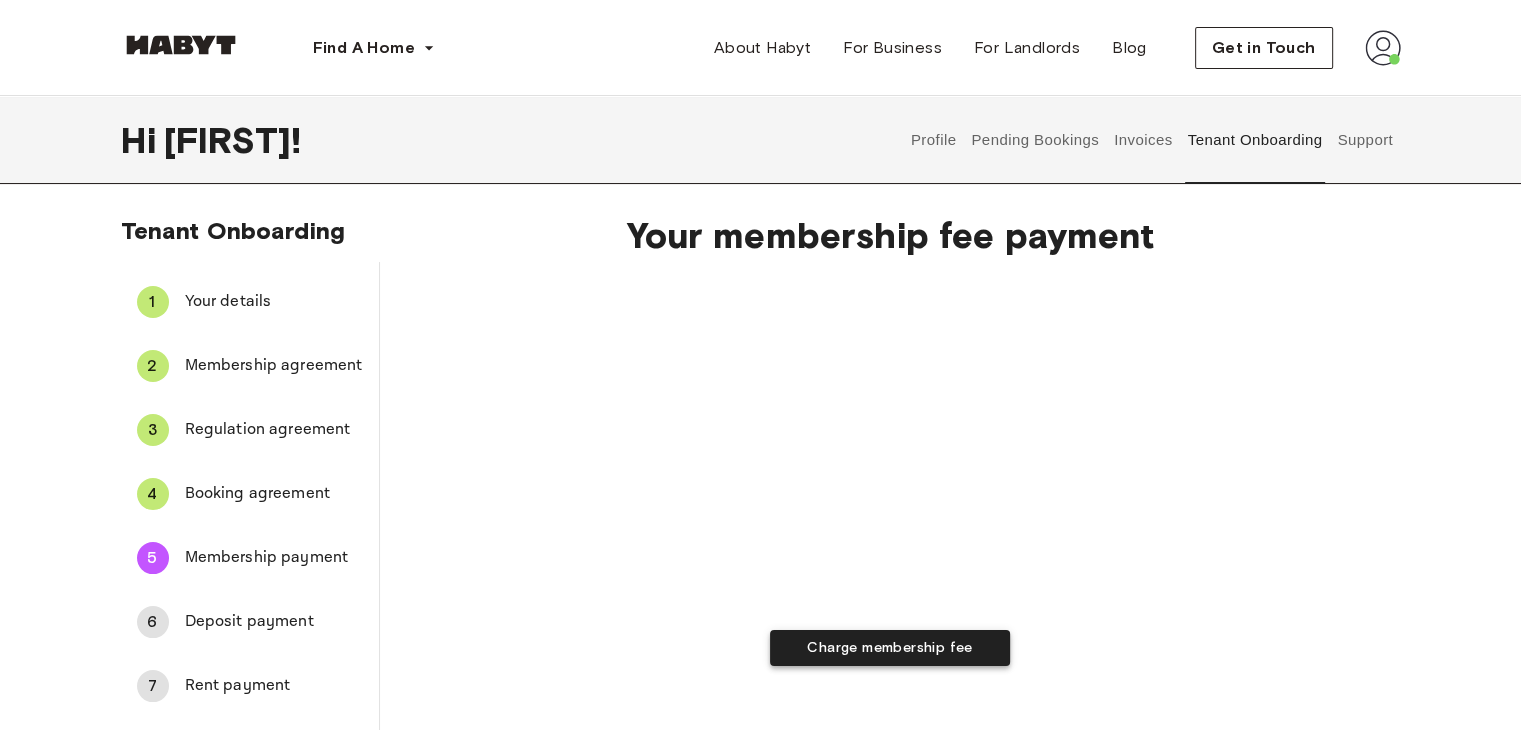 click on "Charge membership fee" at bounding box center (890, 648) 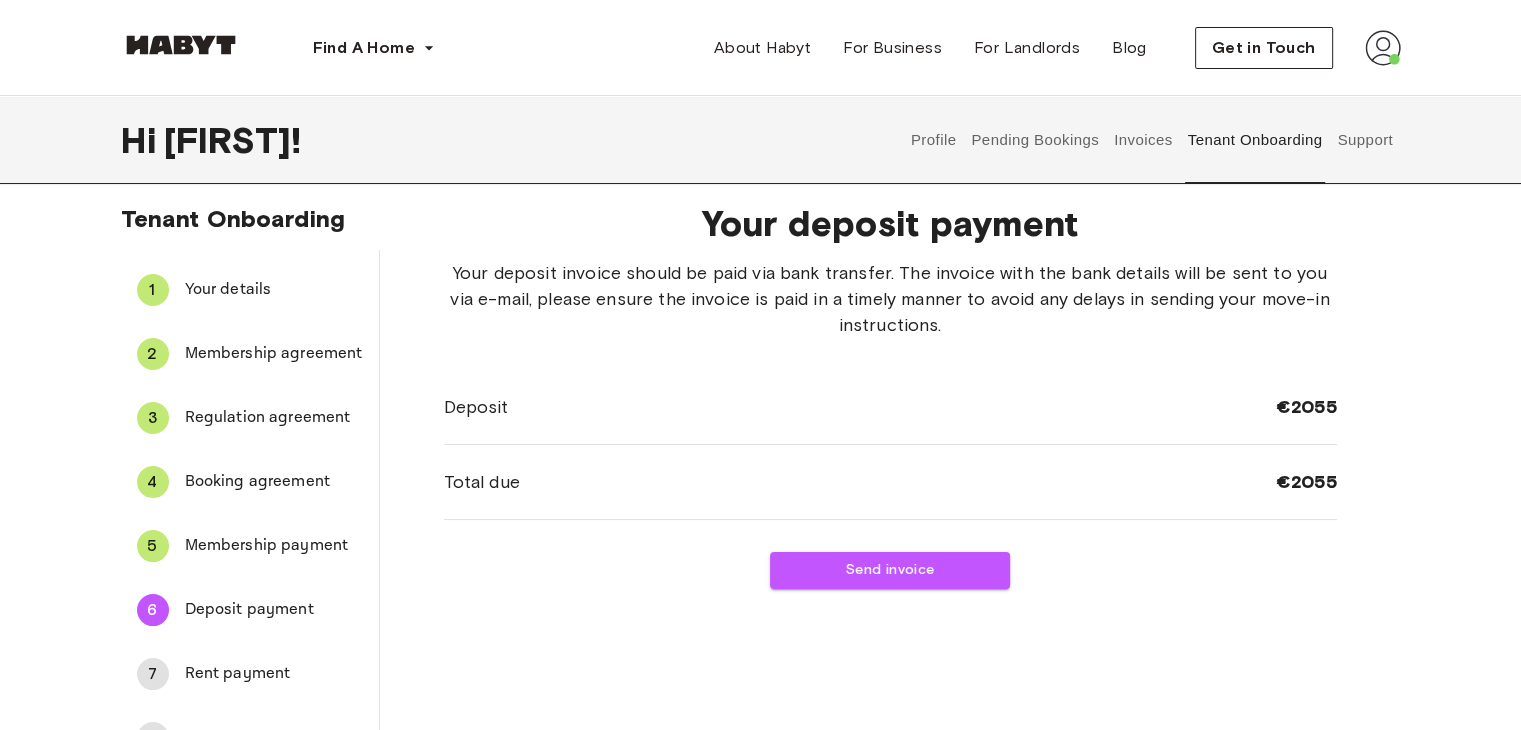 scroll, scrollTop: 0, scrollLeft: 0, axis: both 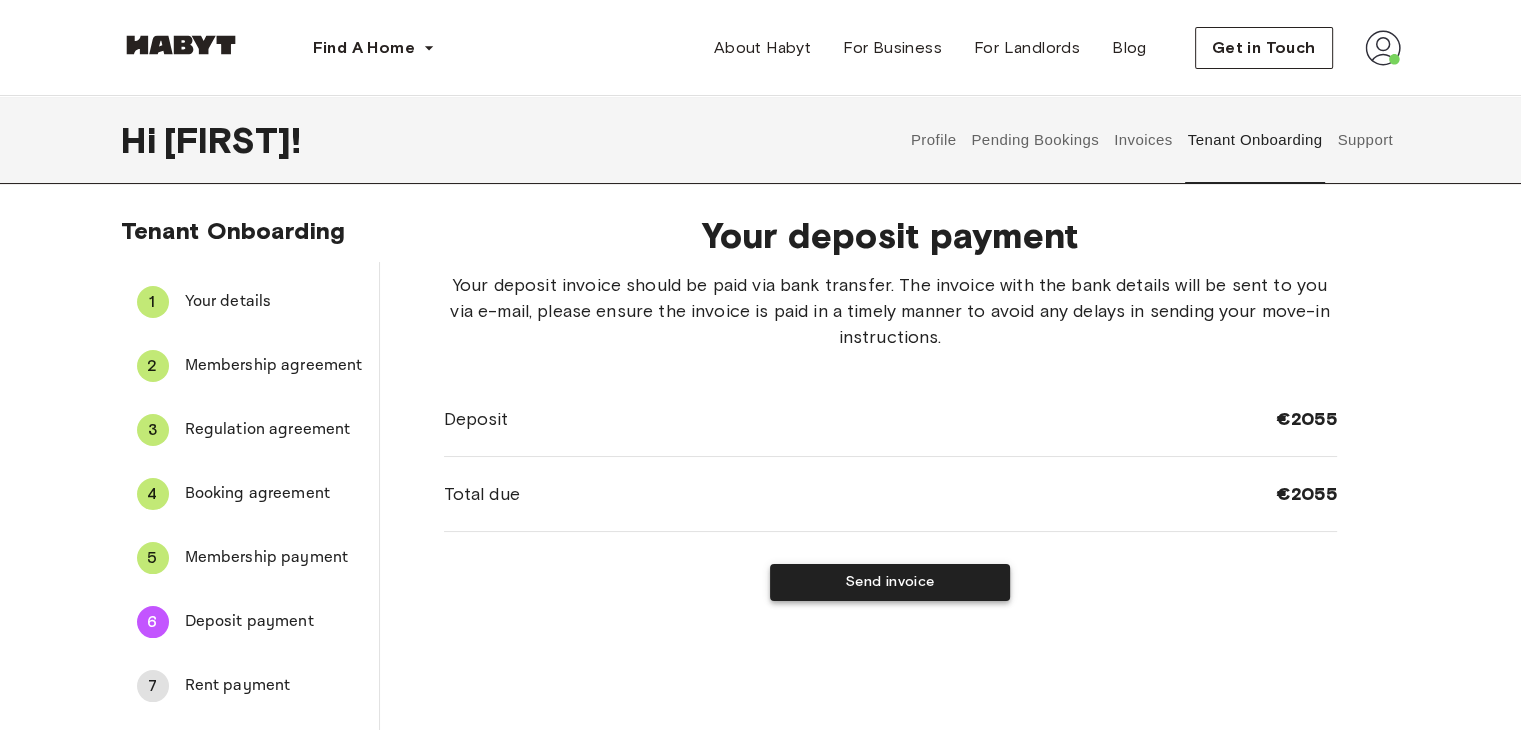click on "Send invoice" at bounding box center (890, 582) 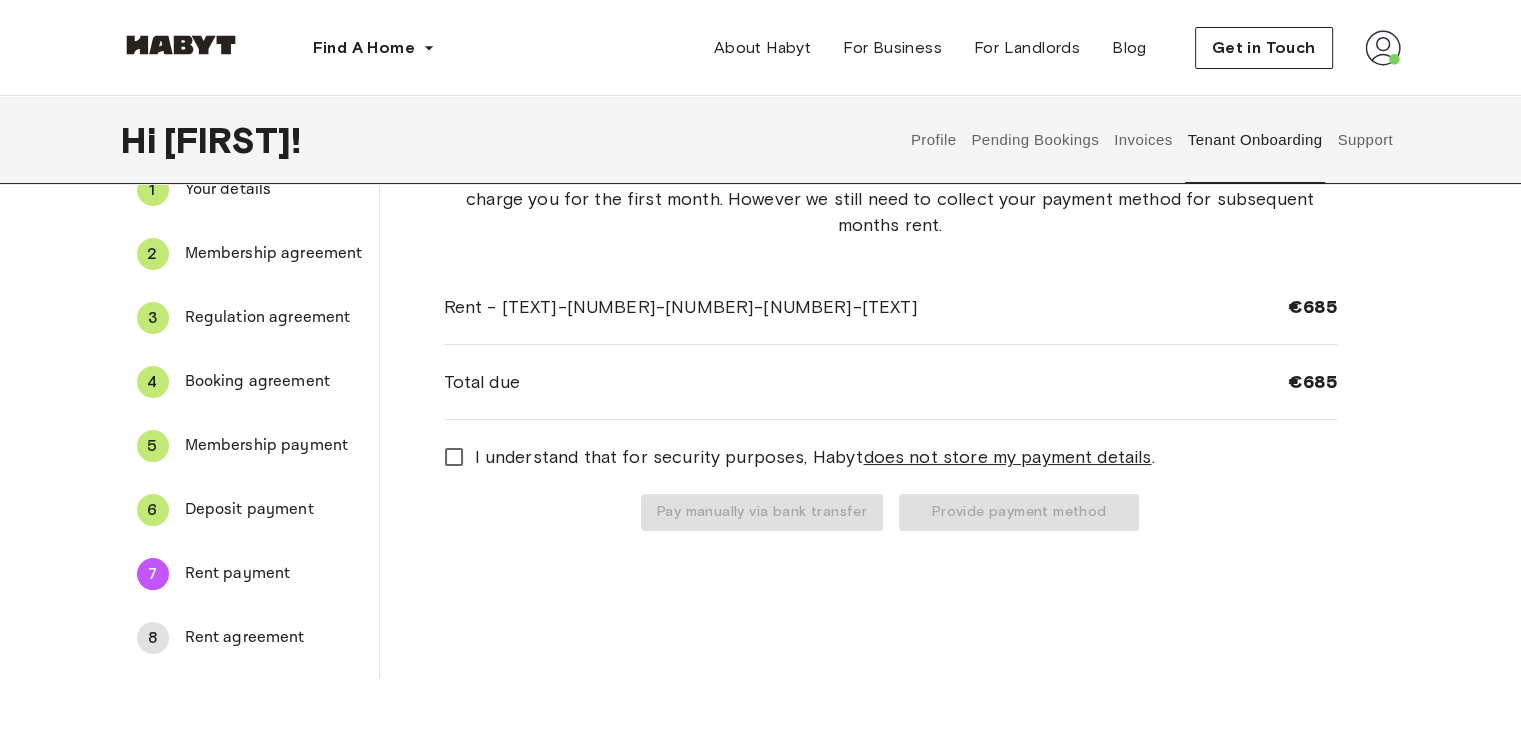 scroll, scrollTop: 111, scrollLeft: 0, axis: vertical 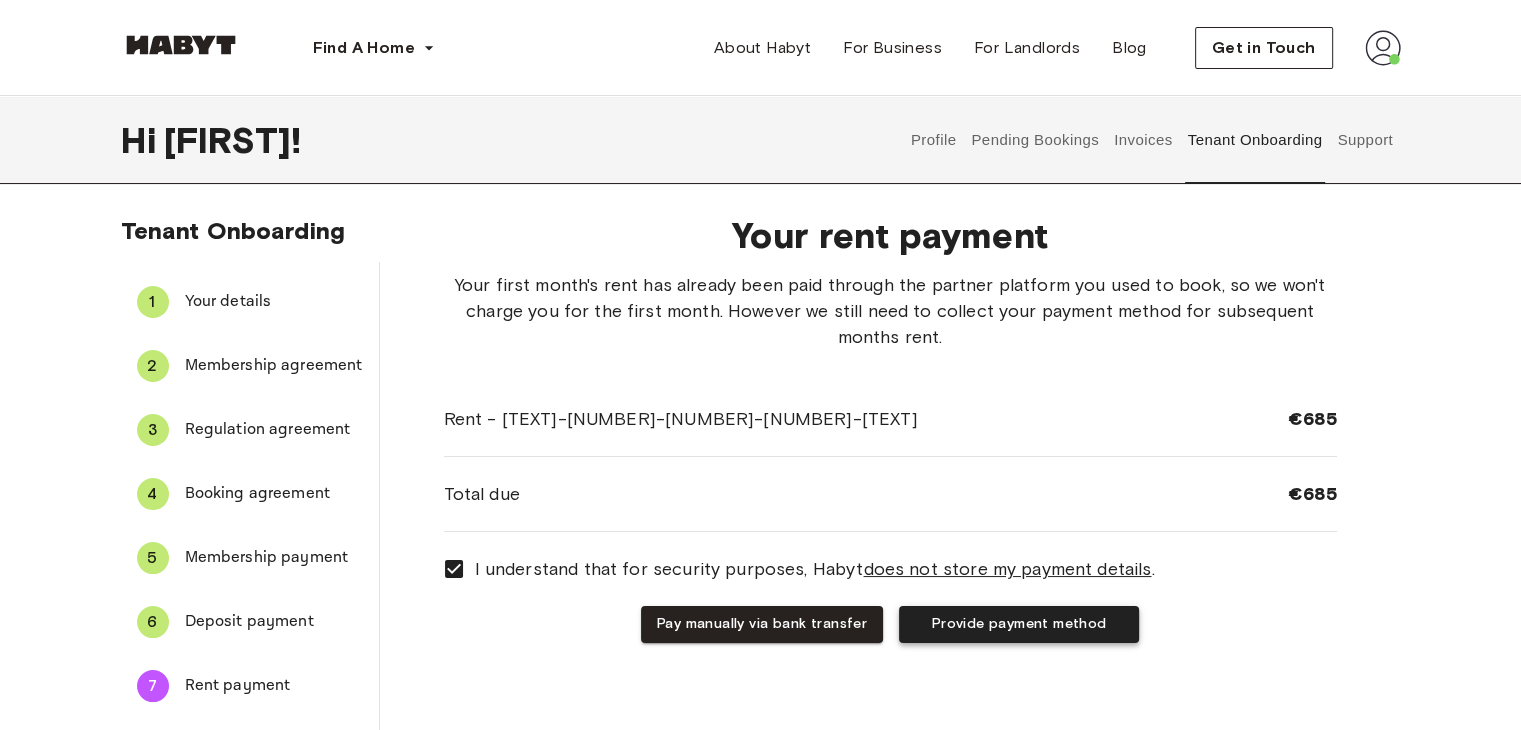 click on "Provide payment method" at bounding box center [1019, 624] 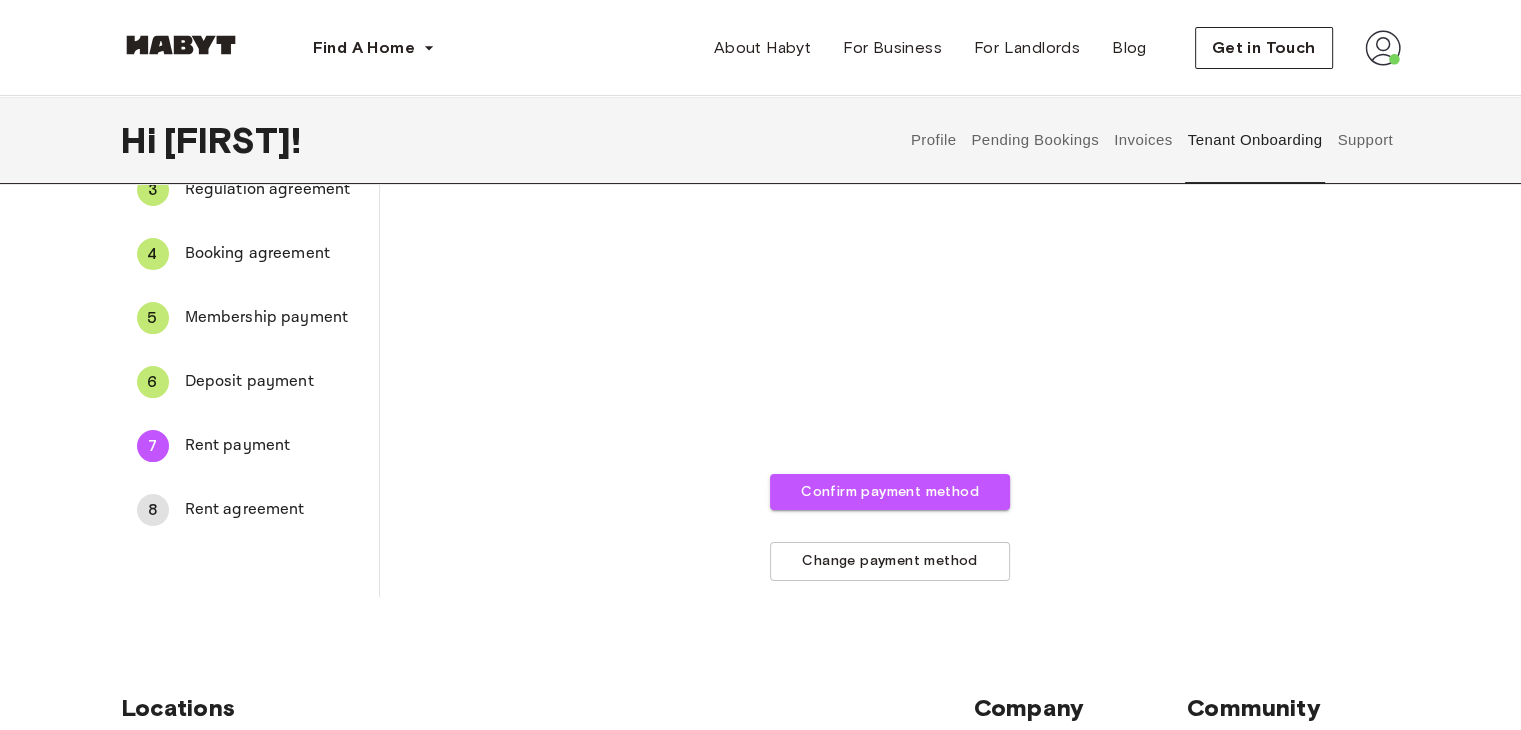 scroll, scrollTop: 240, scrollLeft: 0, axis: vertical 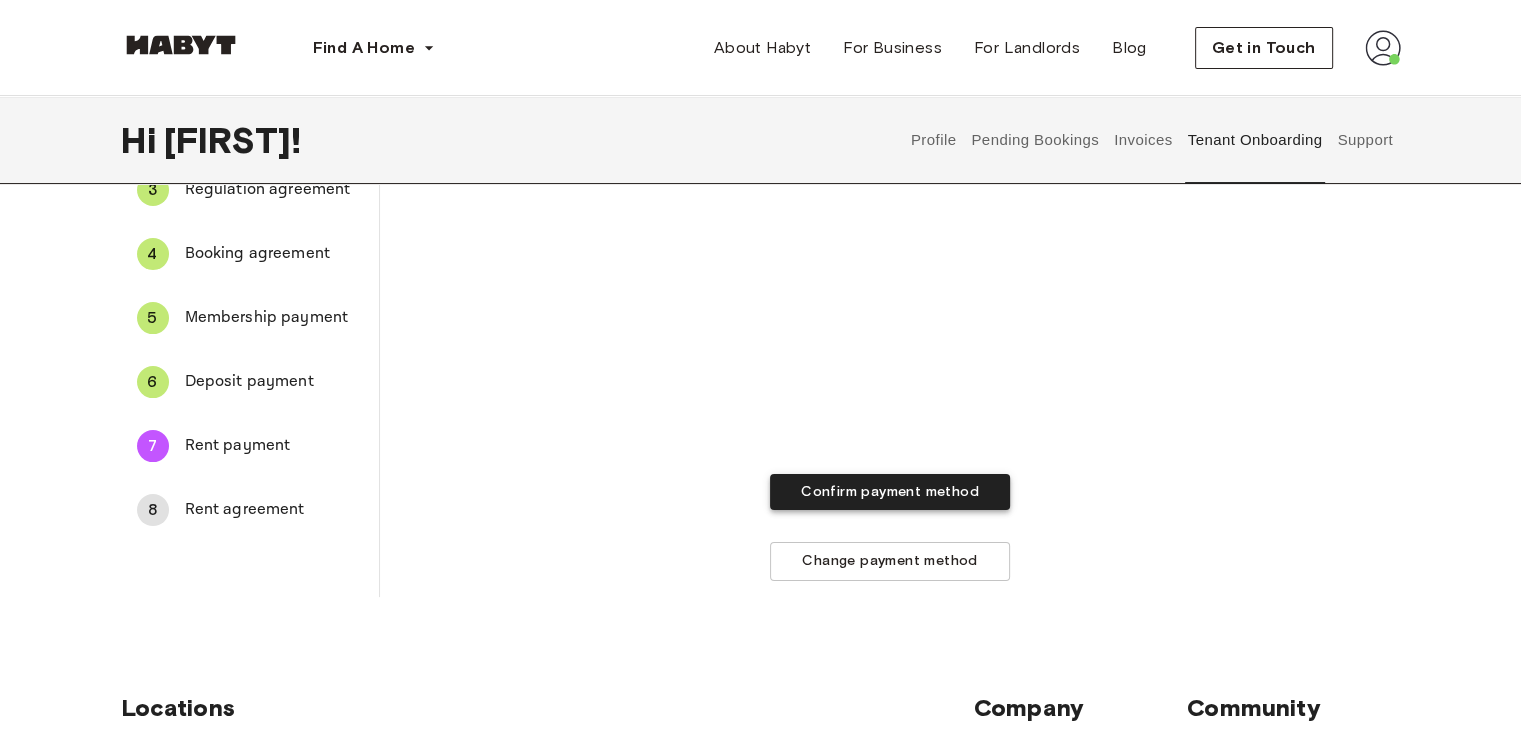 click on "Confirm payment method" at bounding box center (890, 492) 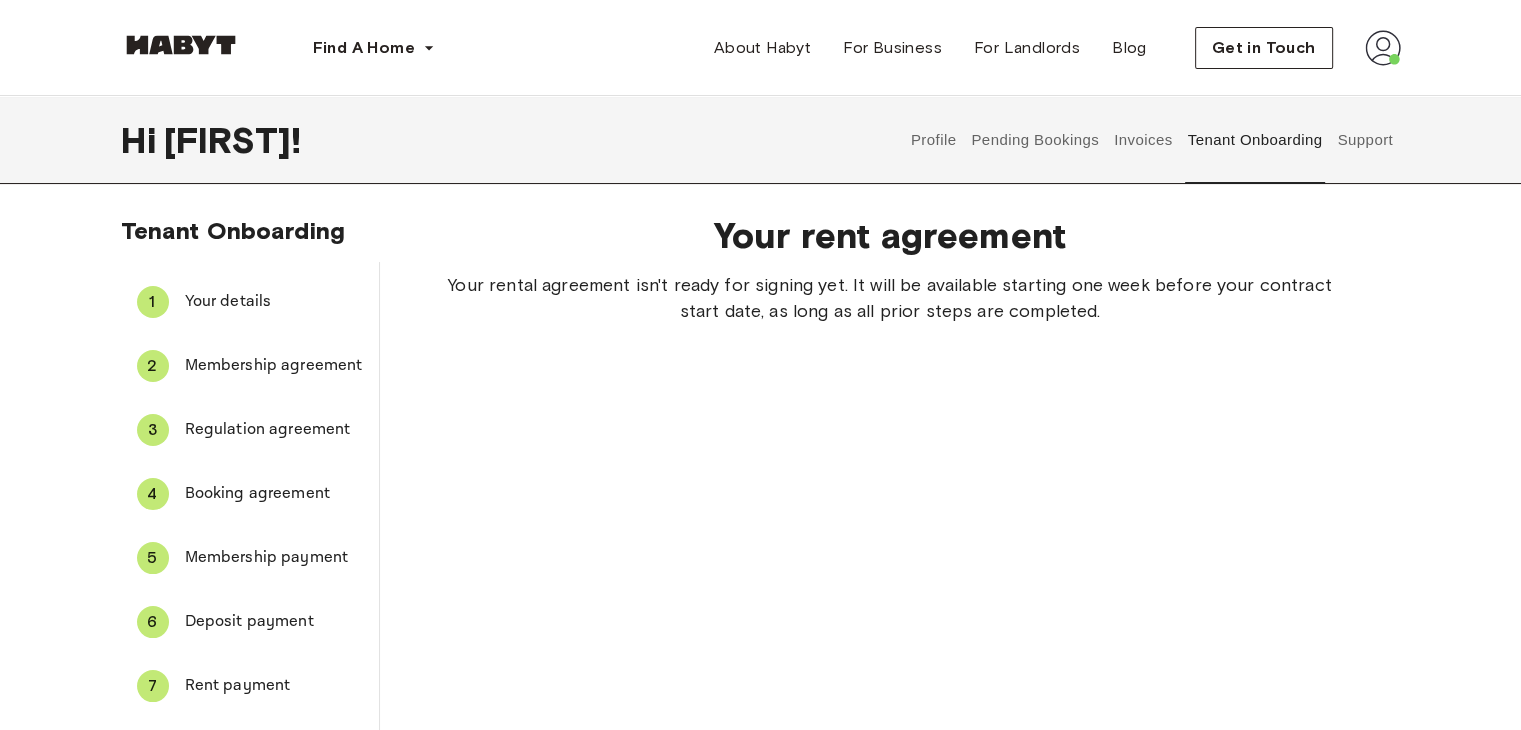 scroll, scrollTop: 106, scrollLeft: 0, axis: vertical 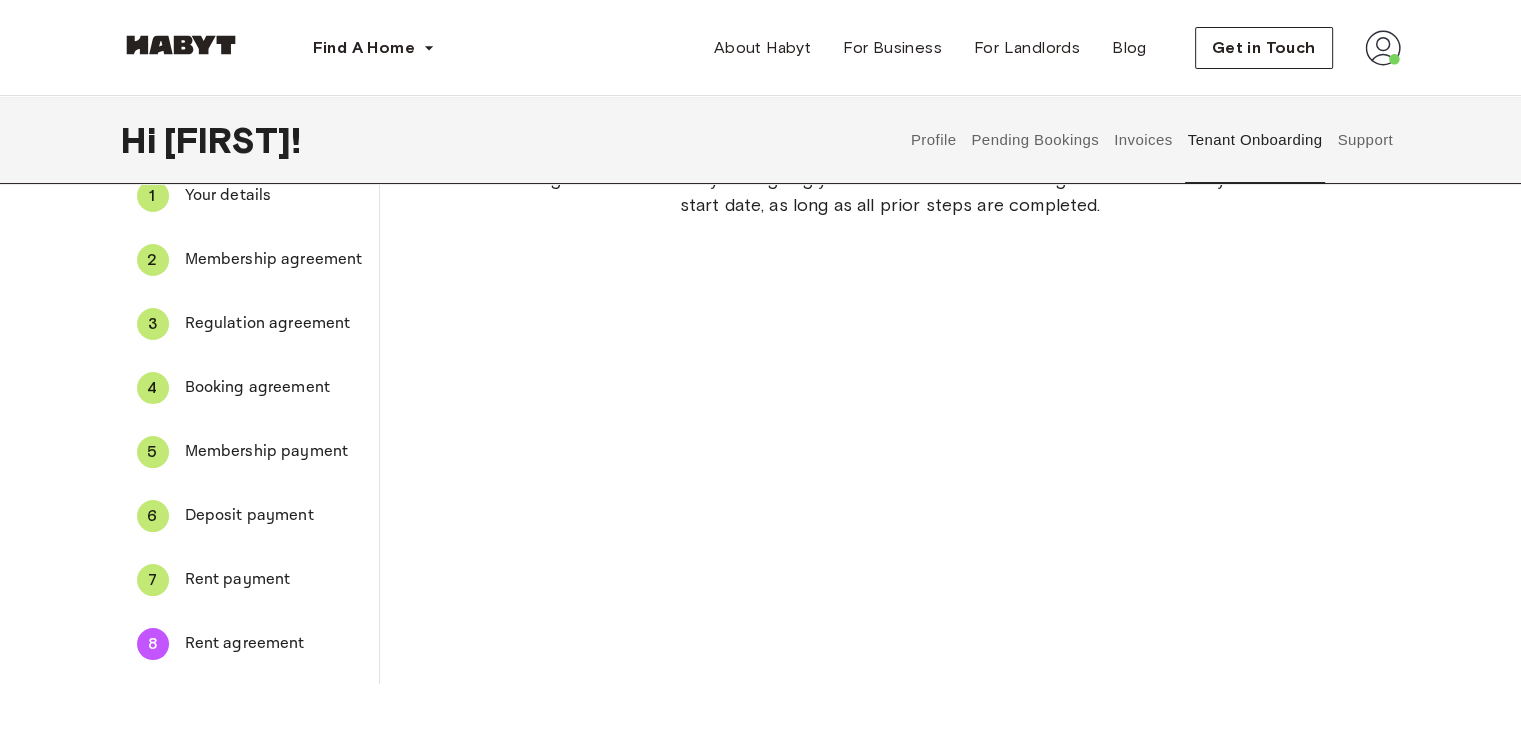 click on "Rent payment" at bounding box center [274, 580] 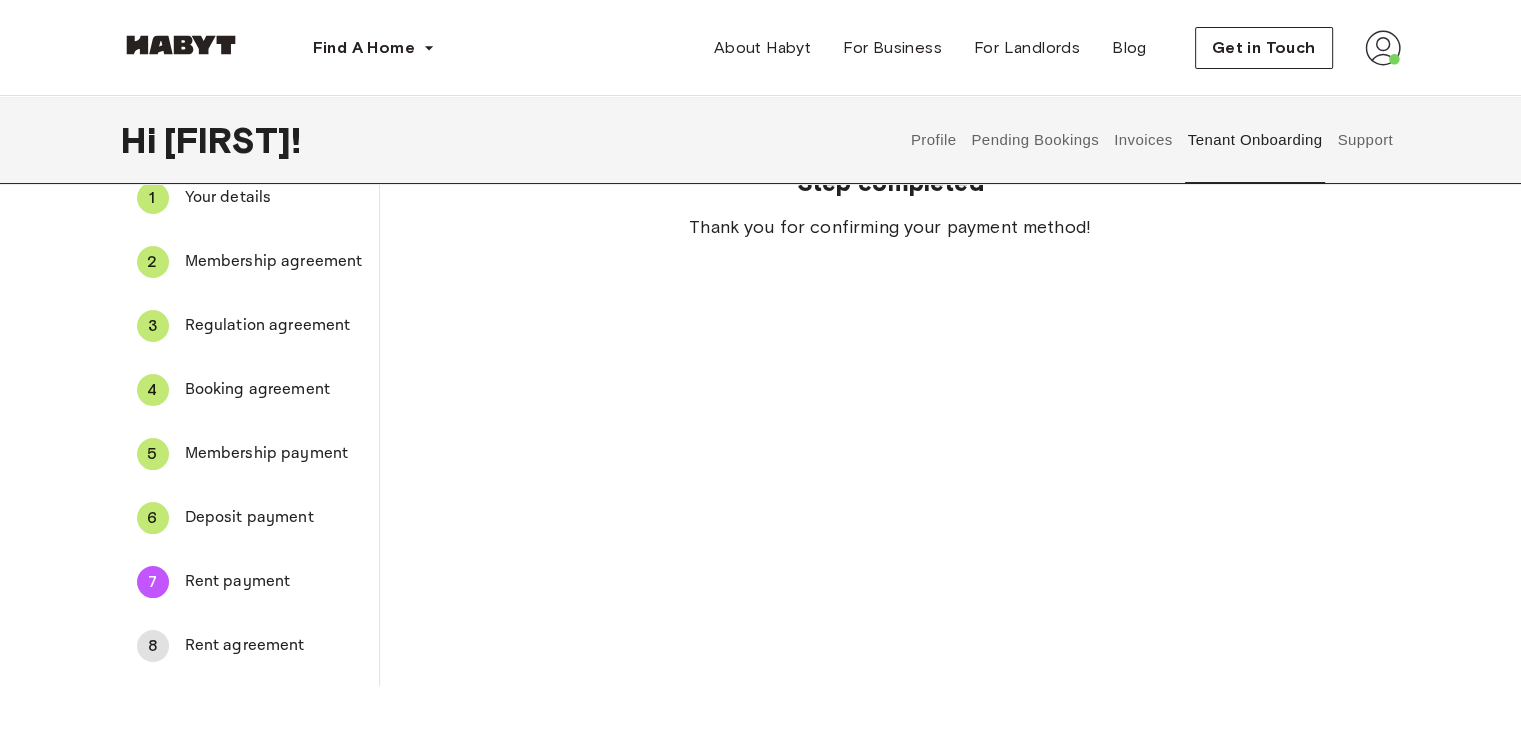 scroll, scrollTop: 104, scrollLeft: 0, axis: vertical 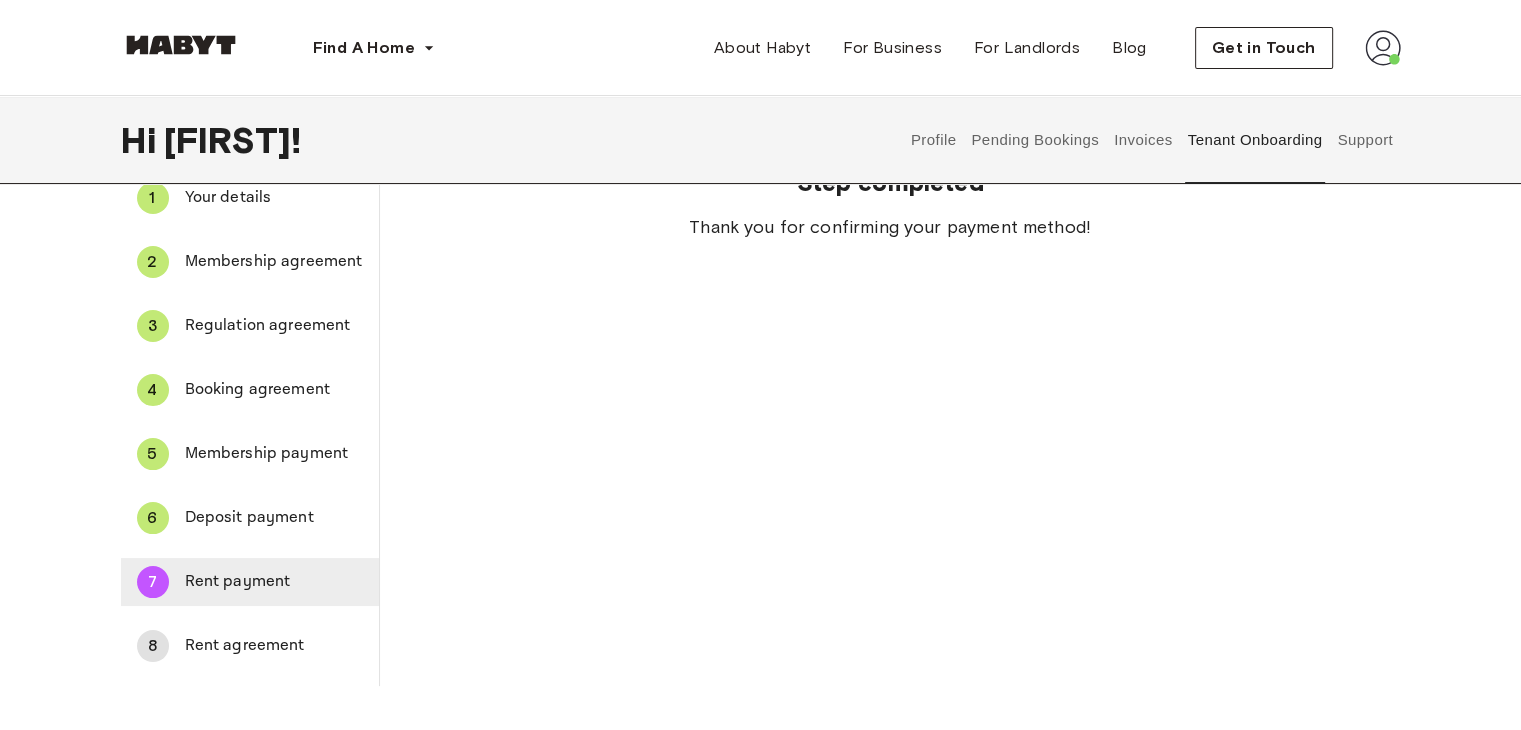 click on "Rent payment" at bounding box center (274, 582) 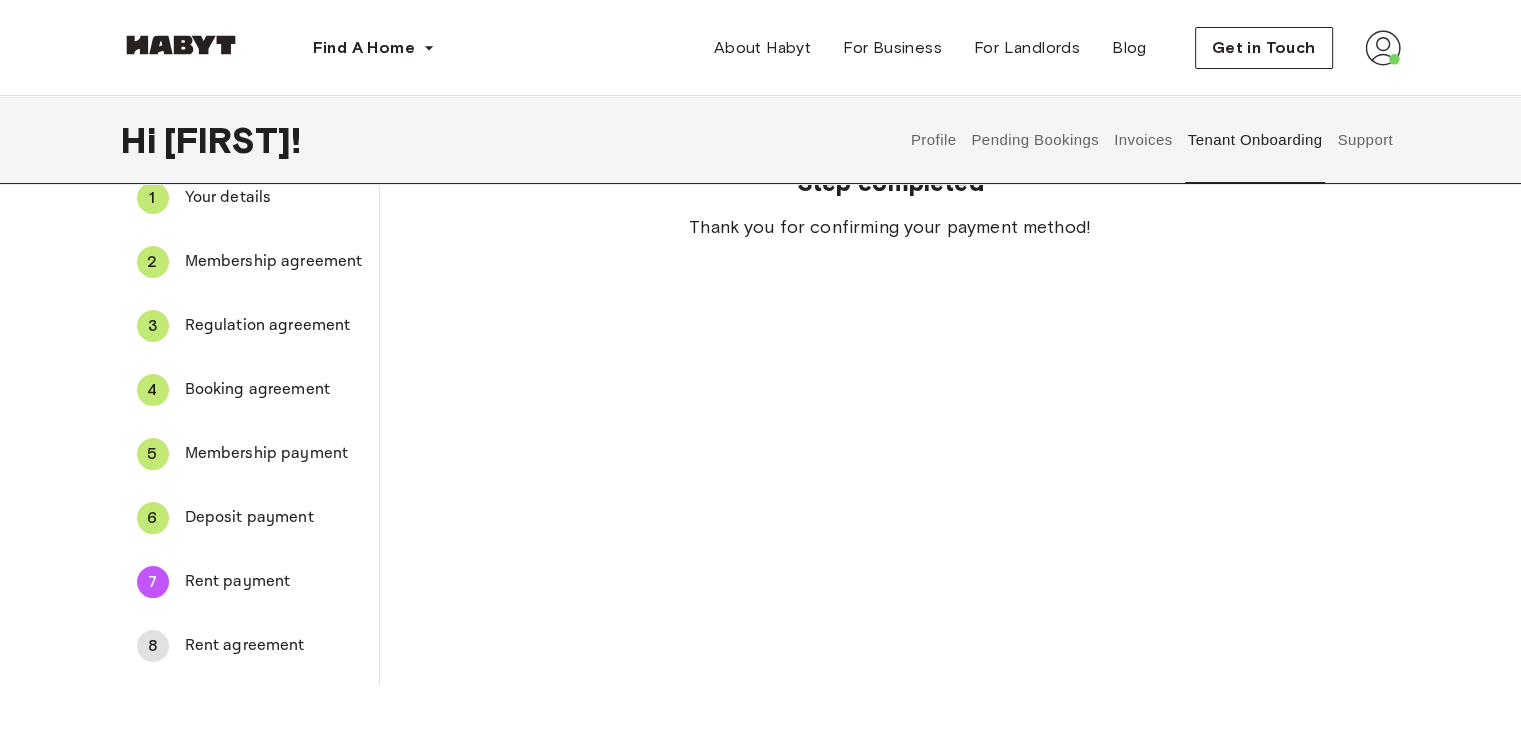 scroll, scrollTop: 0, scrollLeft: 0, axis: both 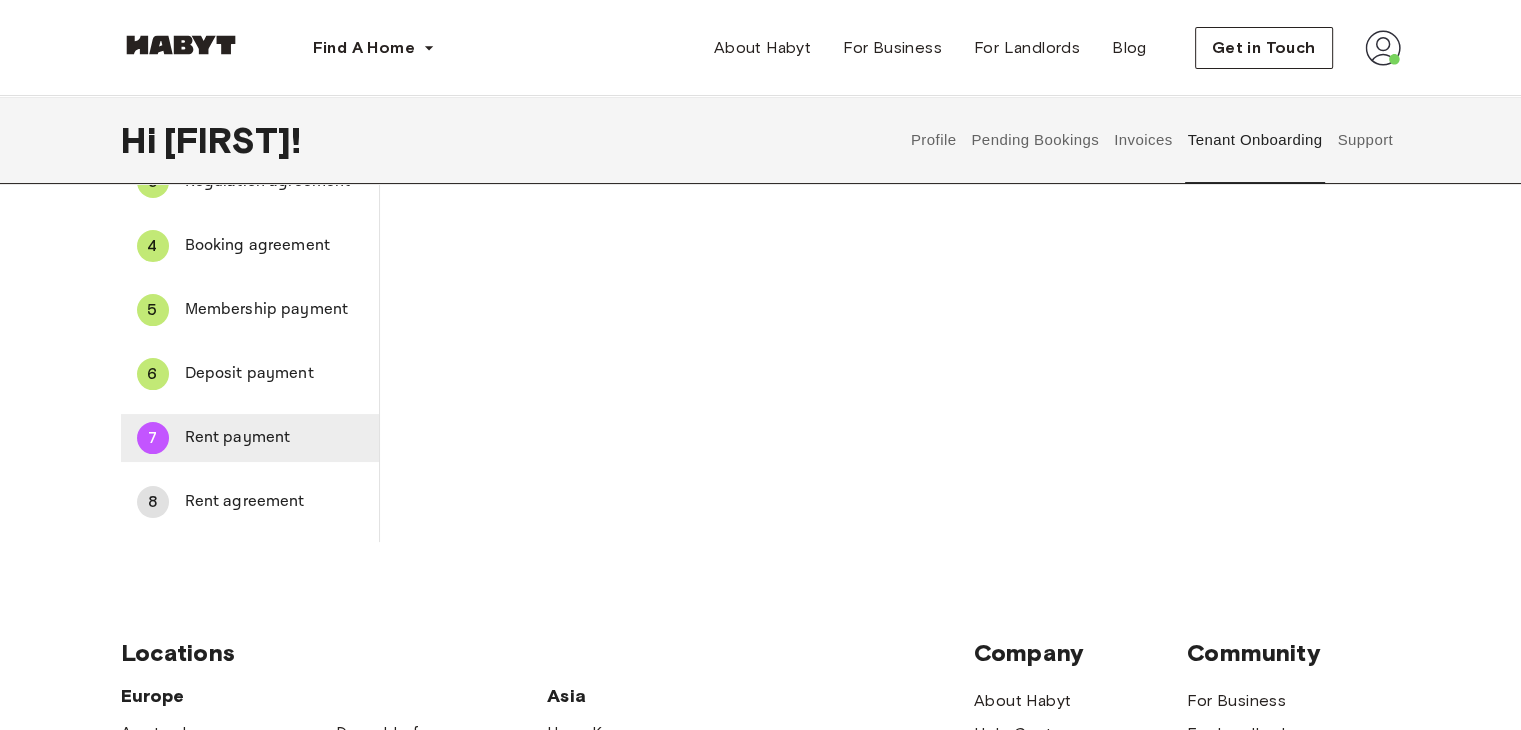 click on "Rent payment" at bounding box center (274, 438) 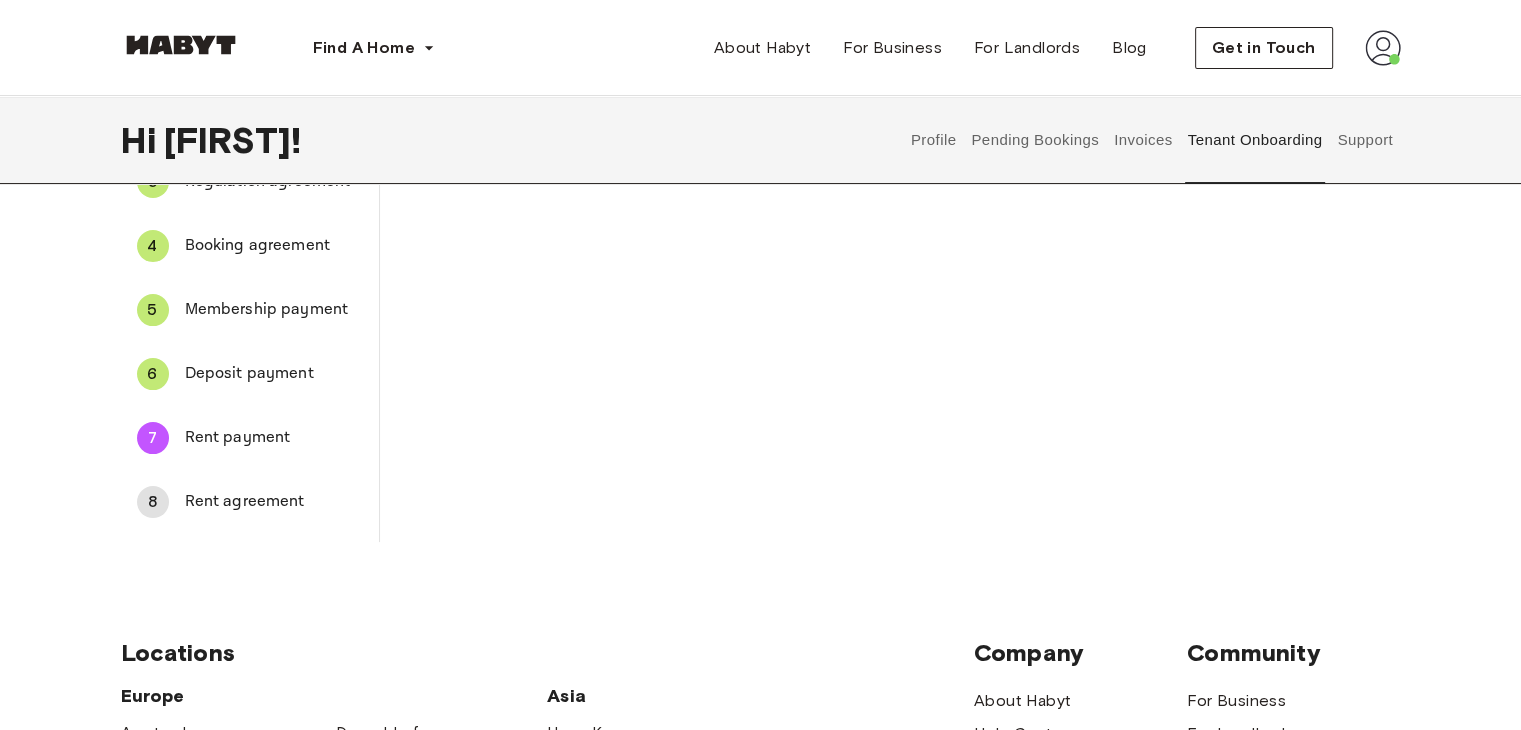 click on "8 Rent agreement" at bounding box center [250, 502] 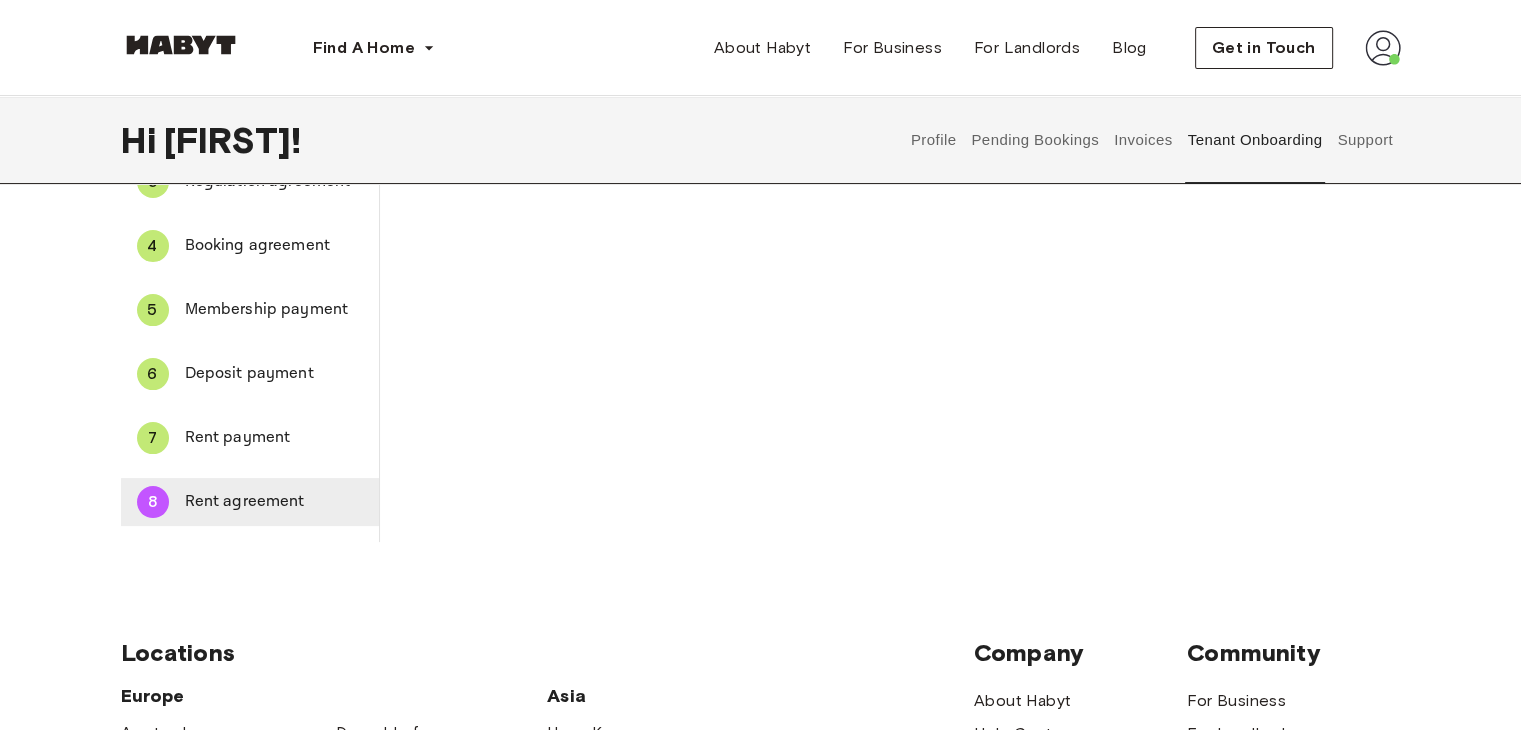 click on "Rent agreement" at bounding box center [274, 502] 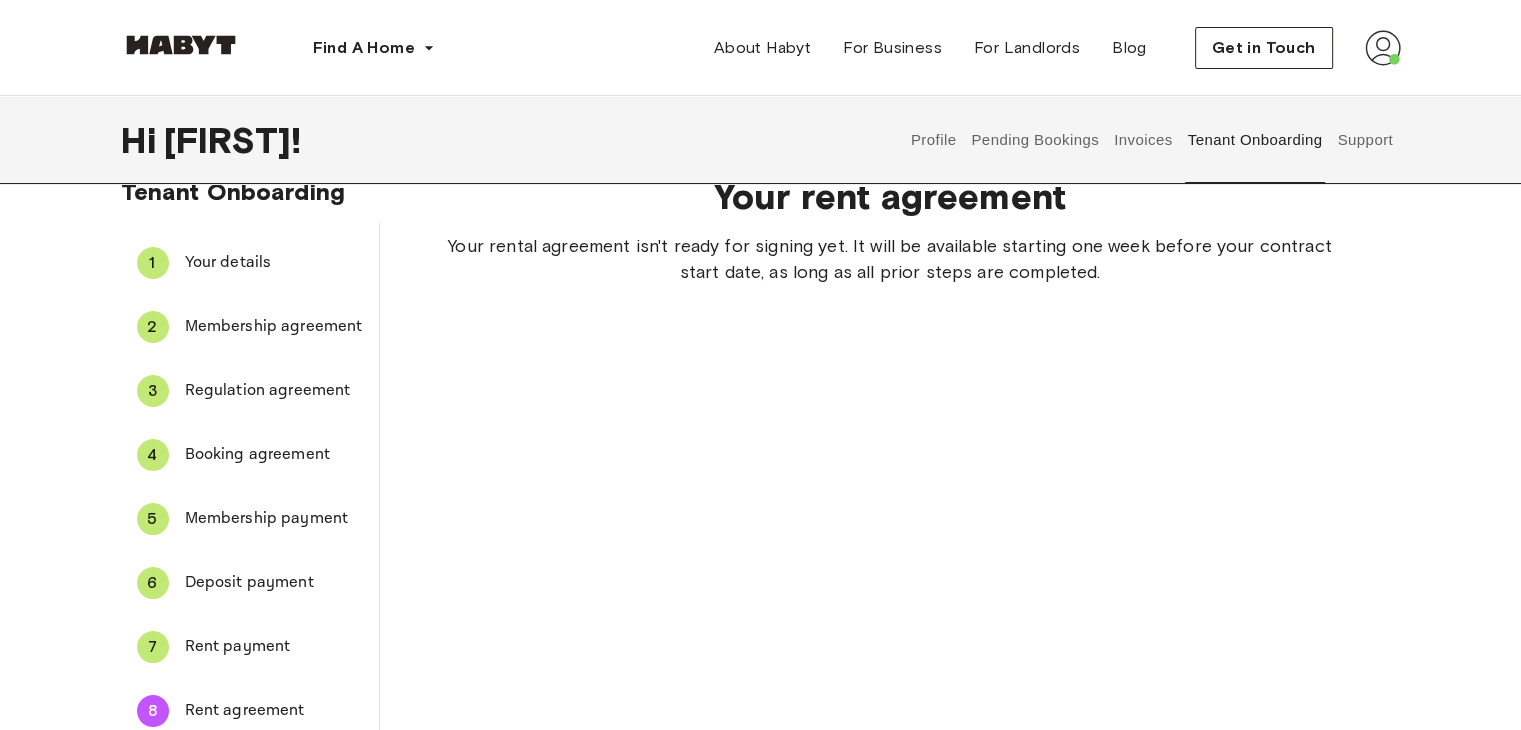 scroll, scrollTop: 38, scrollLeft: 0, axis: vertical 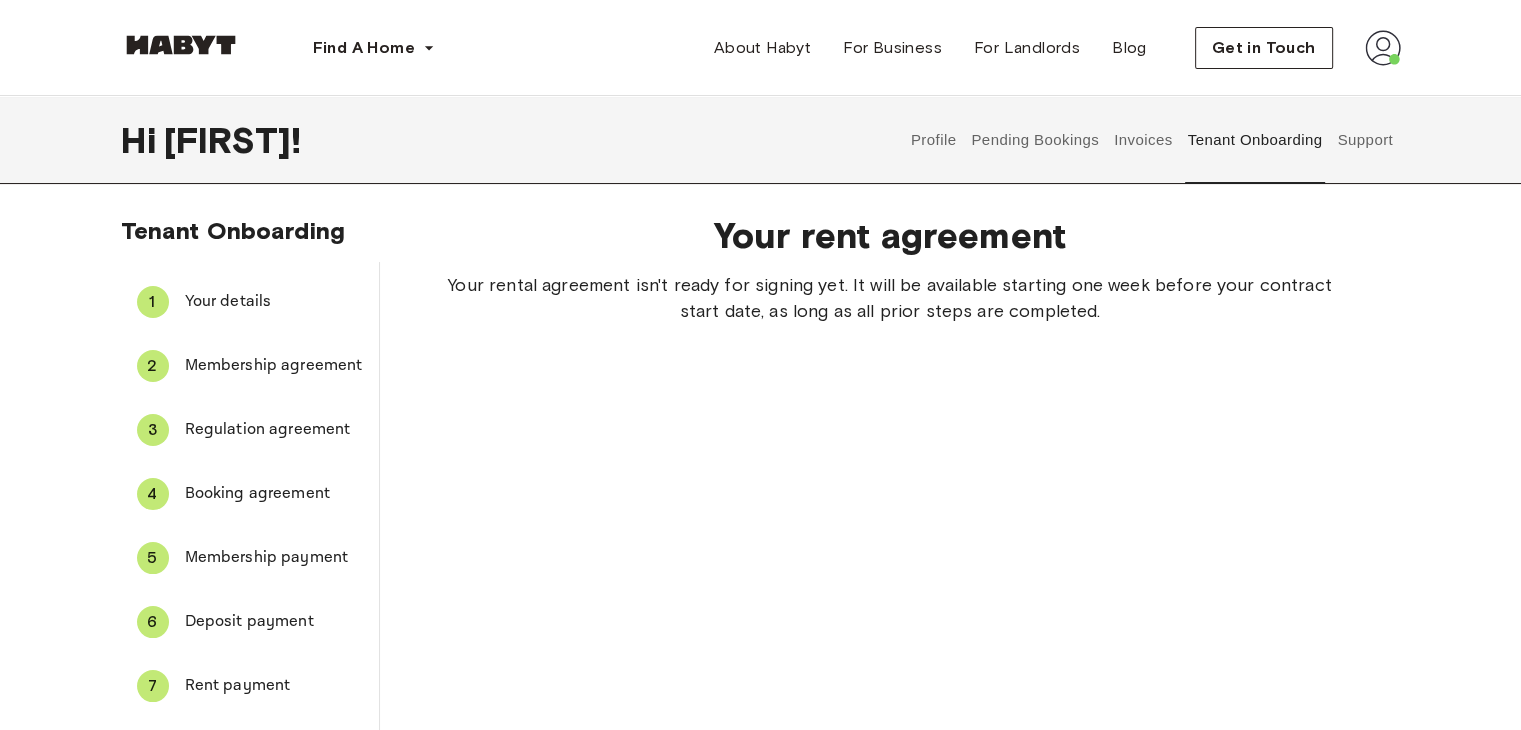 click at bounding box center [1383, 48] 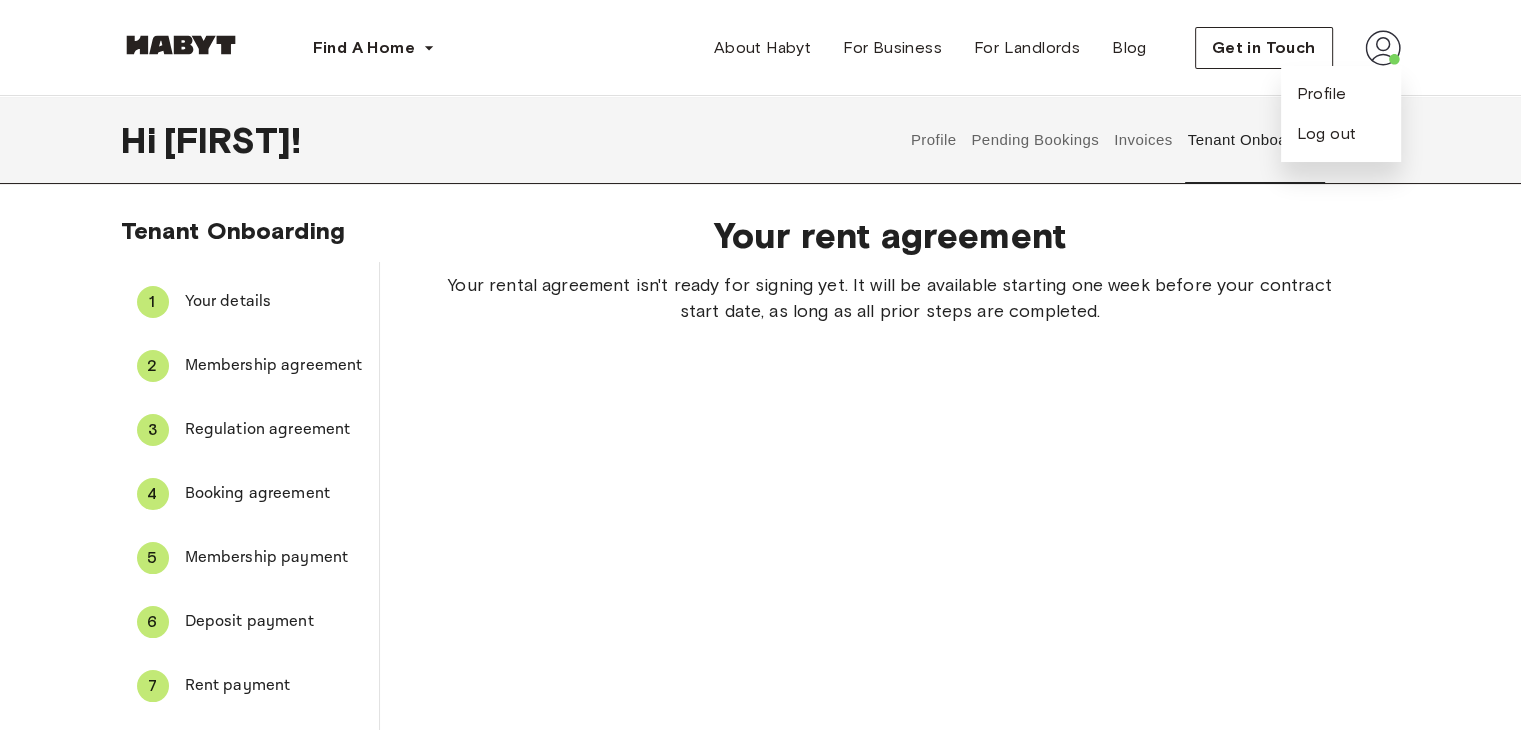 click on "Hi   Maarten ! Profile Pending Bookings Invoices Tenant Onboarding Support" at bounding box center [761, 140] 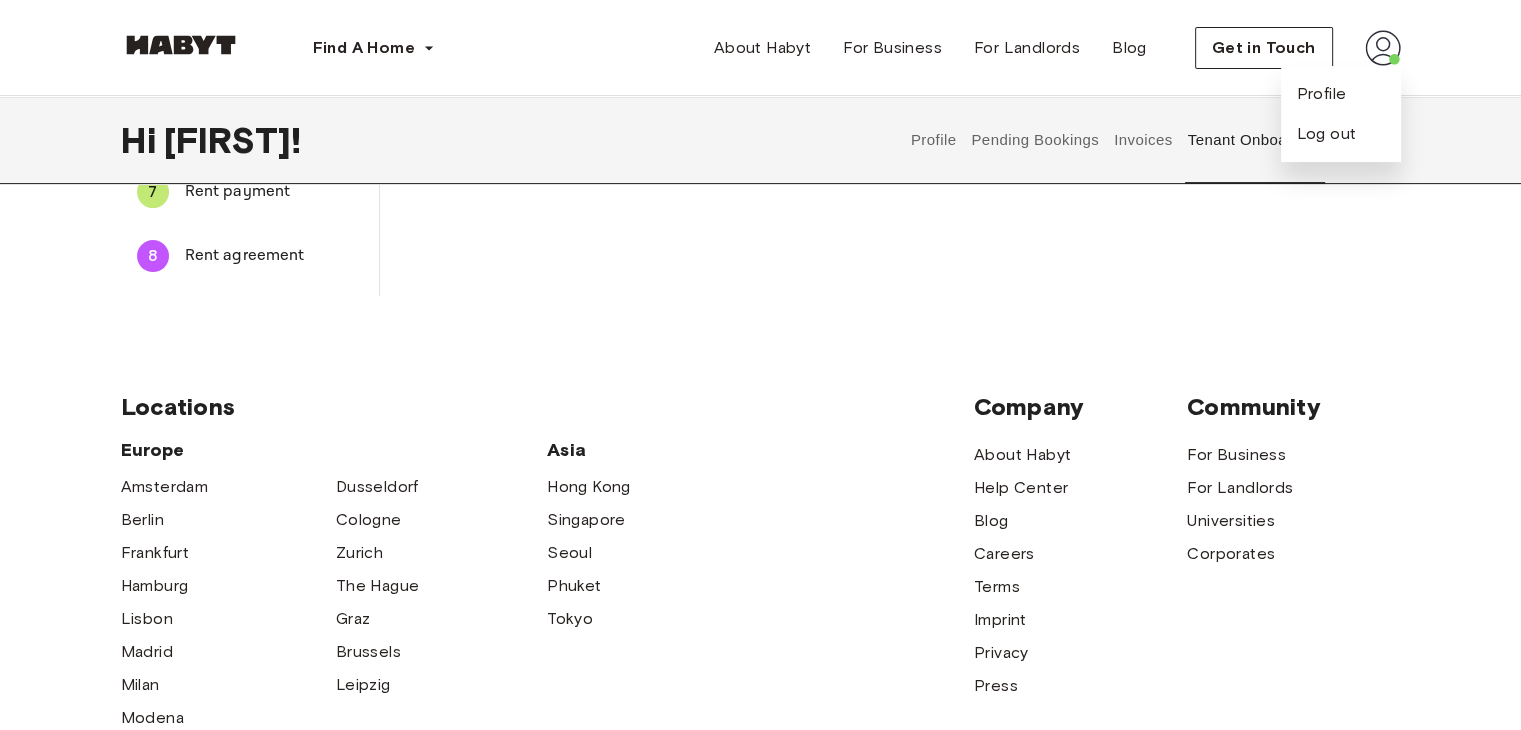 scroll, scrollTop: 0, scrollLeft: 0, axis: both 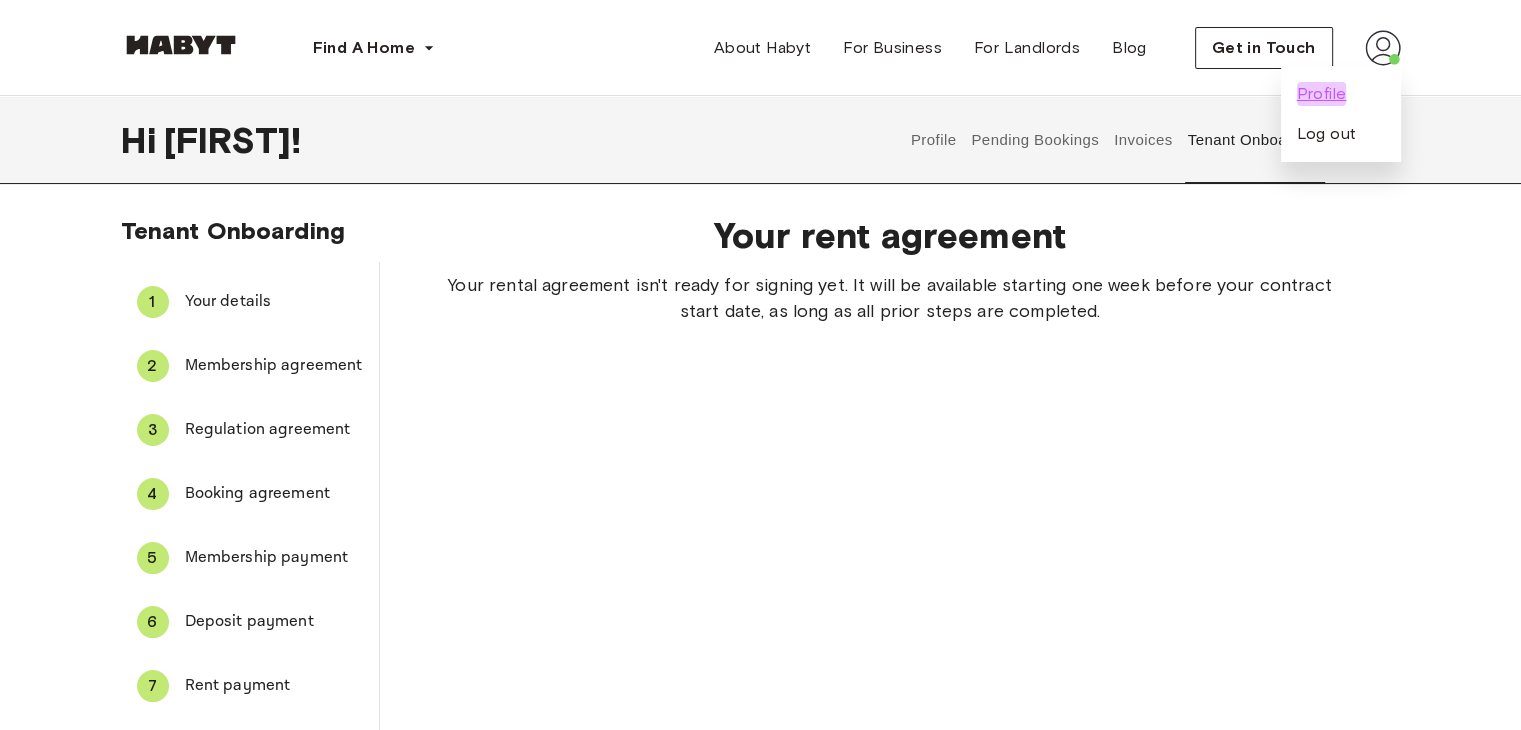 click on "Profile" at bounding box center (1322, 94) 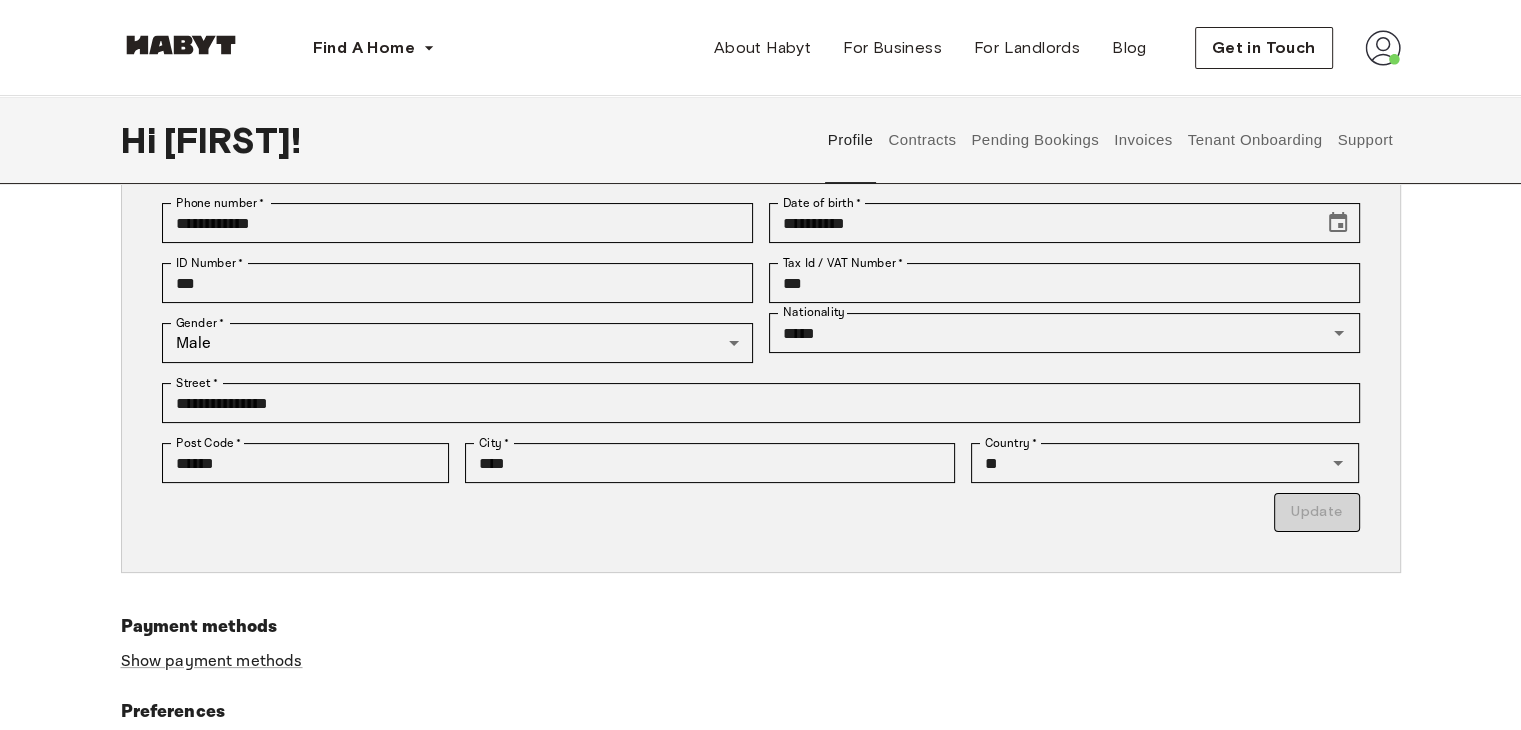 scroll, scrollTop: 270, scrollLeft: 0, axis: vertical 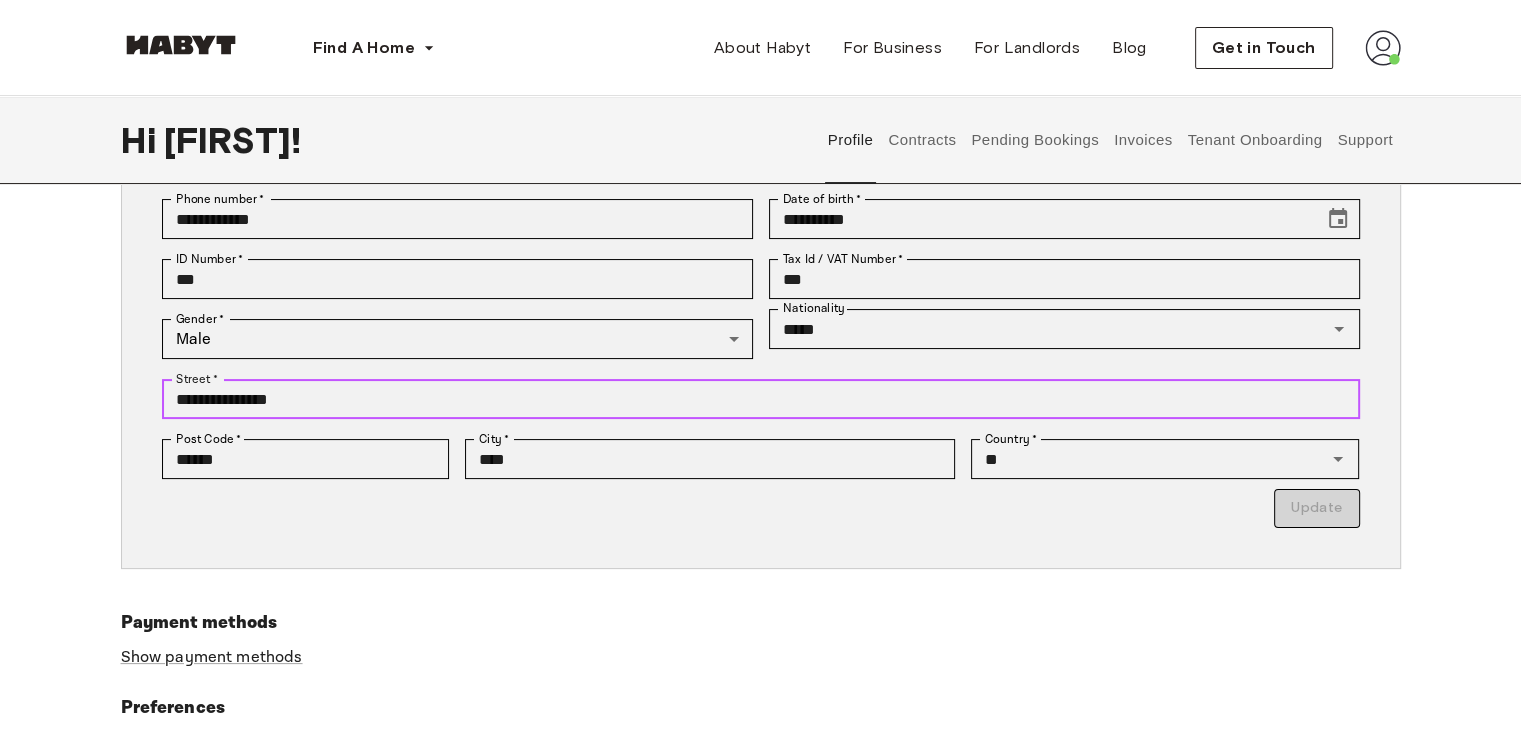 click on "**********" at bounding box center [761, 399] 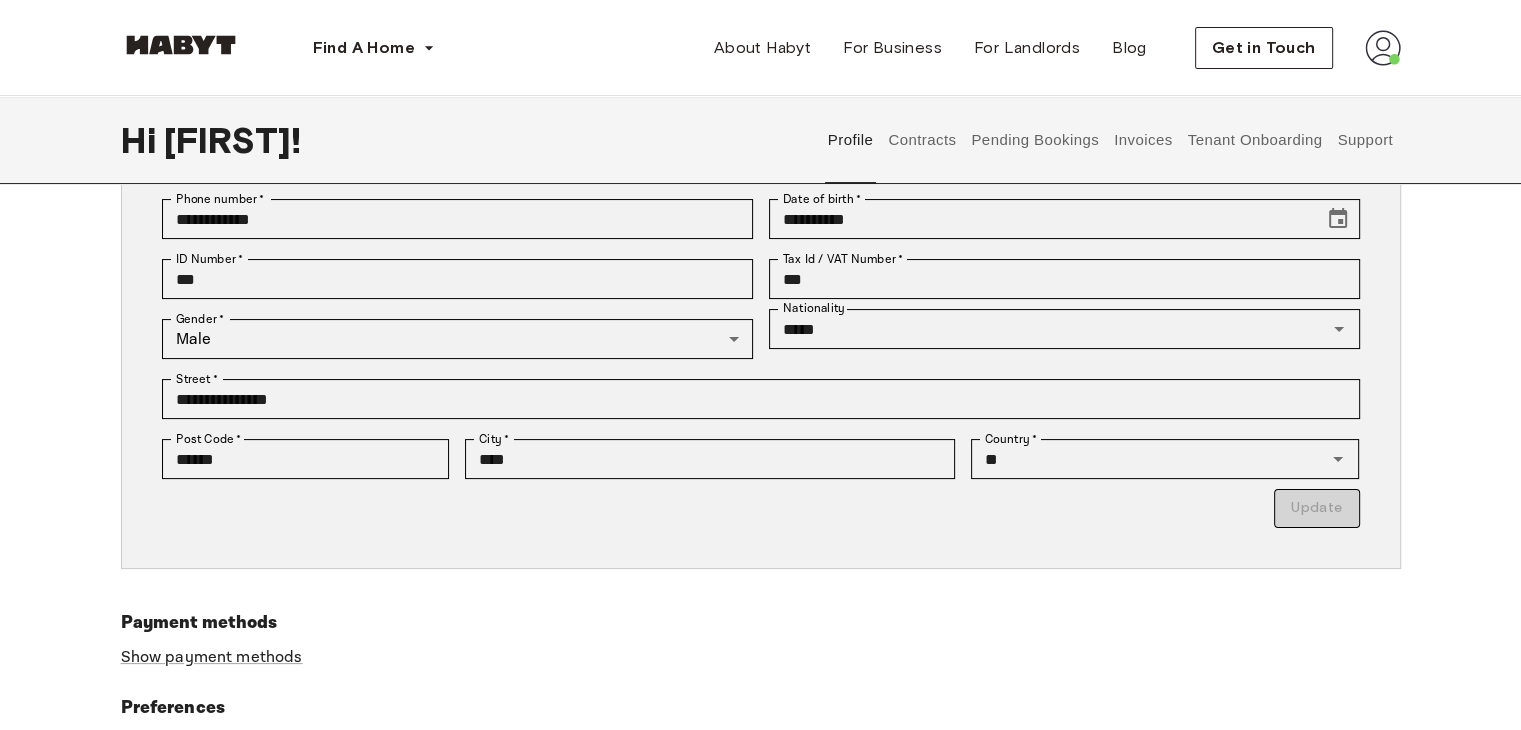 click on "Update" at bounding box center (761, 508) 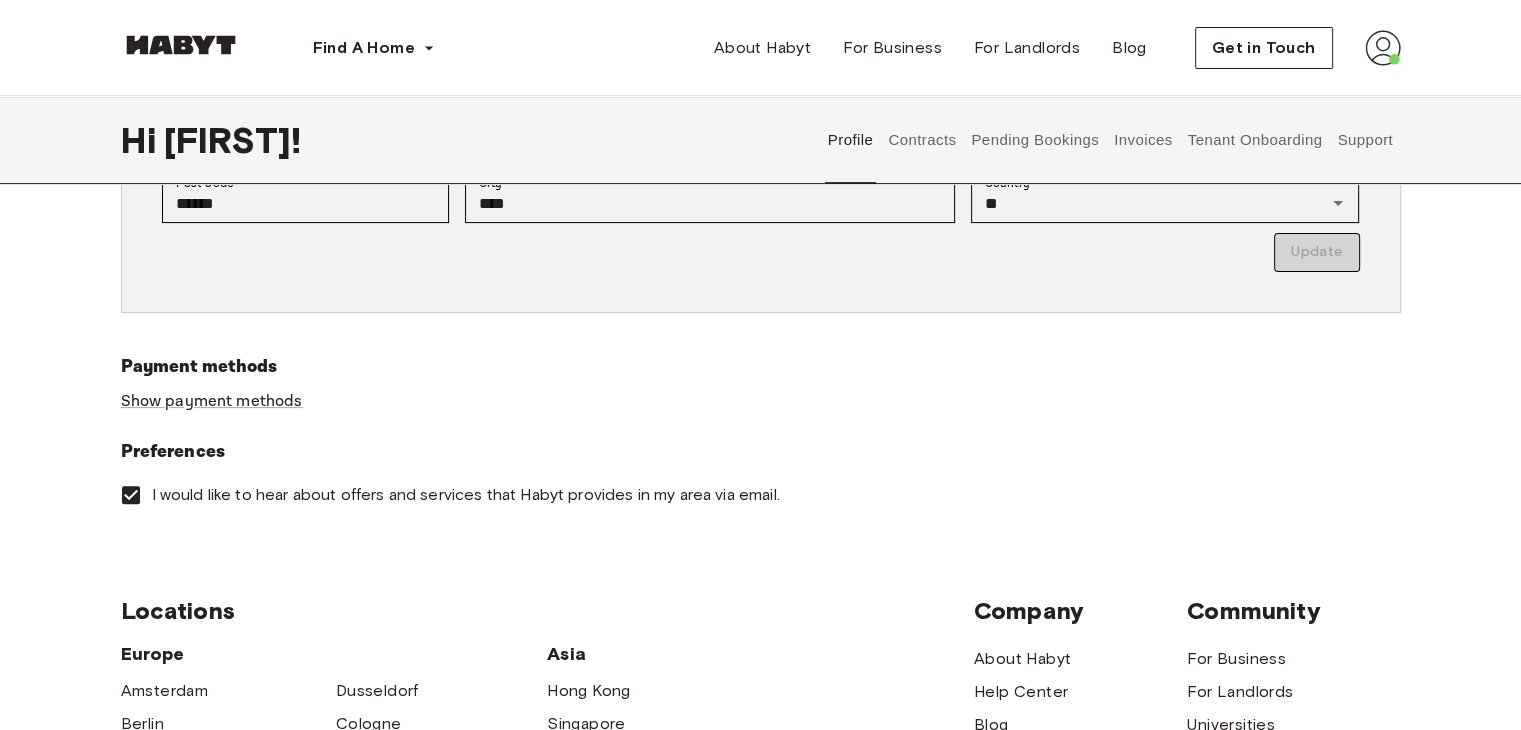 scroll, scrollTop: 524, scrollLeft: 0, axis: vertical 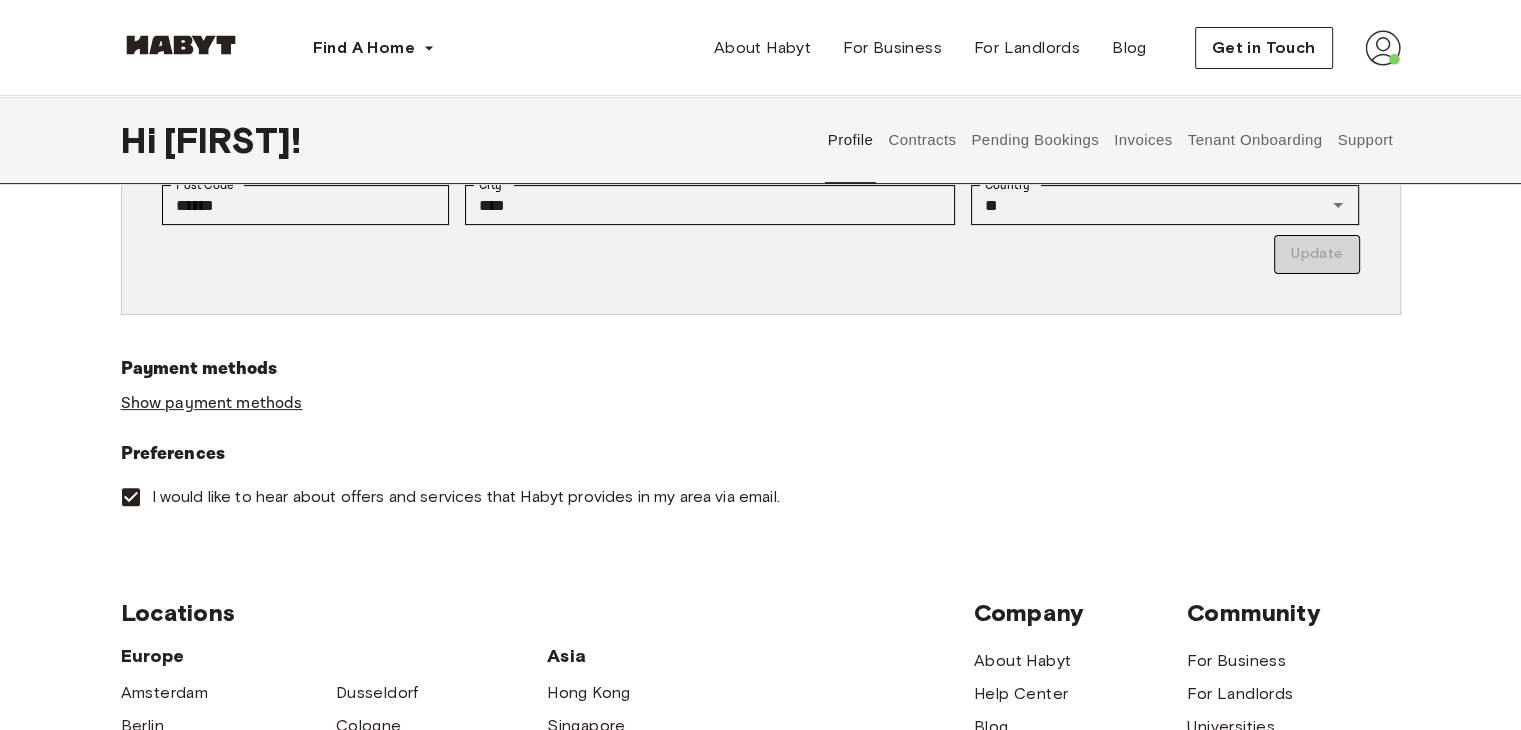click on "Show payment methods" at bounding box center (212, 403) 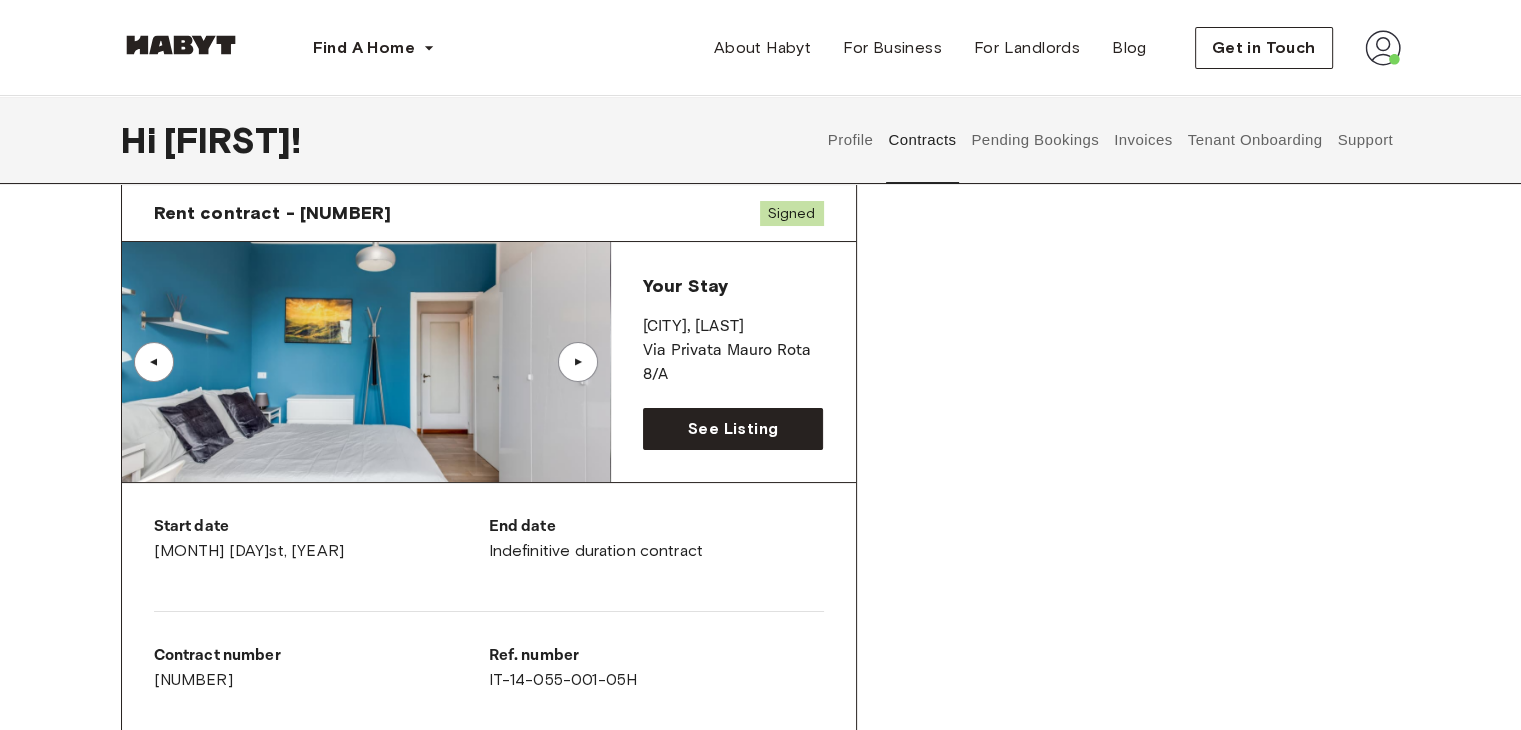 scroll, scrollTop: 0, scrollLeft: 0, axis: both 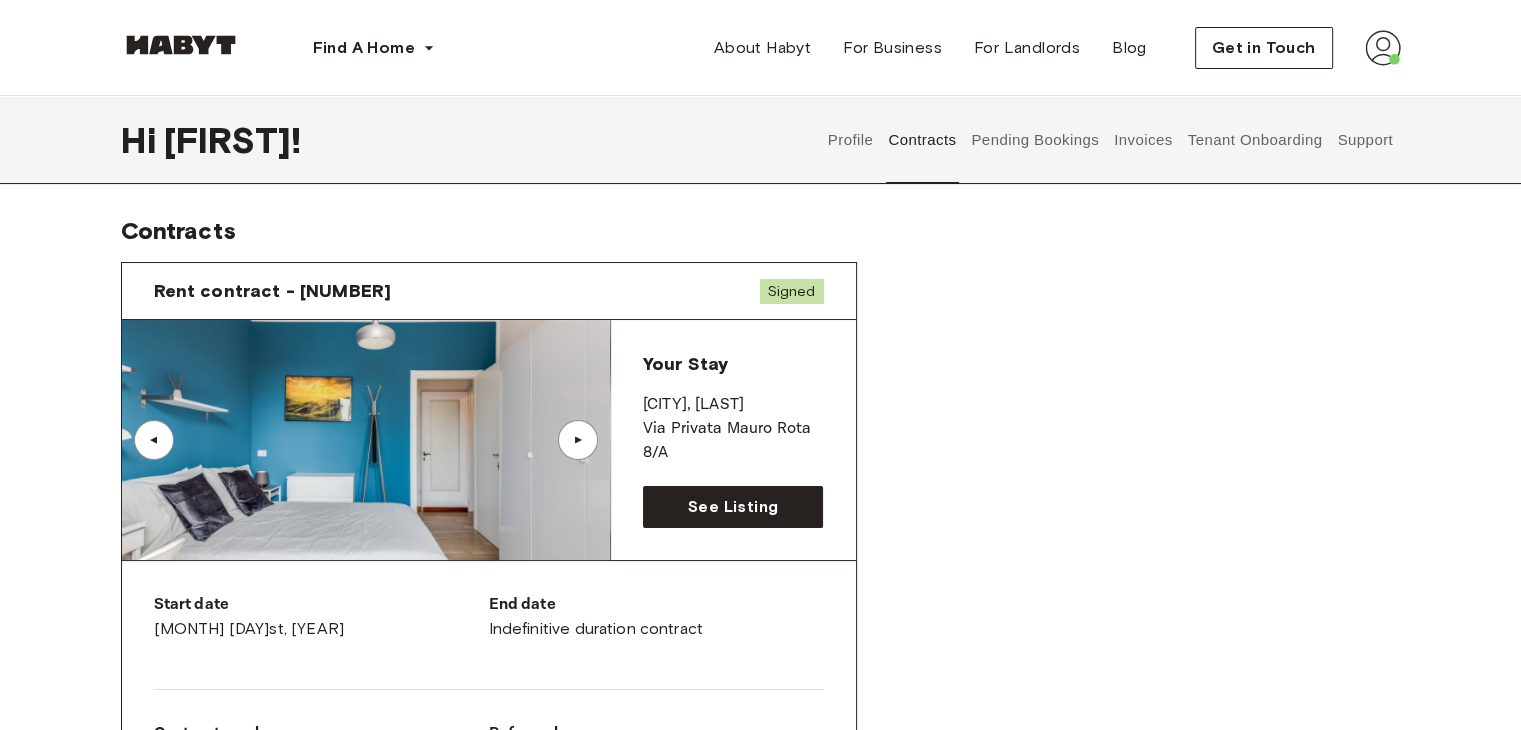 click on "Profile" at bounding box center [850, 140] 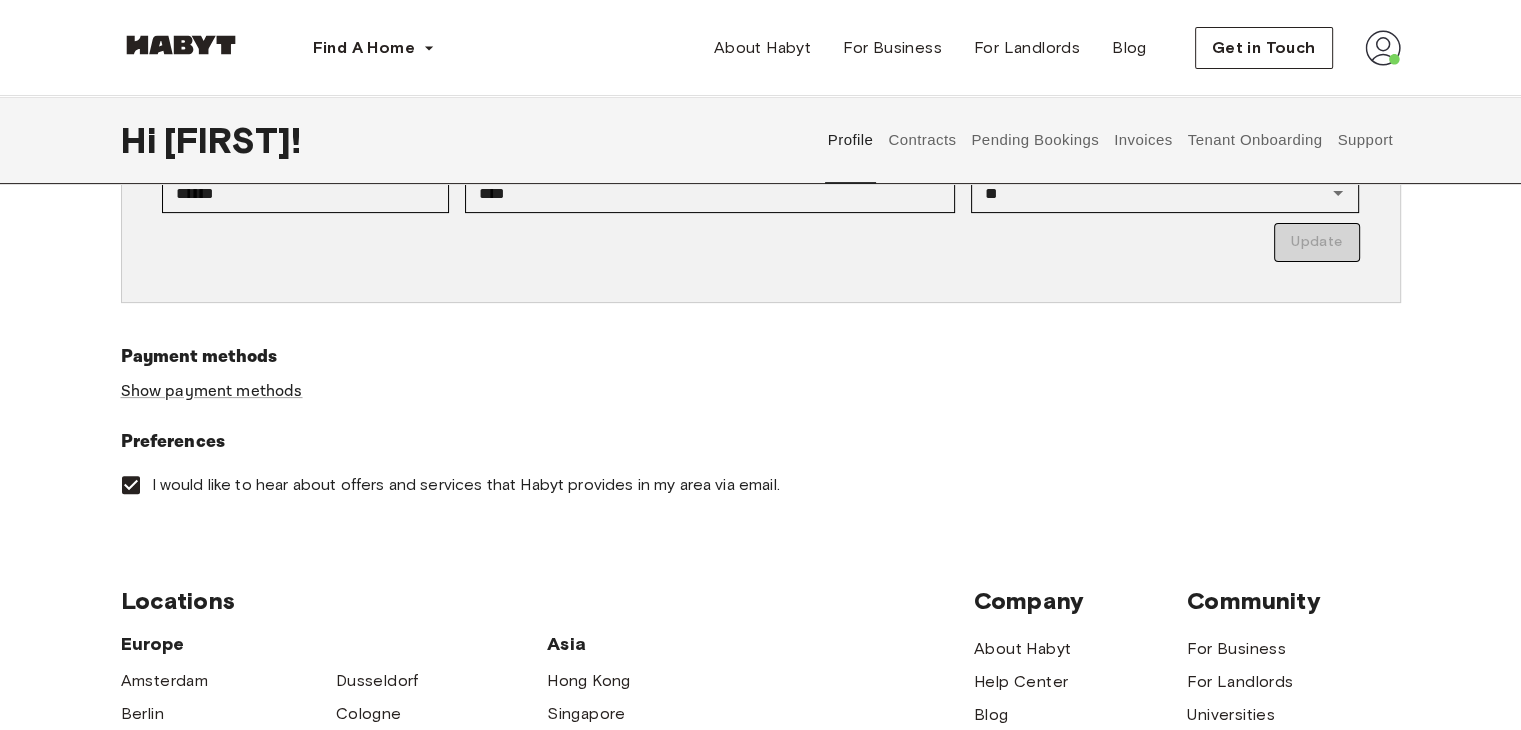scroll, scrollTop: 535, scrollLeft: 0, axis: vertical 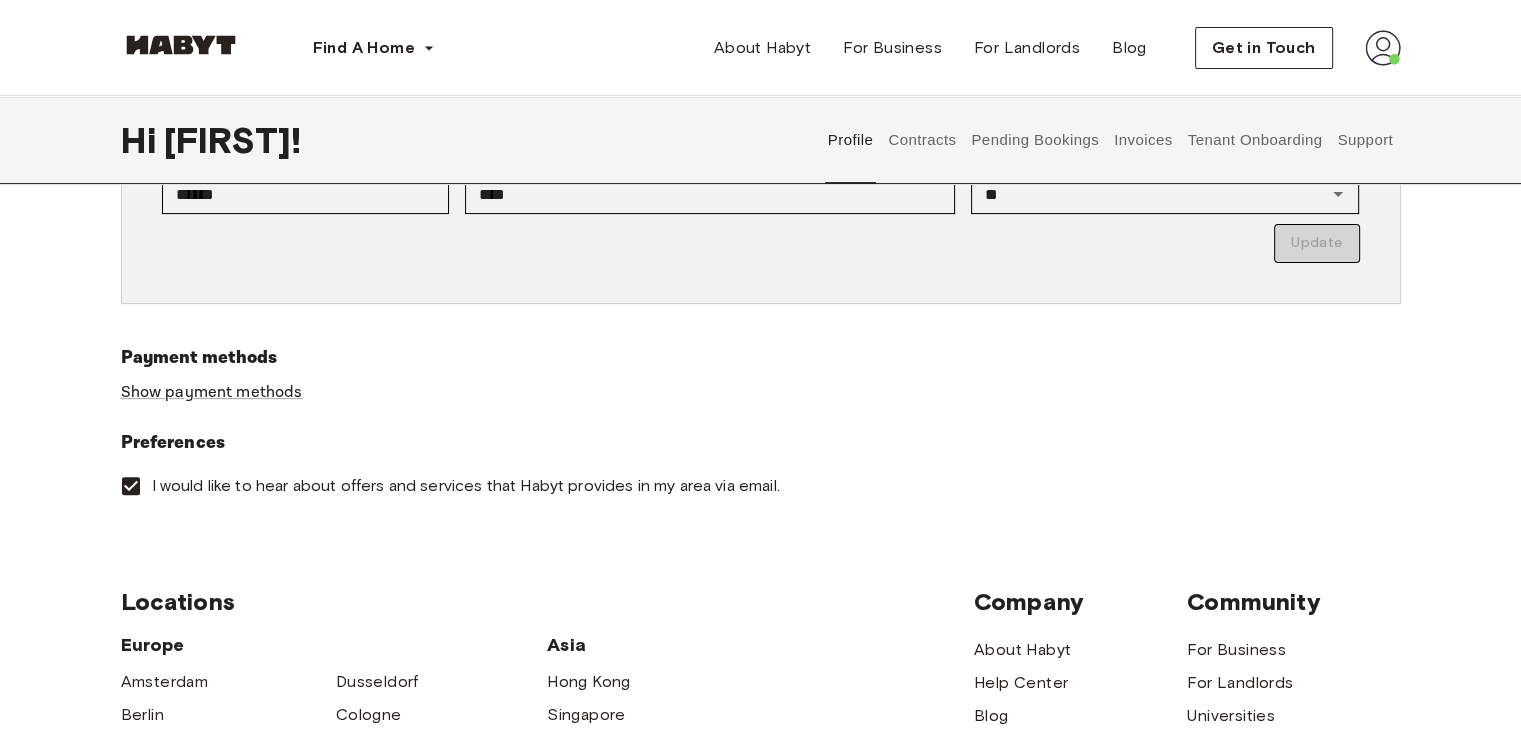click on "Contracts" at bounding box center [922, 140] 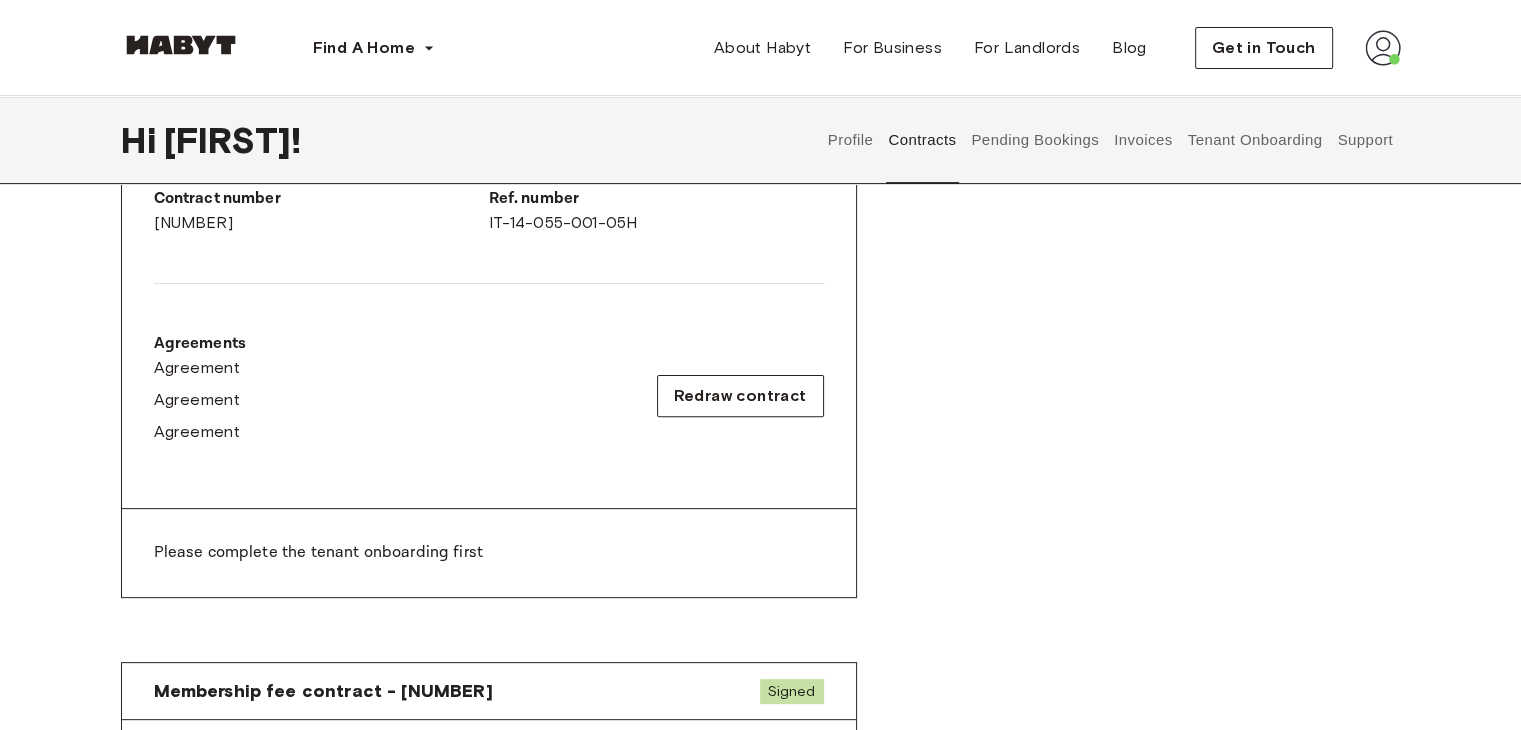 click on "Pending Bookings" at bounding box center [1035, 140] 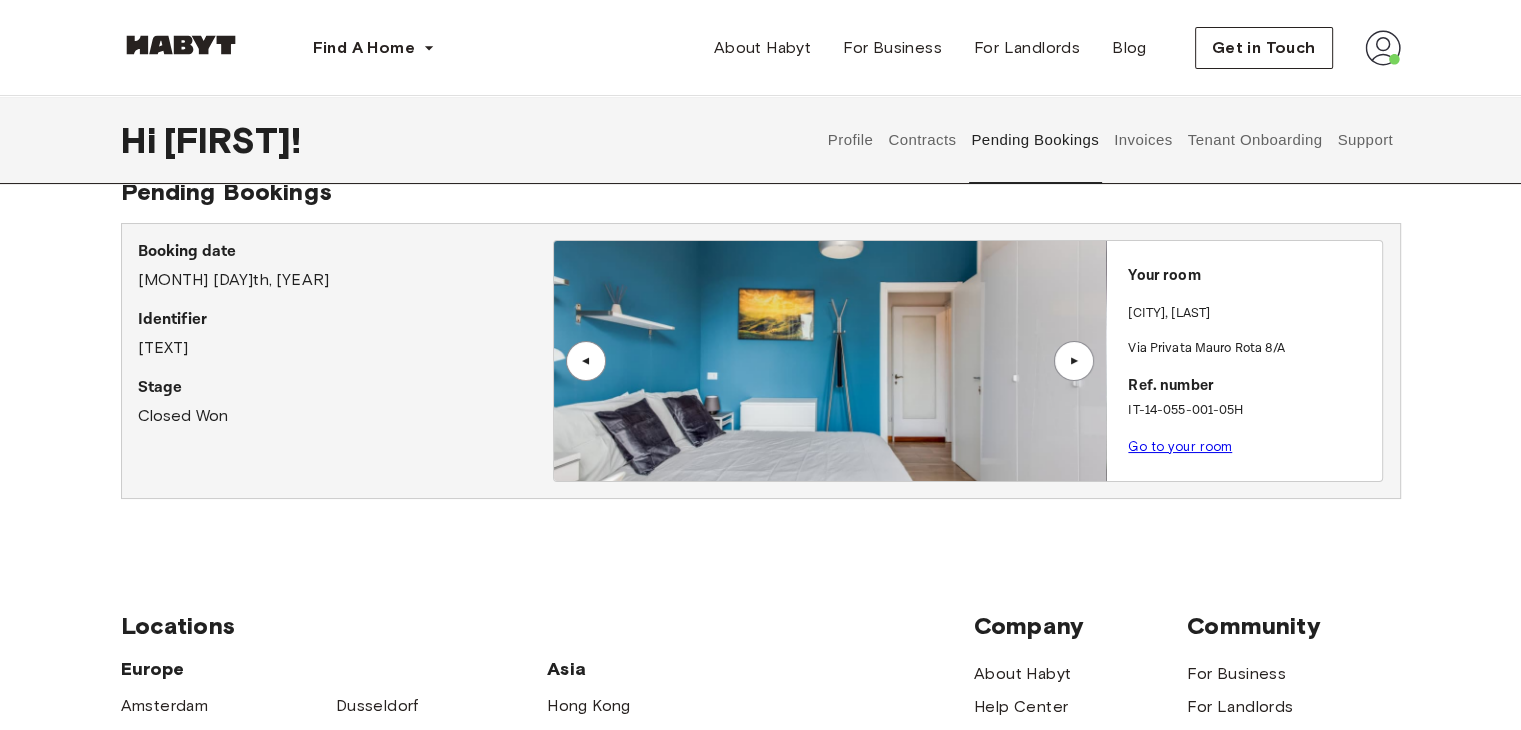 scroll, scrollTop: 0, scrollLeft: 0, axis: both 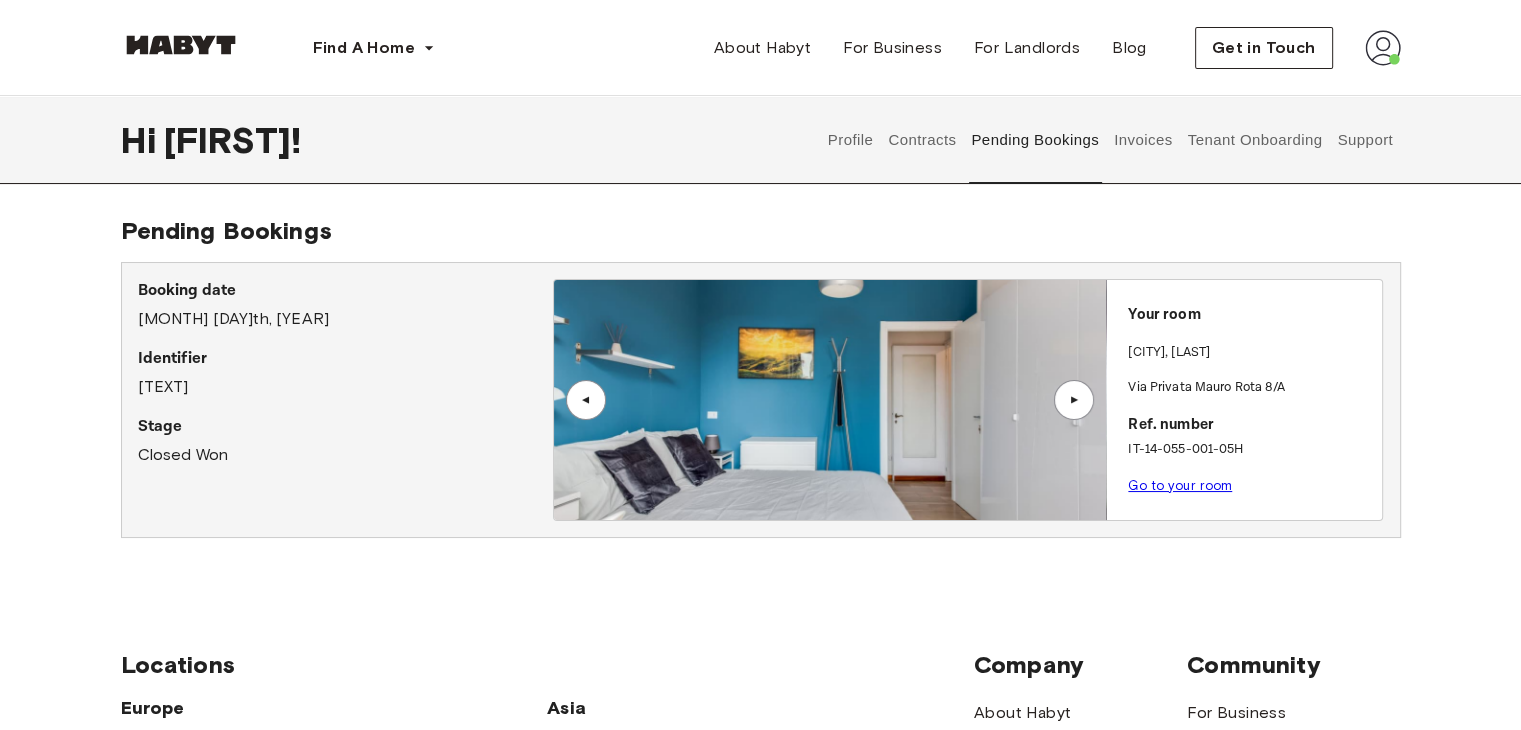 click on "Invoices" at bounding box center [1143, 140] 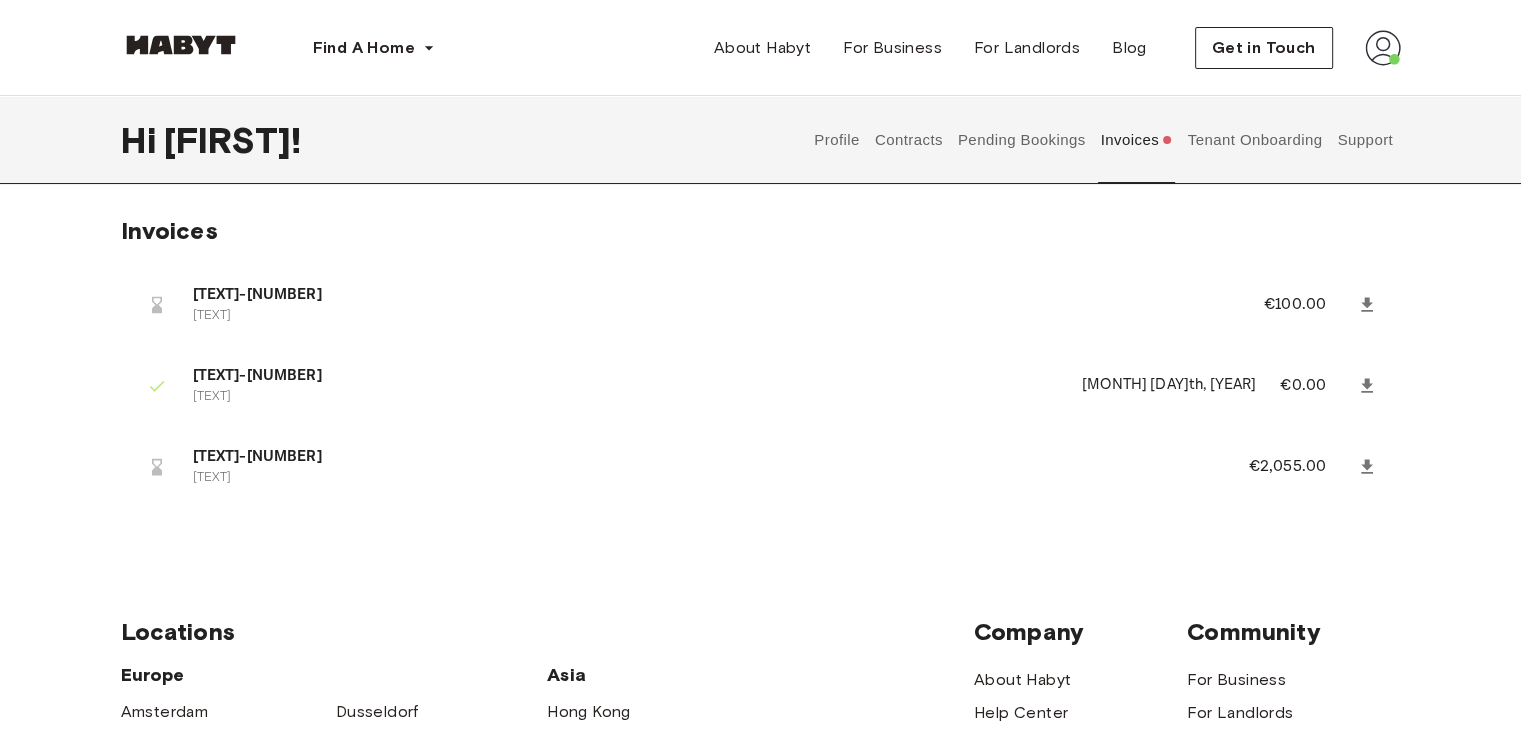 click on "Tenant Onboarding" at bounding box center (1255, 140) 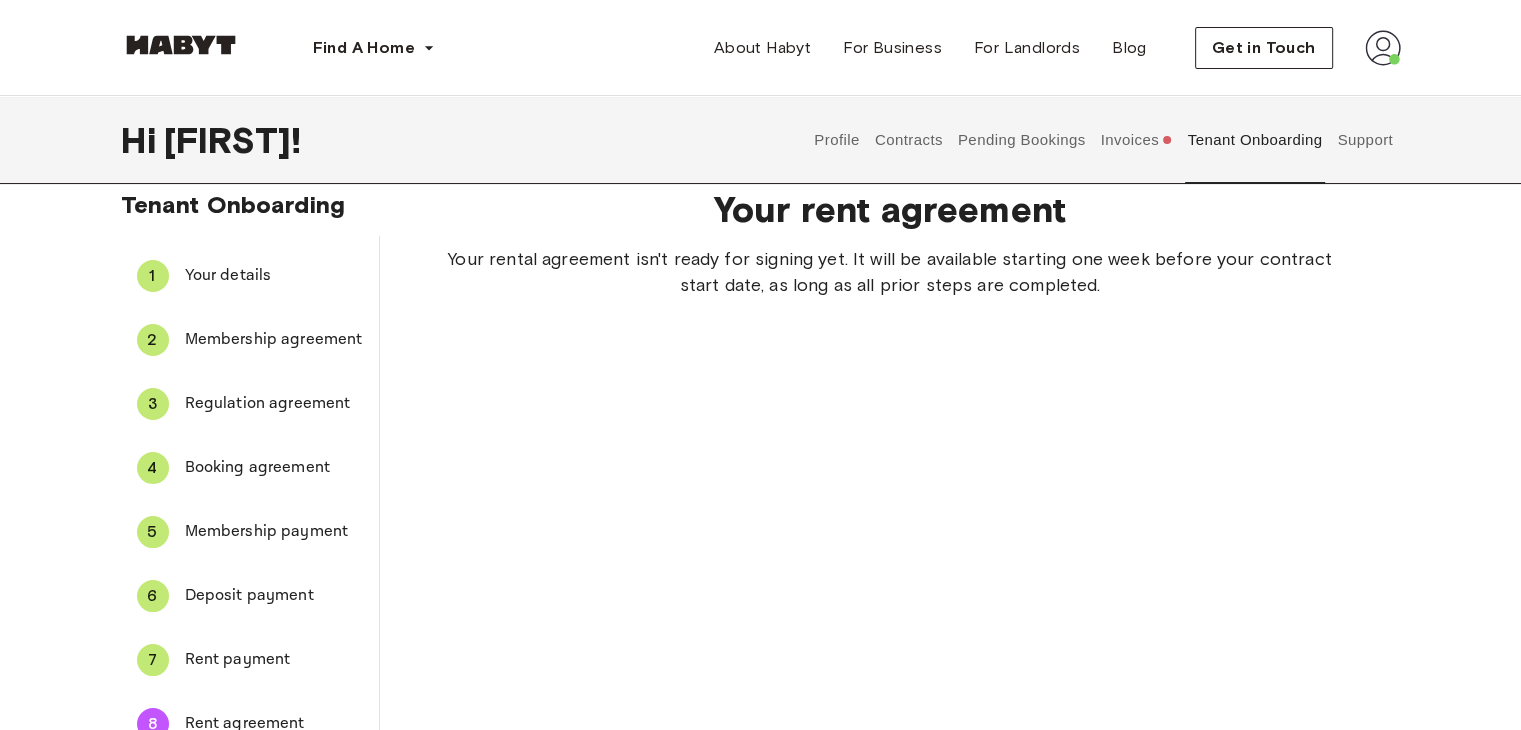 scroll, scrollTop: 0, scrollLeft: 0, axis: both 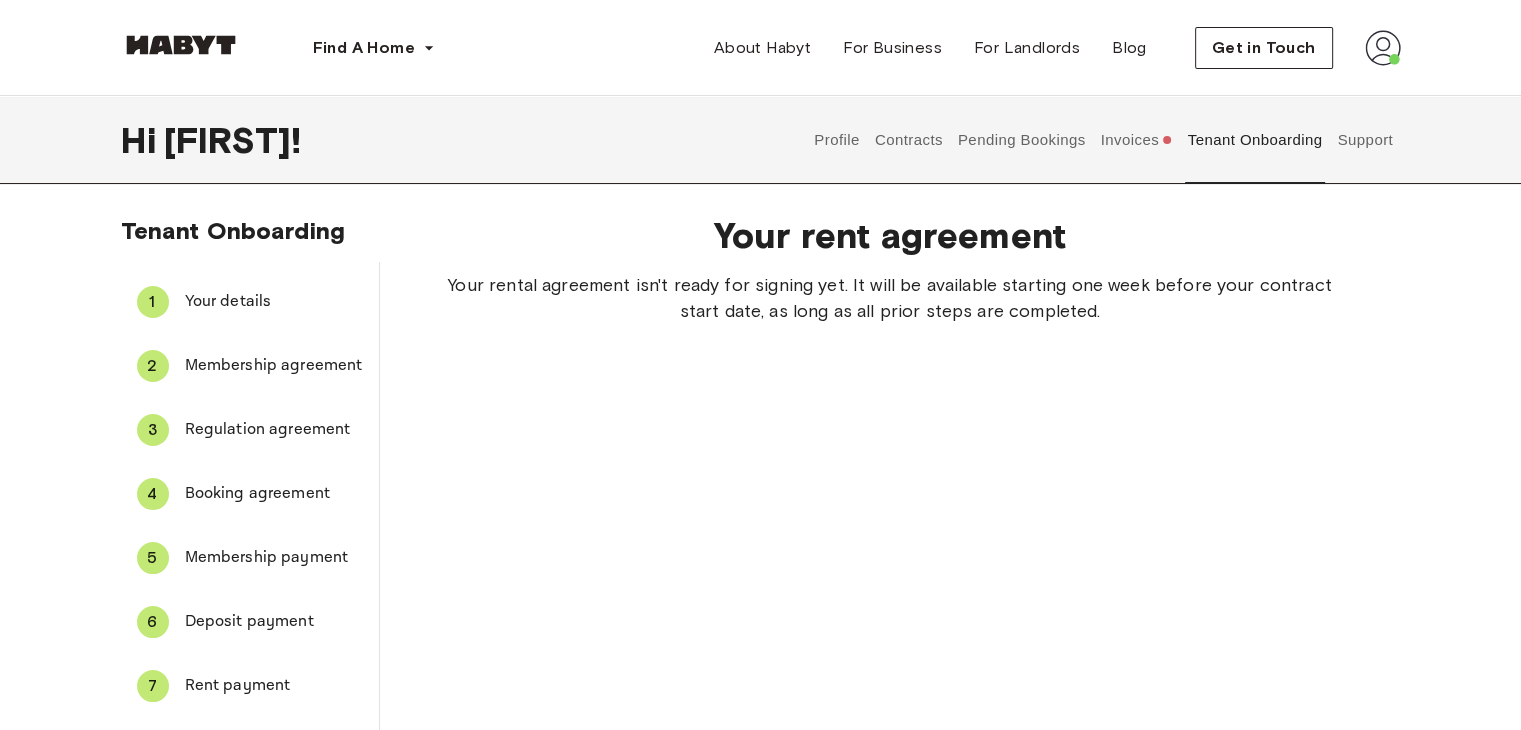 click on "Find A Home Europe Amsterdam Berlin Frankfurt Hamburg Lisbon Madrid Milan Modena Paris Turin Munich Rotterdam Stuttgart Dusseldorf Cologne Zurich The Hague Graz Brussels Leipzig Asia Hong Kong Singapore Seoul Phuket Tokyo About Habyt For Business For Landlords Blog Get in Touch" at bounding box center [761, 48] 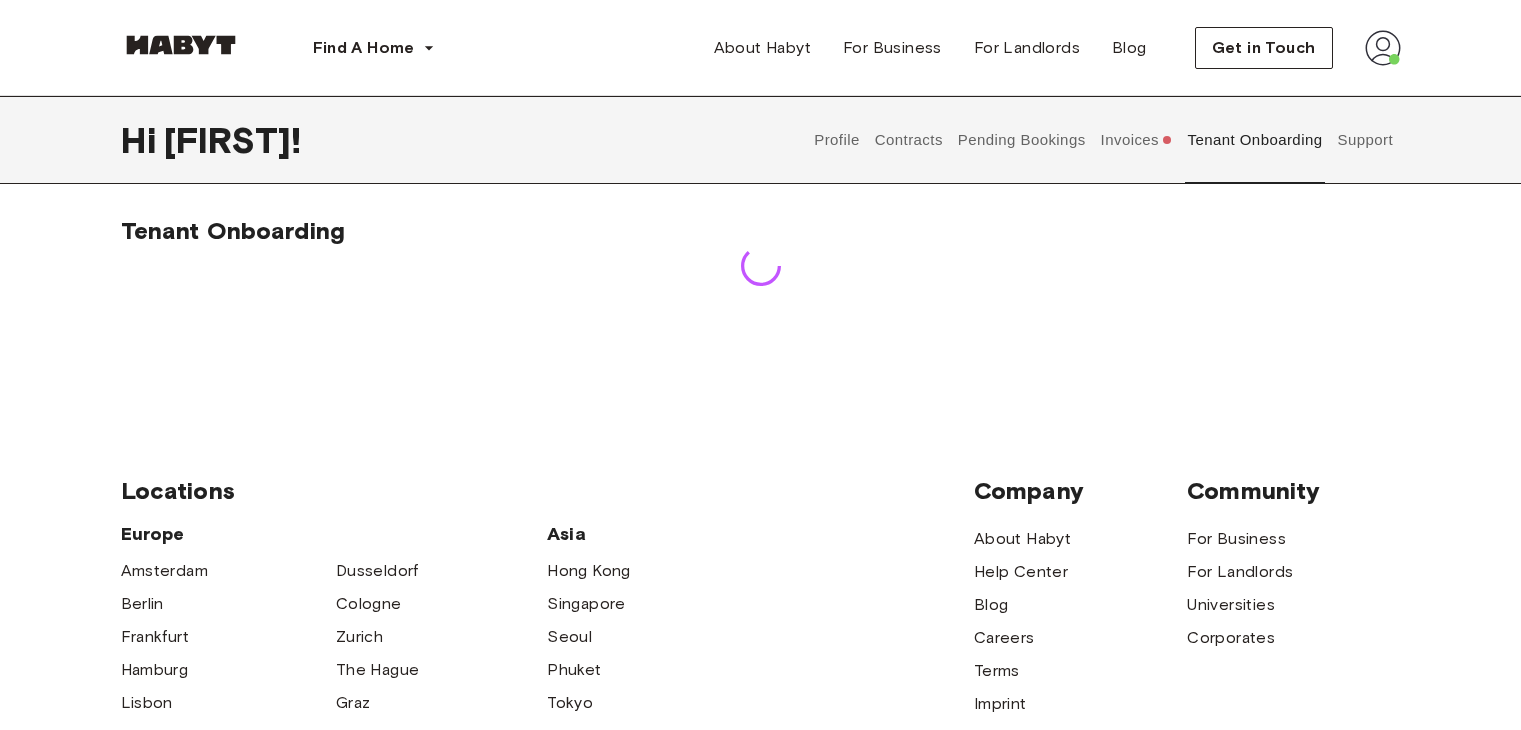 scroll, scrollTop: 0, scrollLeft: 0, axis: both 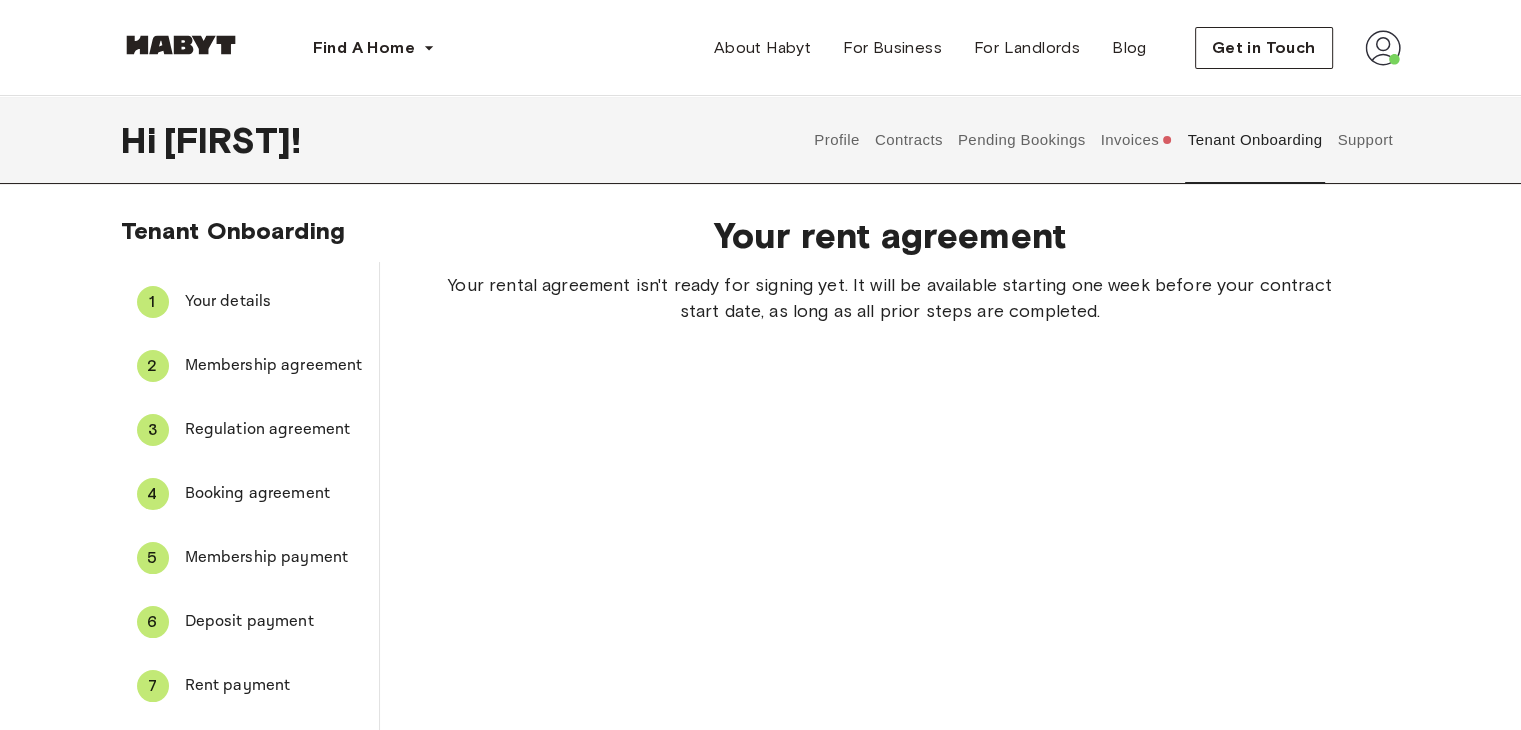 click on "Invoices" at bounding box center [1136, 140] 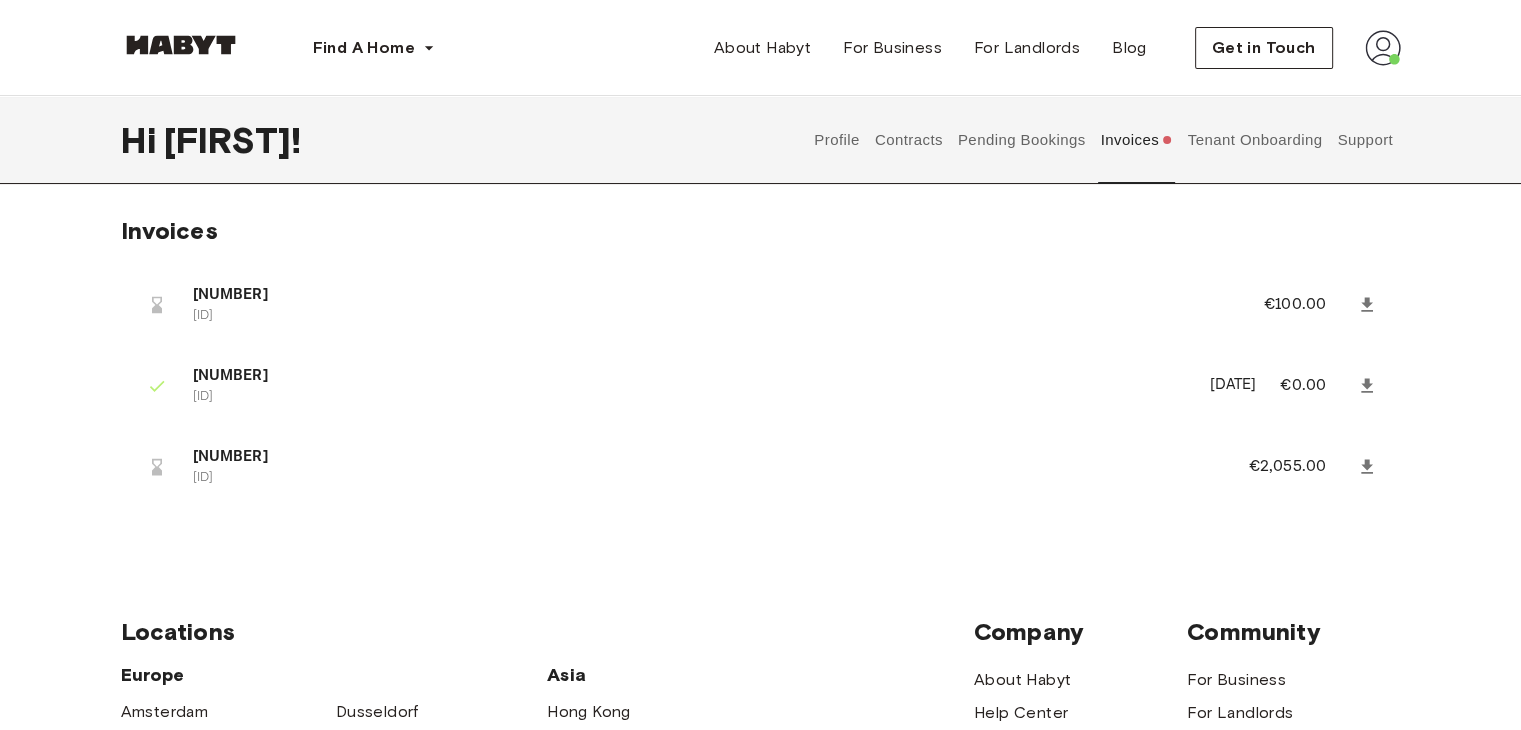 click on "Support" at bounding box center (1365, 140) 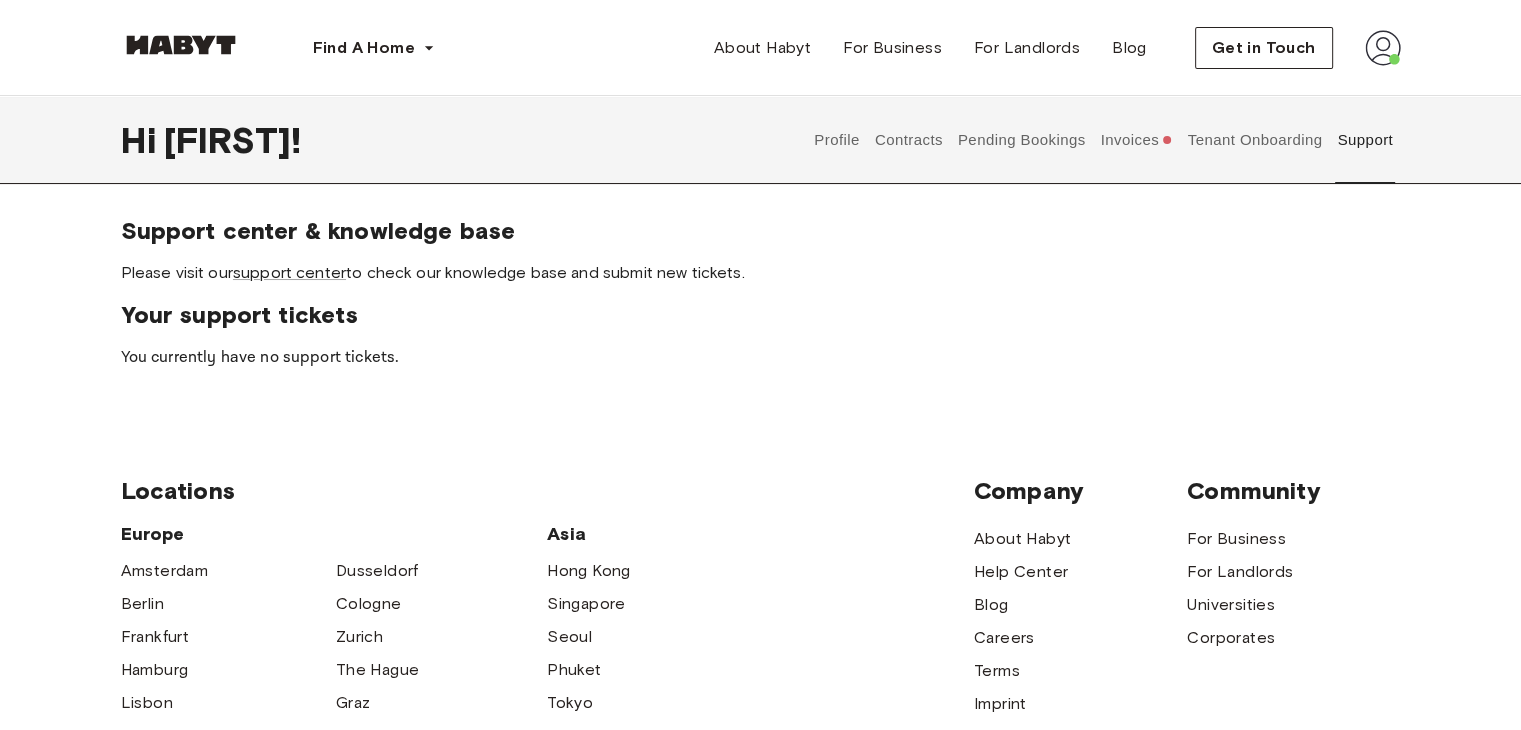 click on "Contracts" at bounding box center (908, 140) 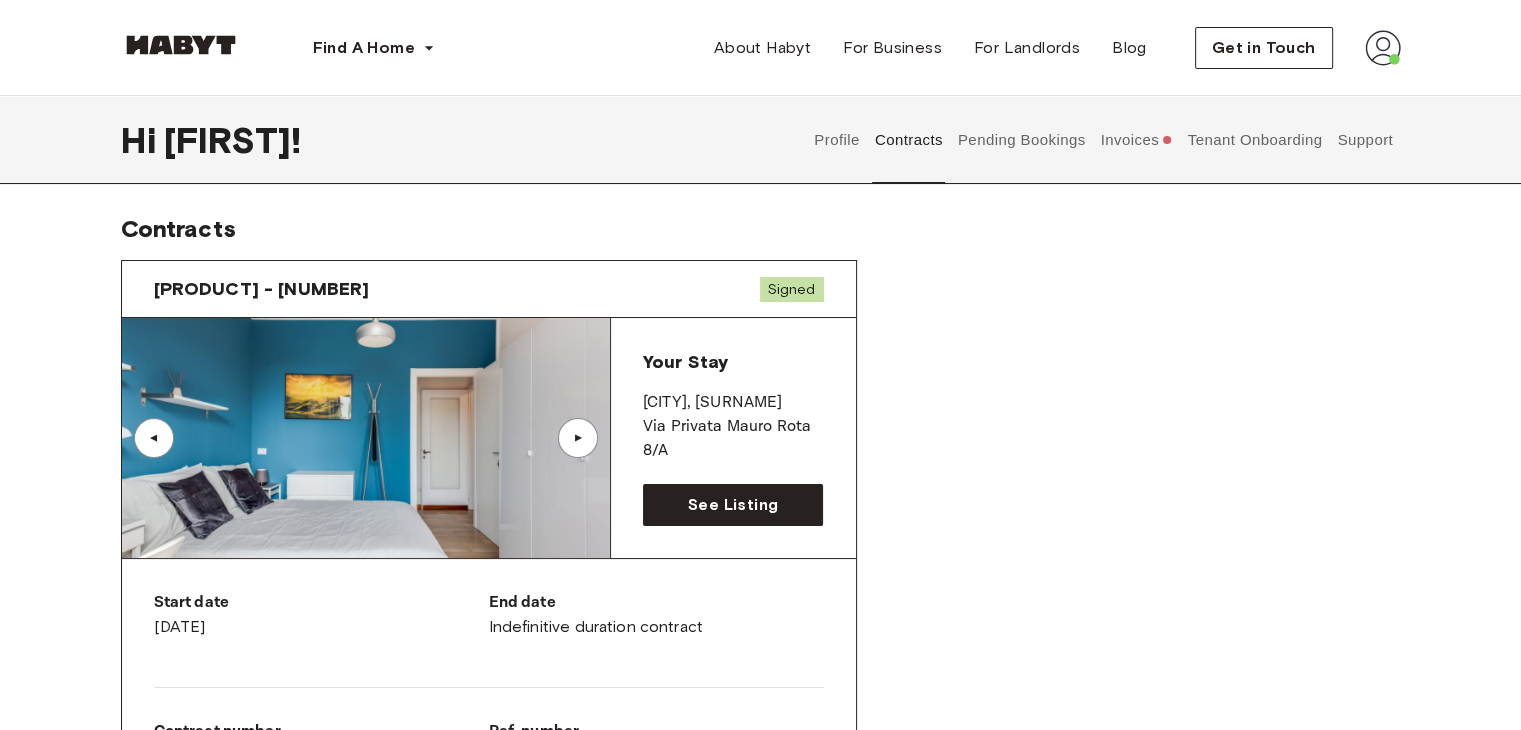 scroll, scrollTop: 0, scrollLeft: 0, axis: both 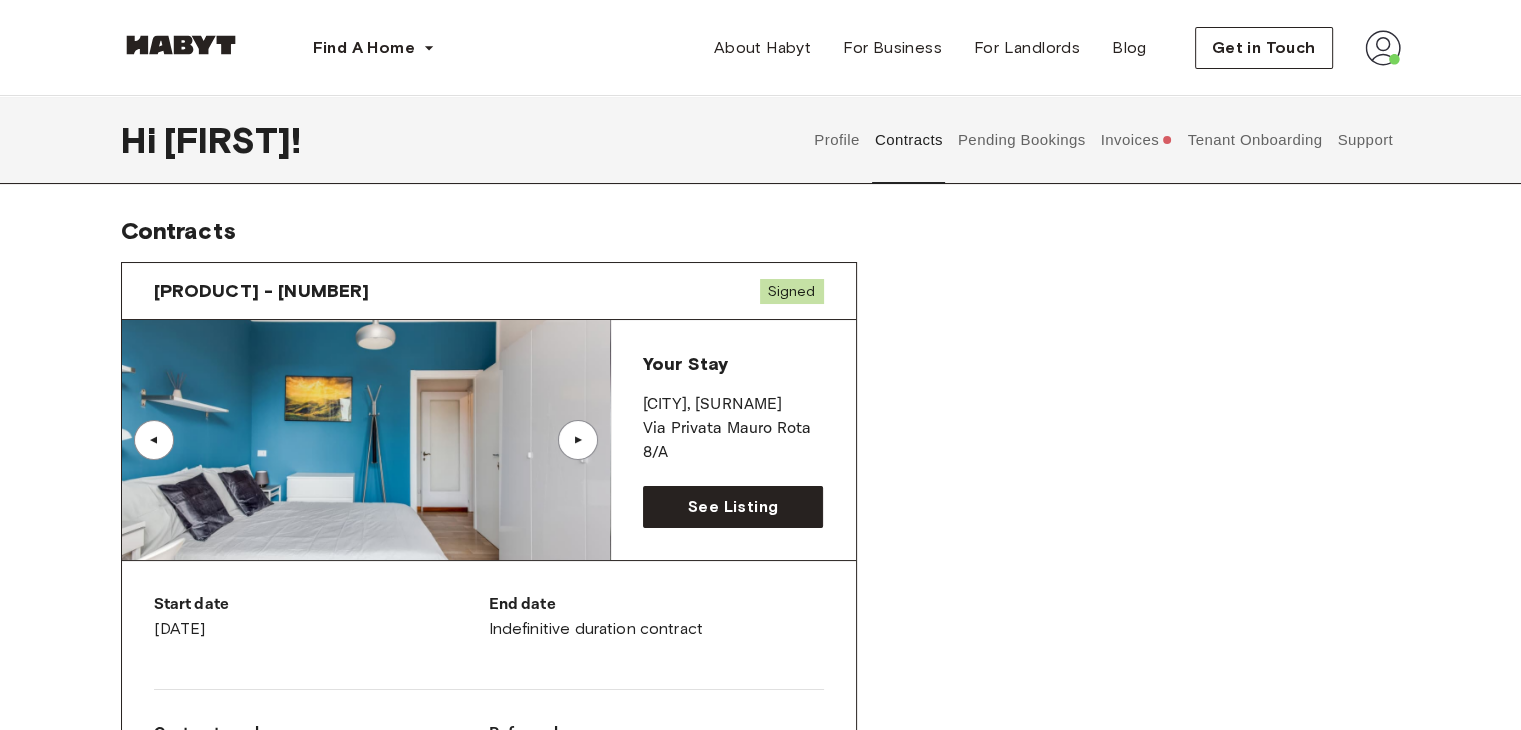 click on "Profile" at bounding box center [837, 140] 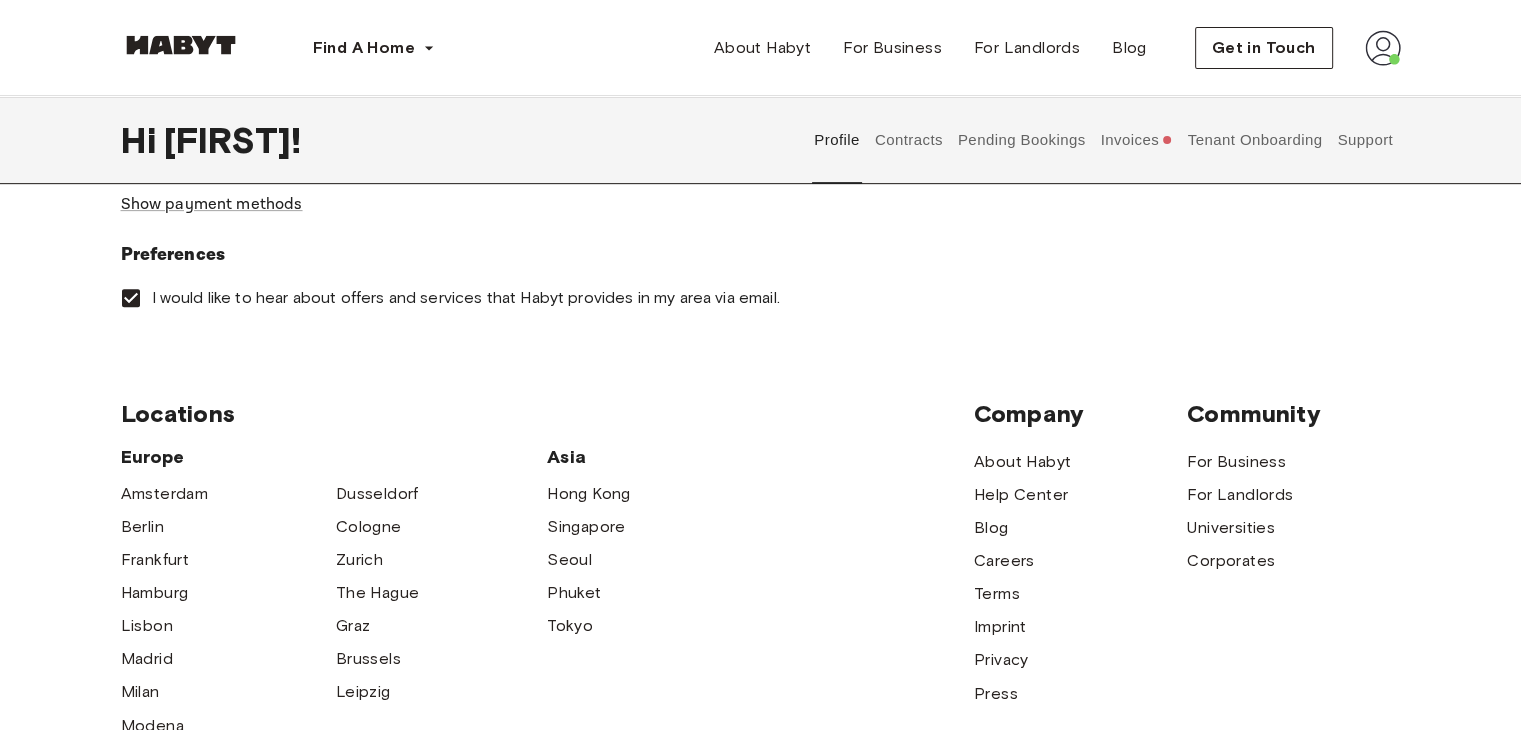 scroll, scrollTop: 608, scrollLeft: 0, axis: vertical 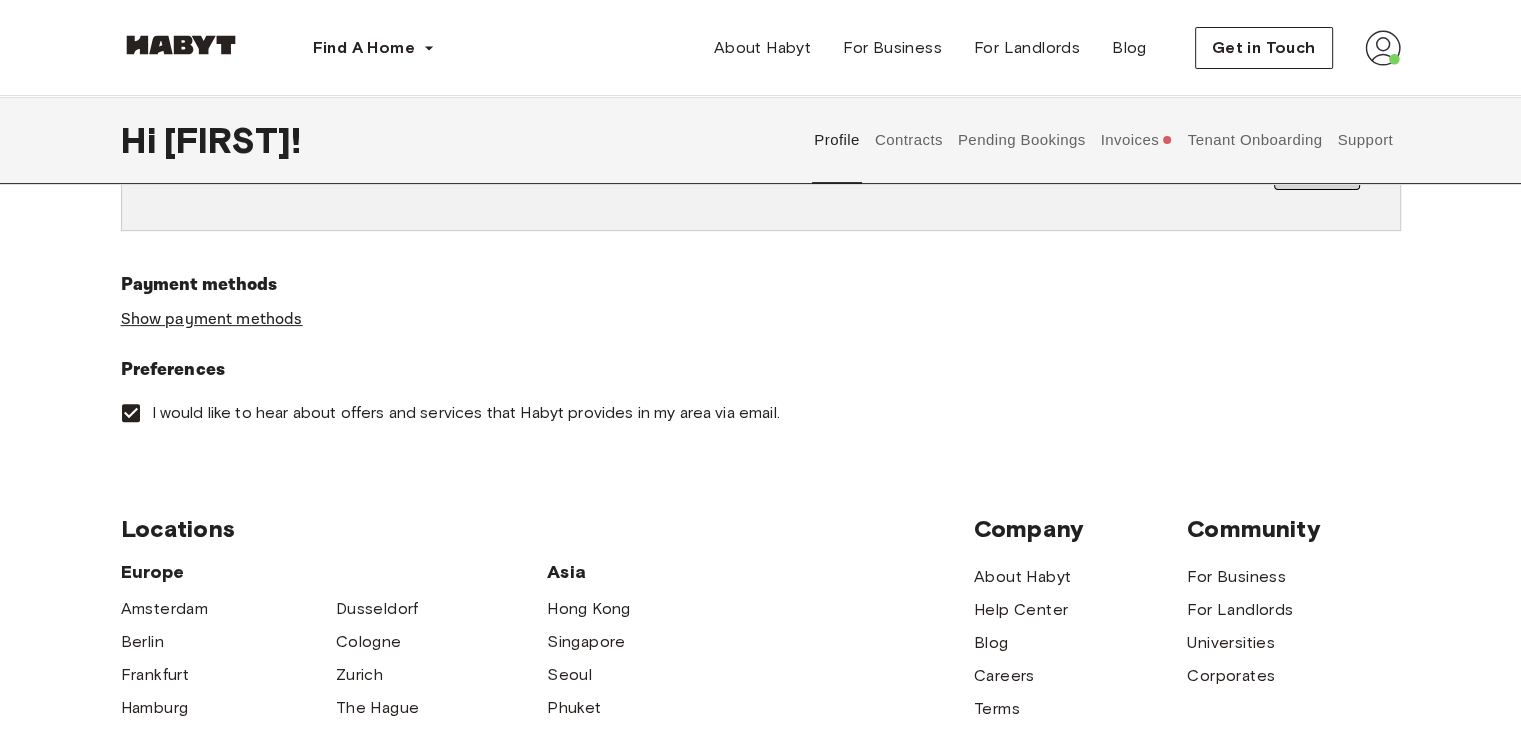 click on "Show payment methods" at bounding box center (212, 319) 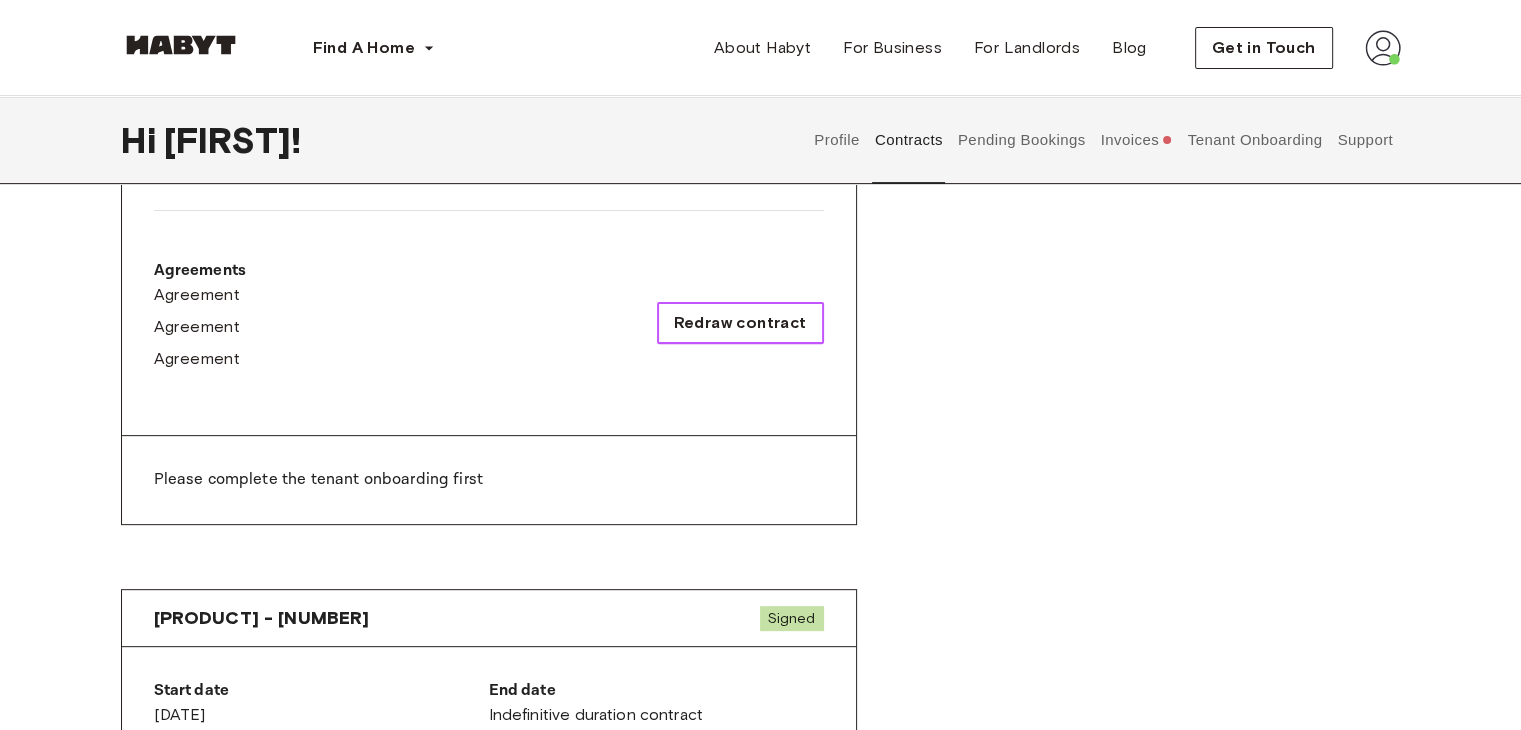 click on "Redraw contract" at bounding box center (740, 323) 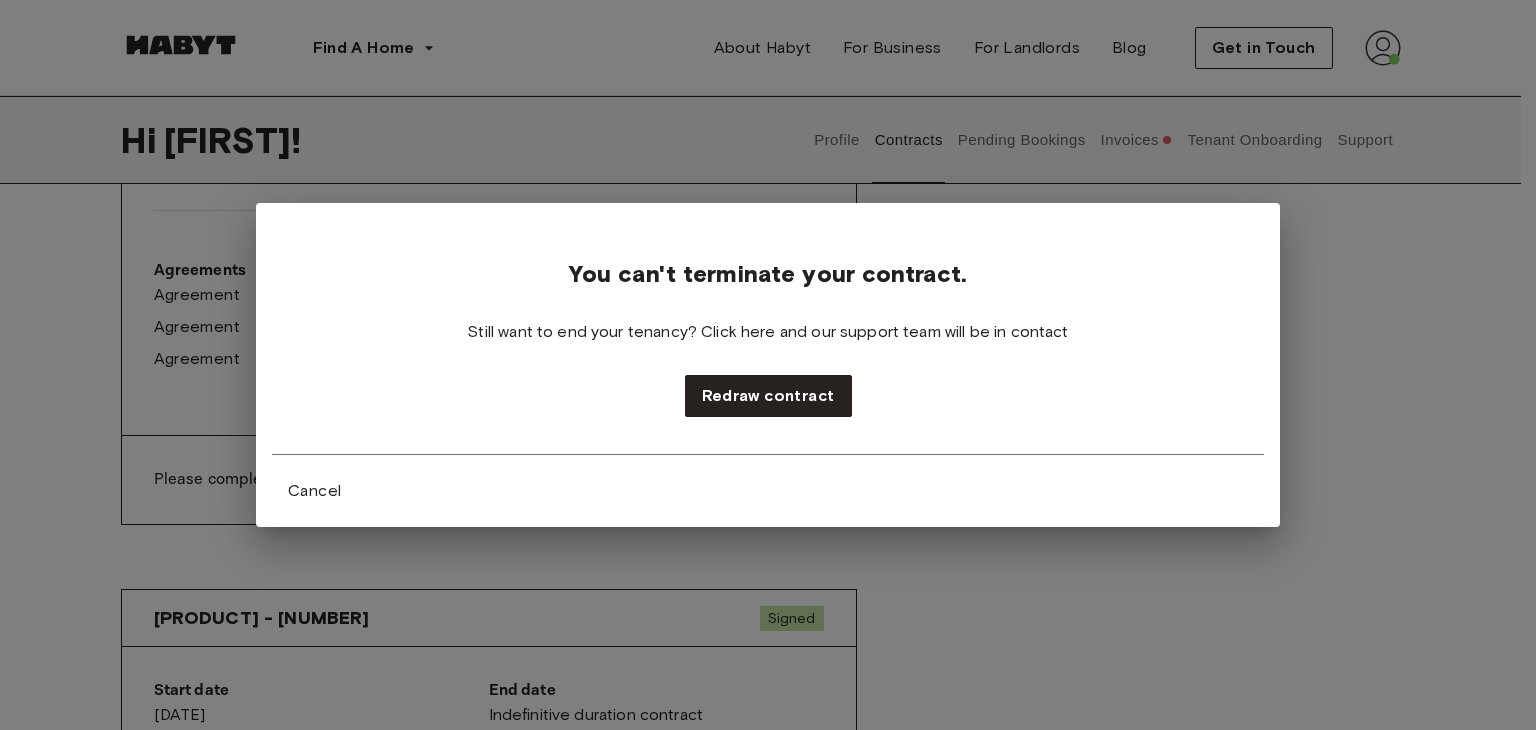 click on "You can't terminate your contract. Still want to end your tenancy? Click here and our support team will be in contact Redraw contract Cancel" at bounding box center [768, 365] 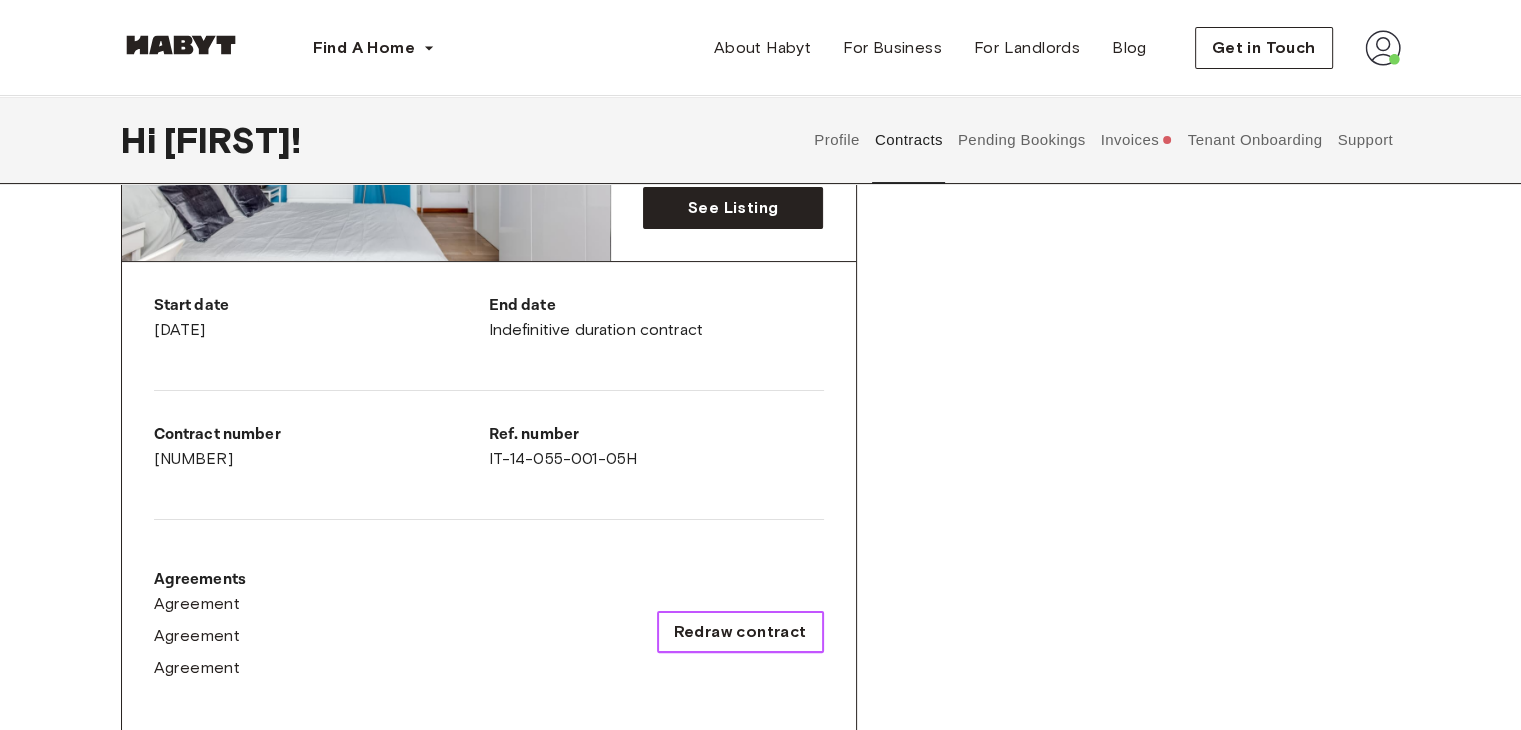 scroll, scrollTop: 298, scrollLeft: 0, axis: vertical 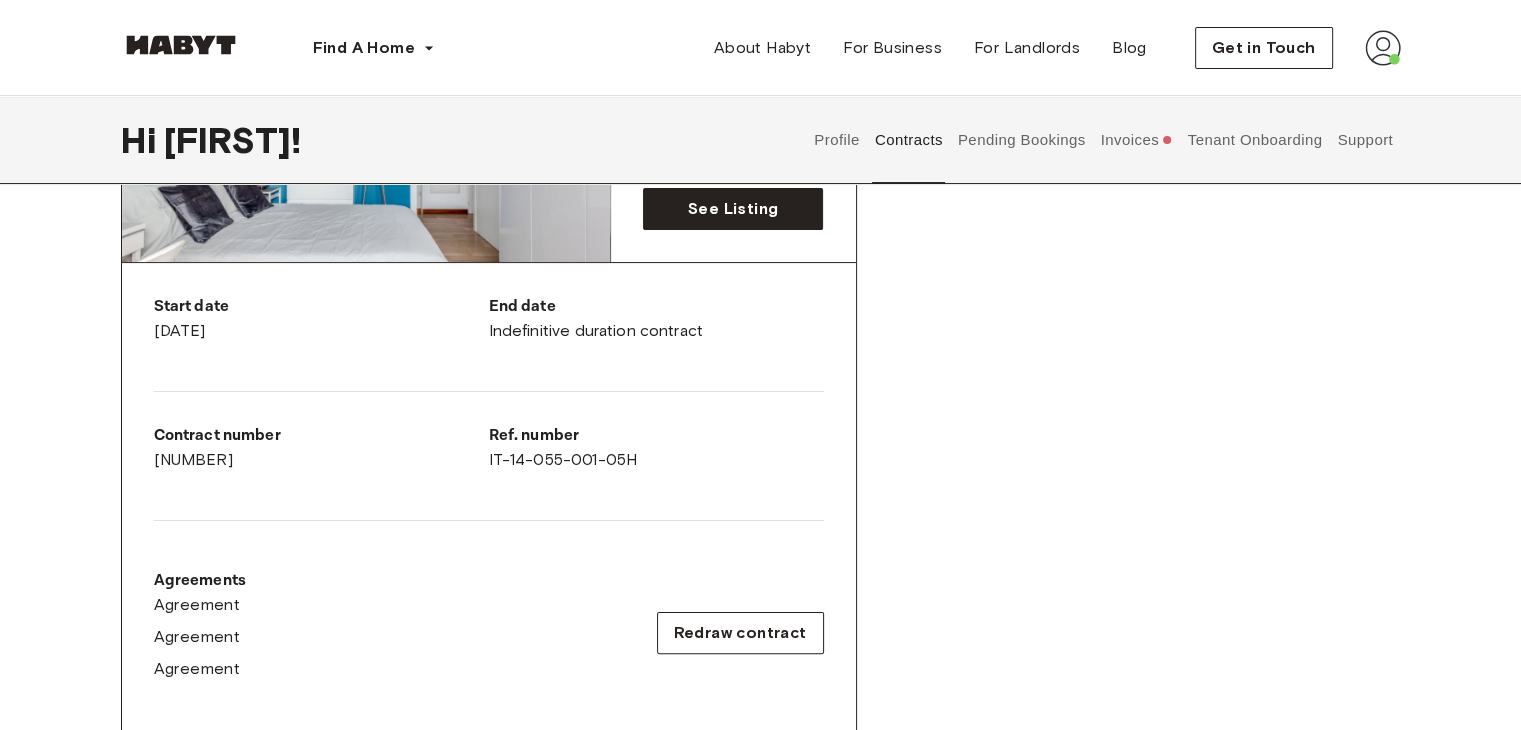 click on "Profile" at bounding box center (837, 140) 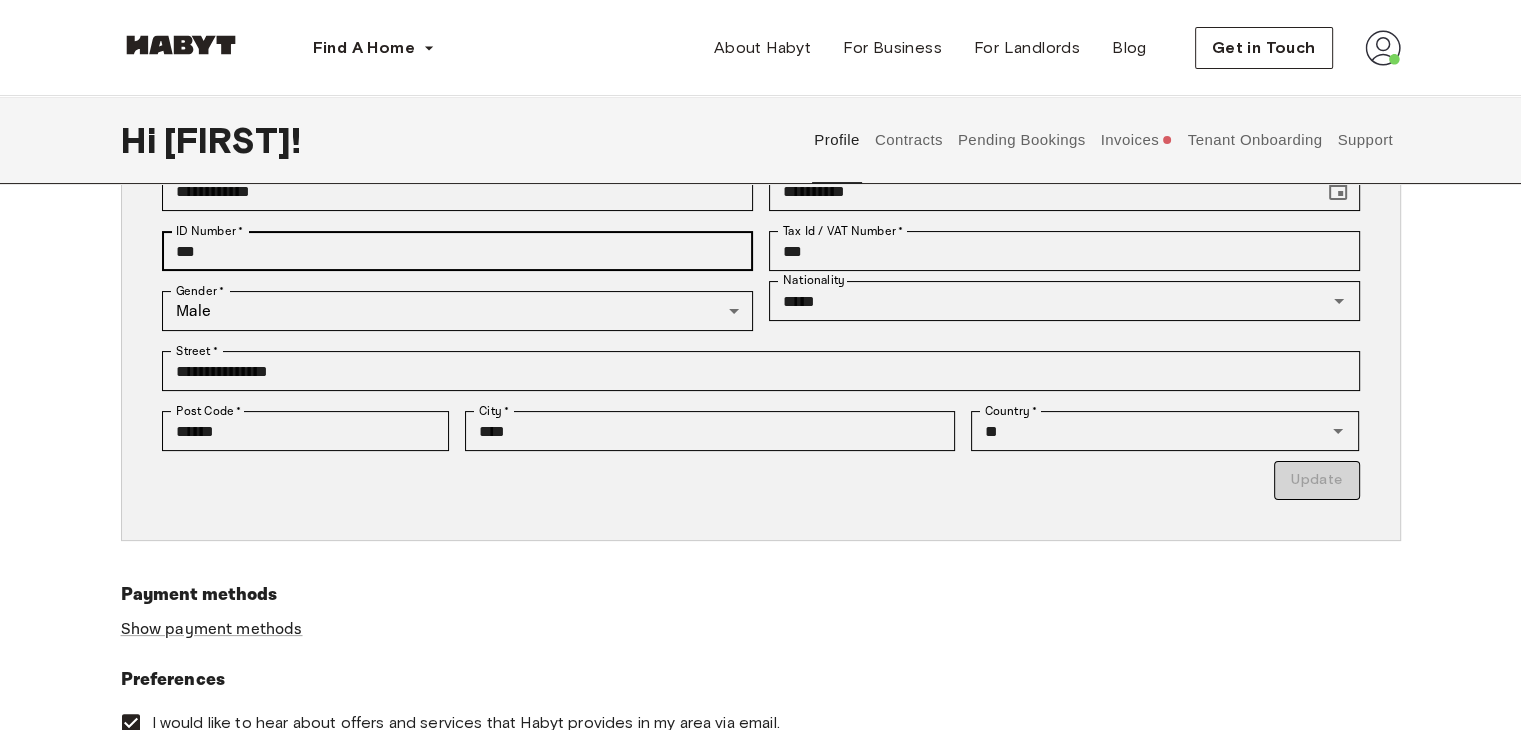 scroll, scrollTop: 512, scrollLeft: 0, axis: vertical 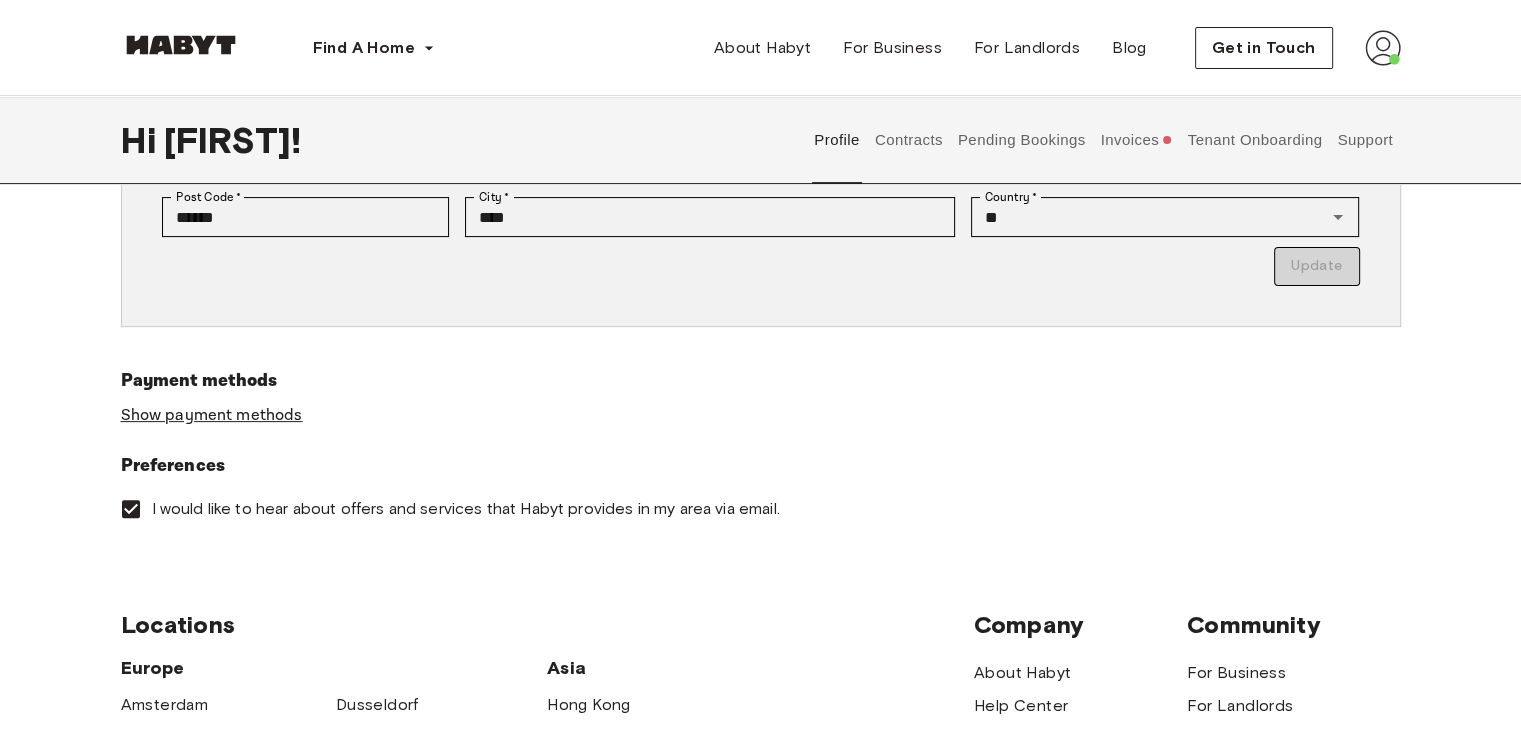 click on "Show payment methods" at bounding box center [212, 415] 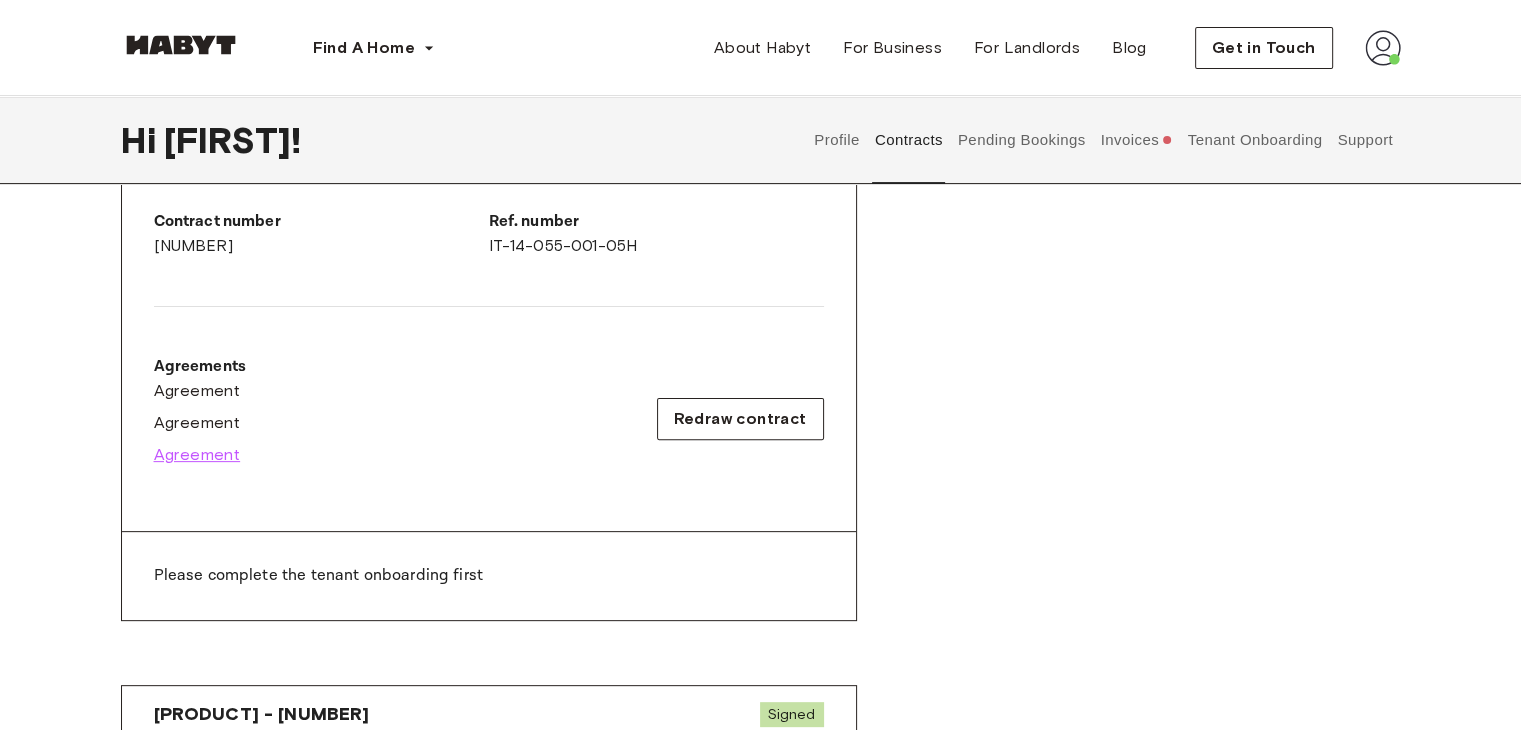 click on "Agreement" at bounding box center [197, 455] 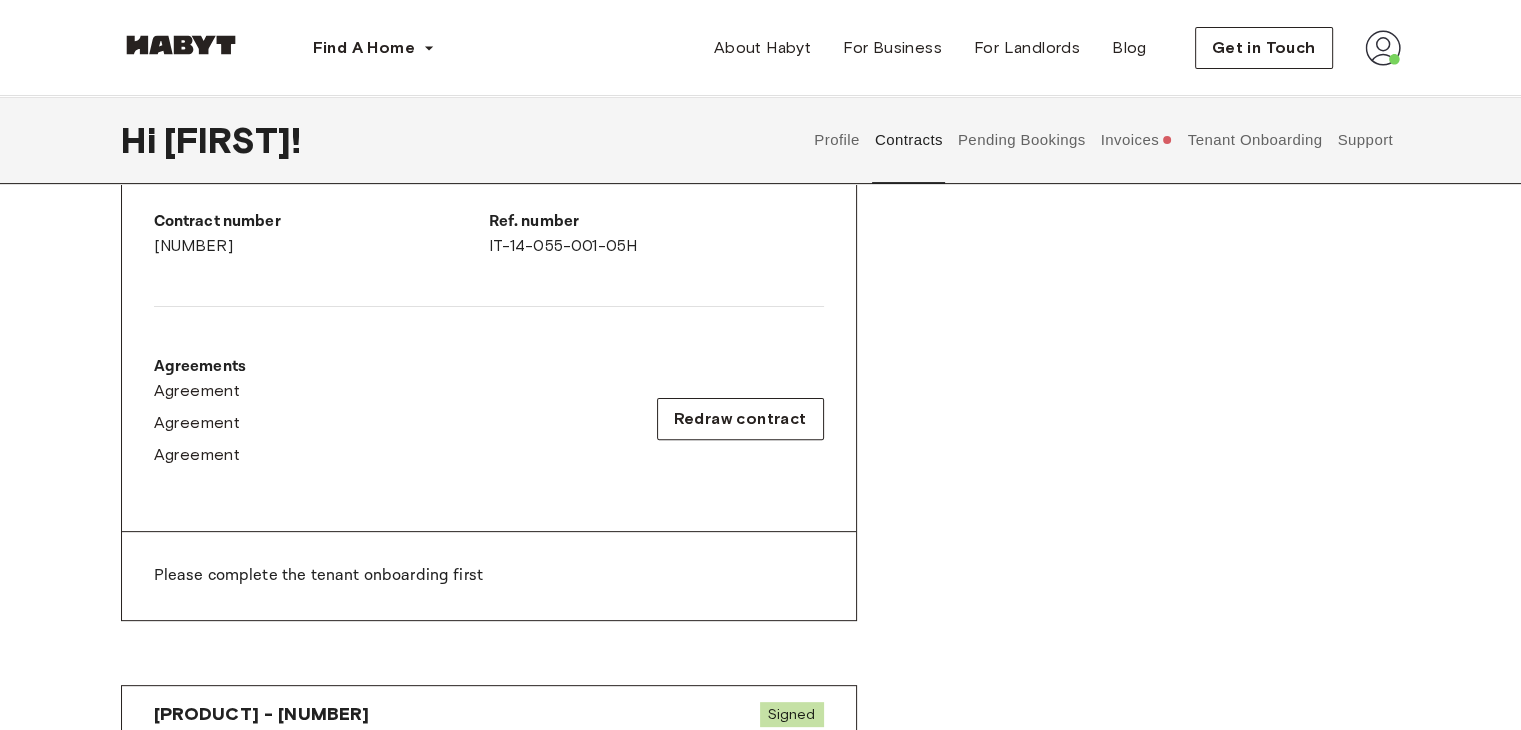 click on "Agreements Agreement Agreement Agreement Redraw contract" at bounding box center (489, 419) 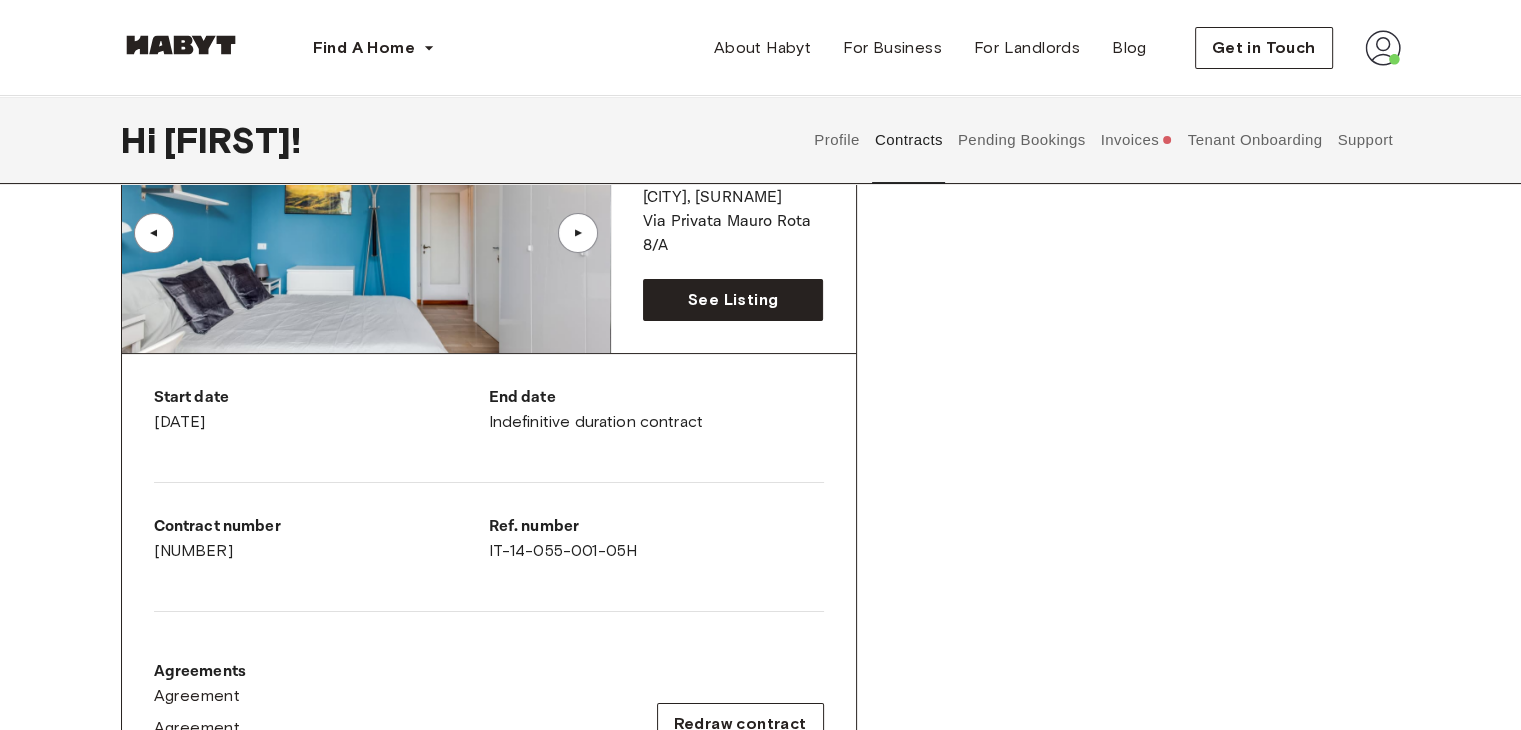 scroll, scrollTop: 212, scrollLeft: 0, axis: vertical 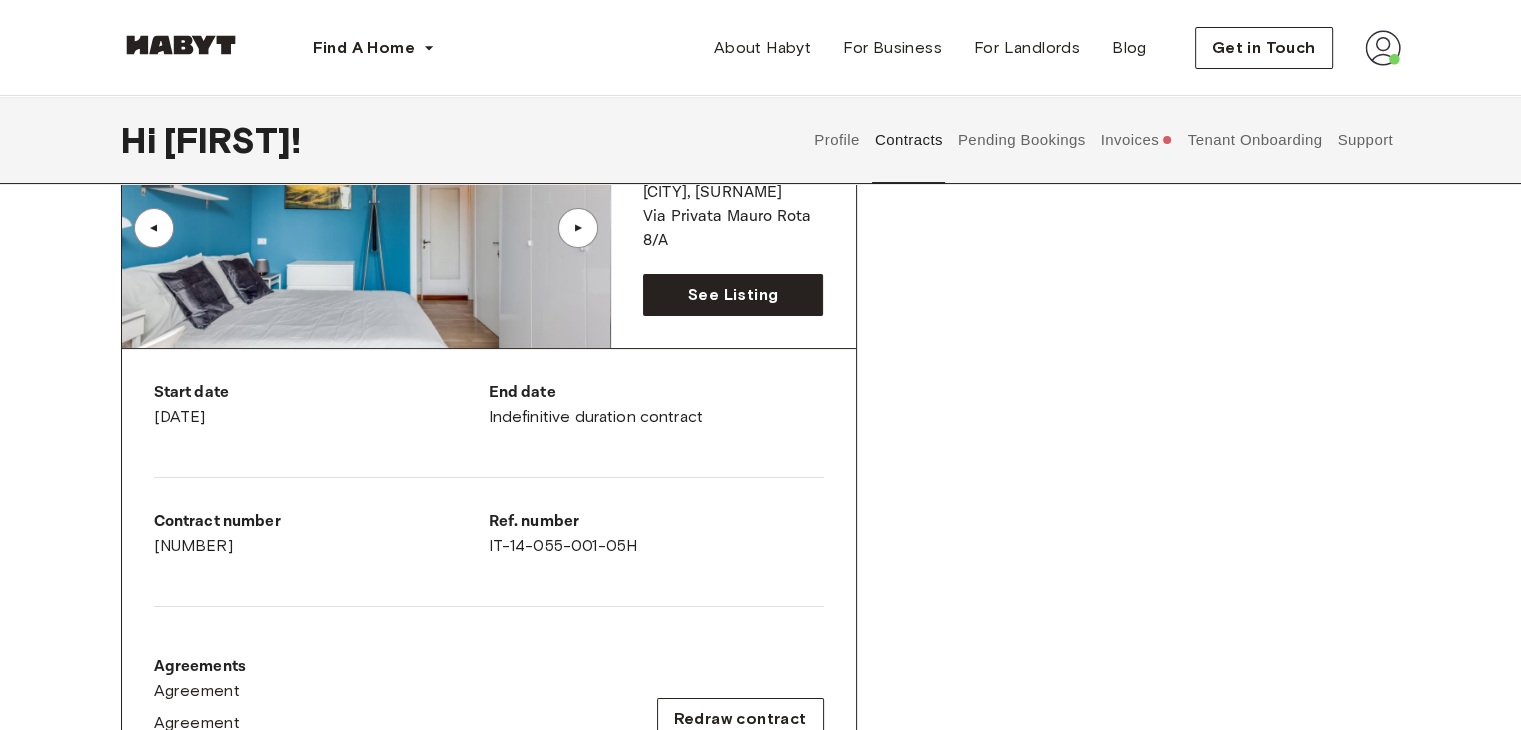 click on "Profile" at bounding box center [837, 140] 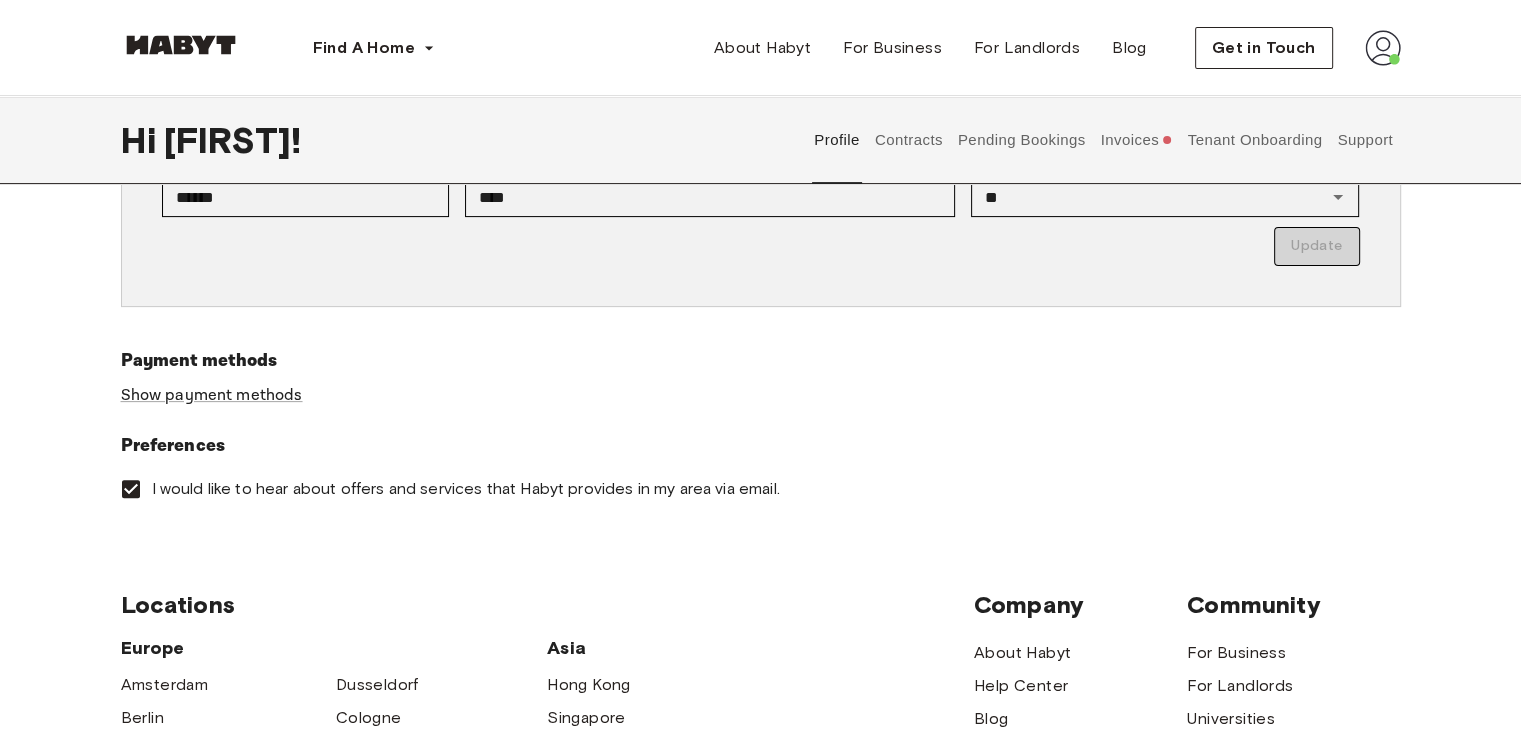 scroll, scrollTop: 531, scrollLeft: 0, axis: vertical 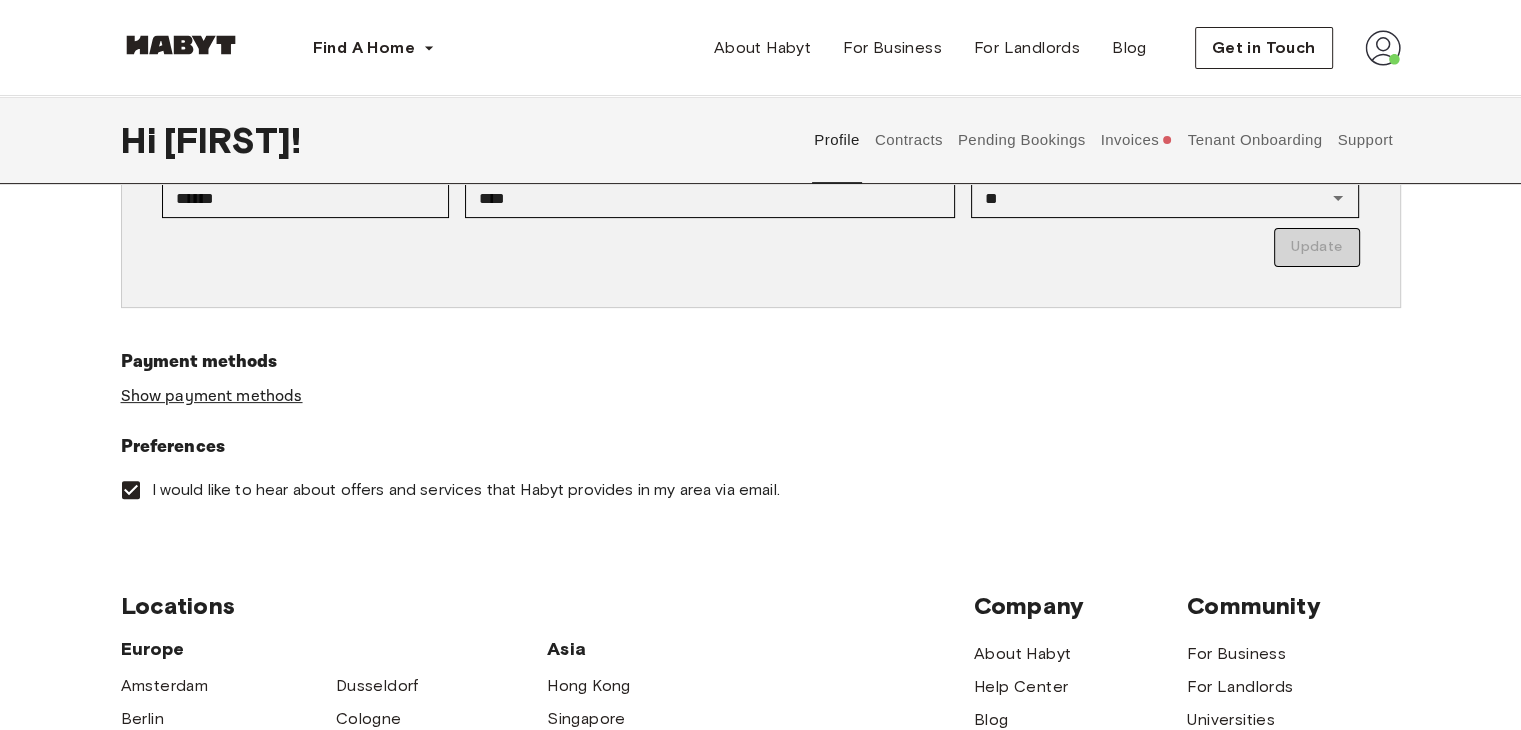 click on "Show payment methods" at bounding box center [212, 396] 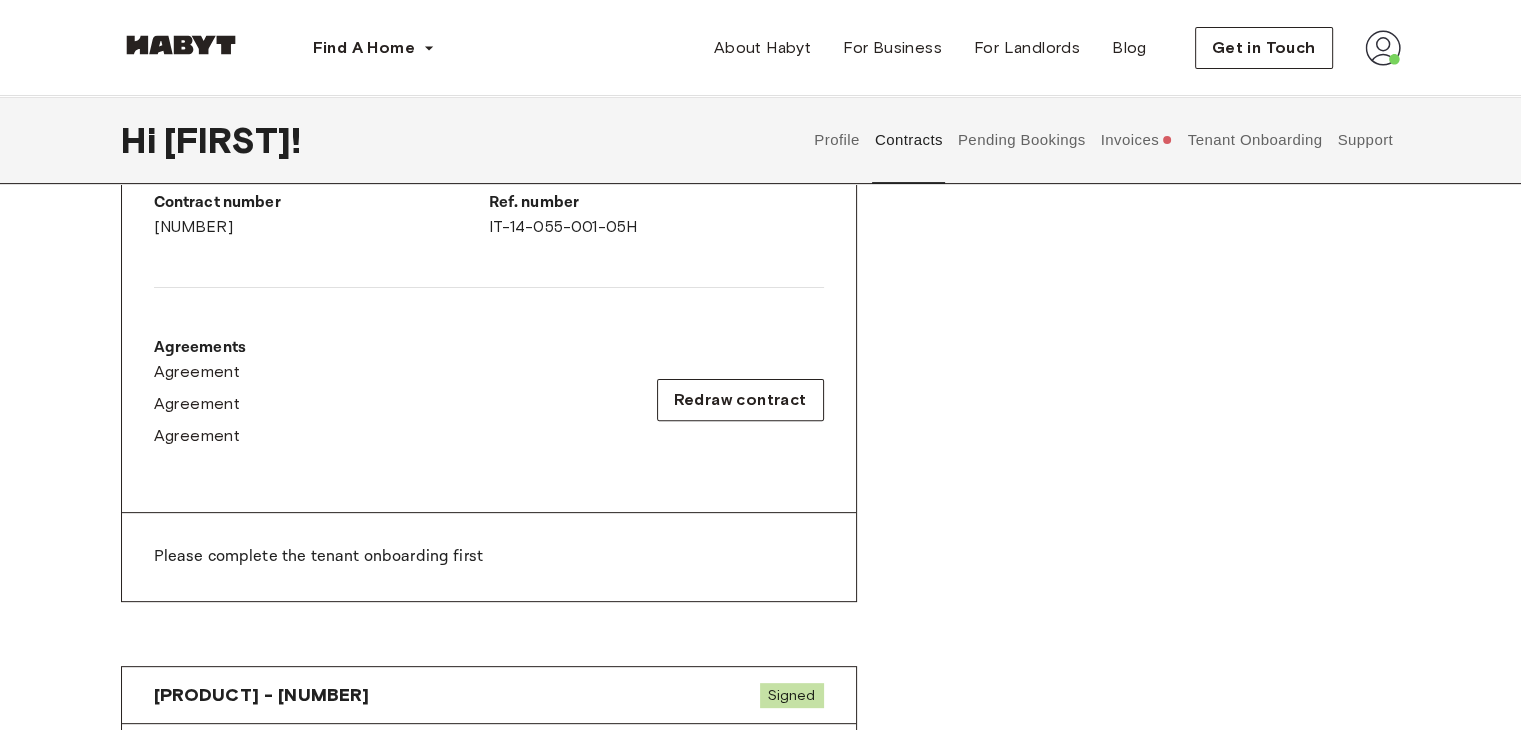 click on "Support" at bounding box center (1365, 140) 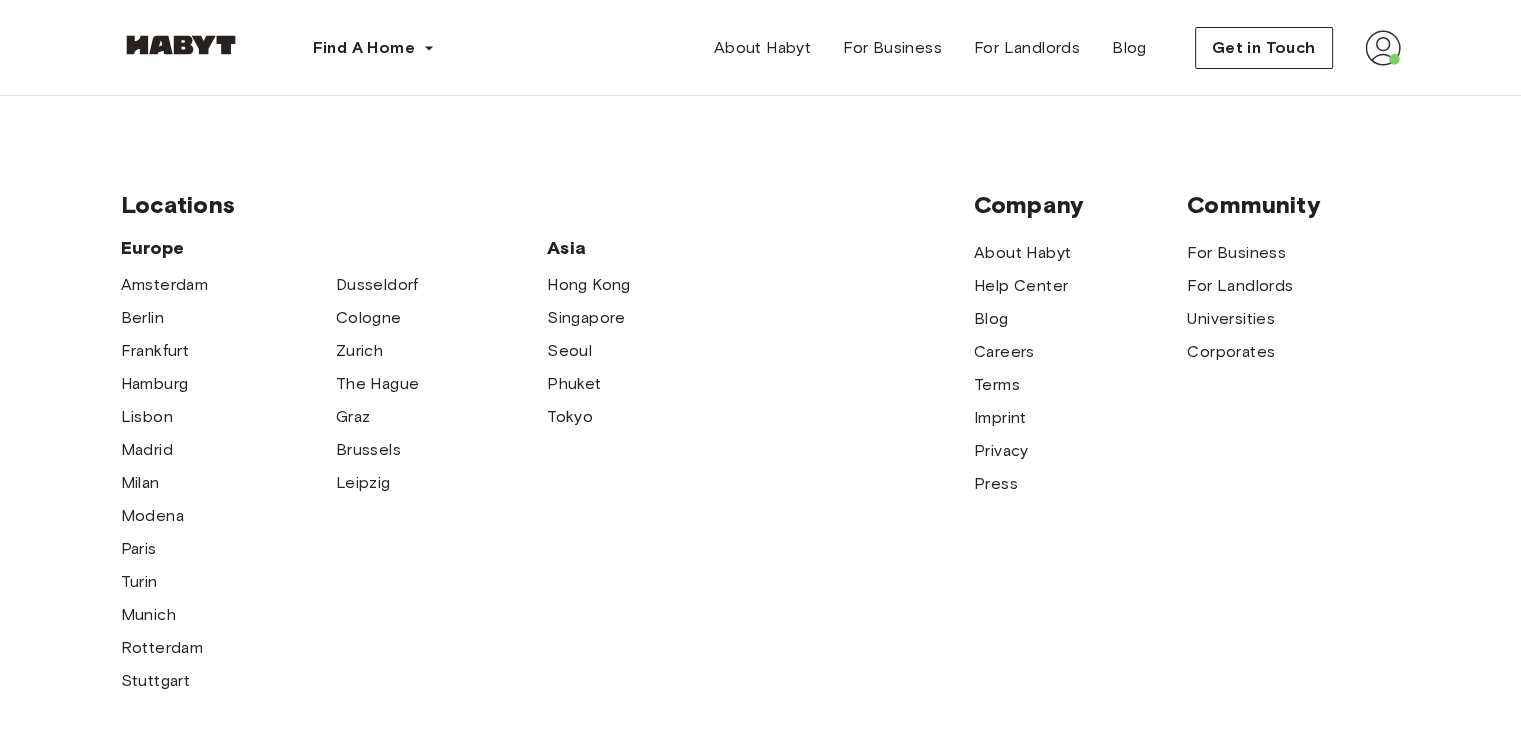 scroll, scrollTop: 287, scrollLeft: 0, axis: vertical 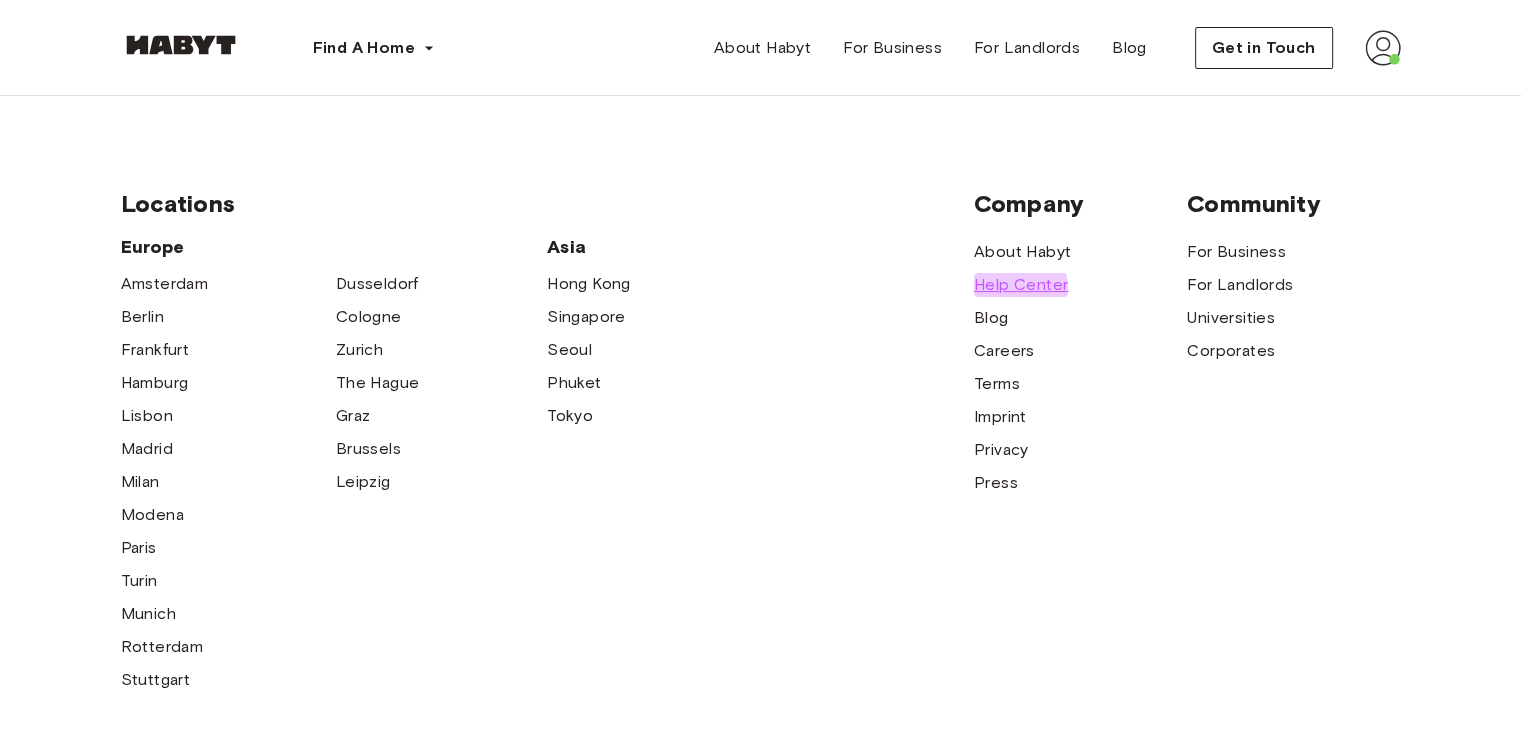 click on "Help Center" at bounding box center (1021, 285) 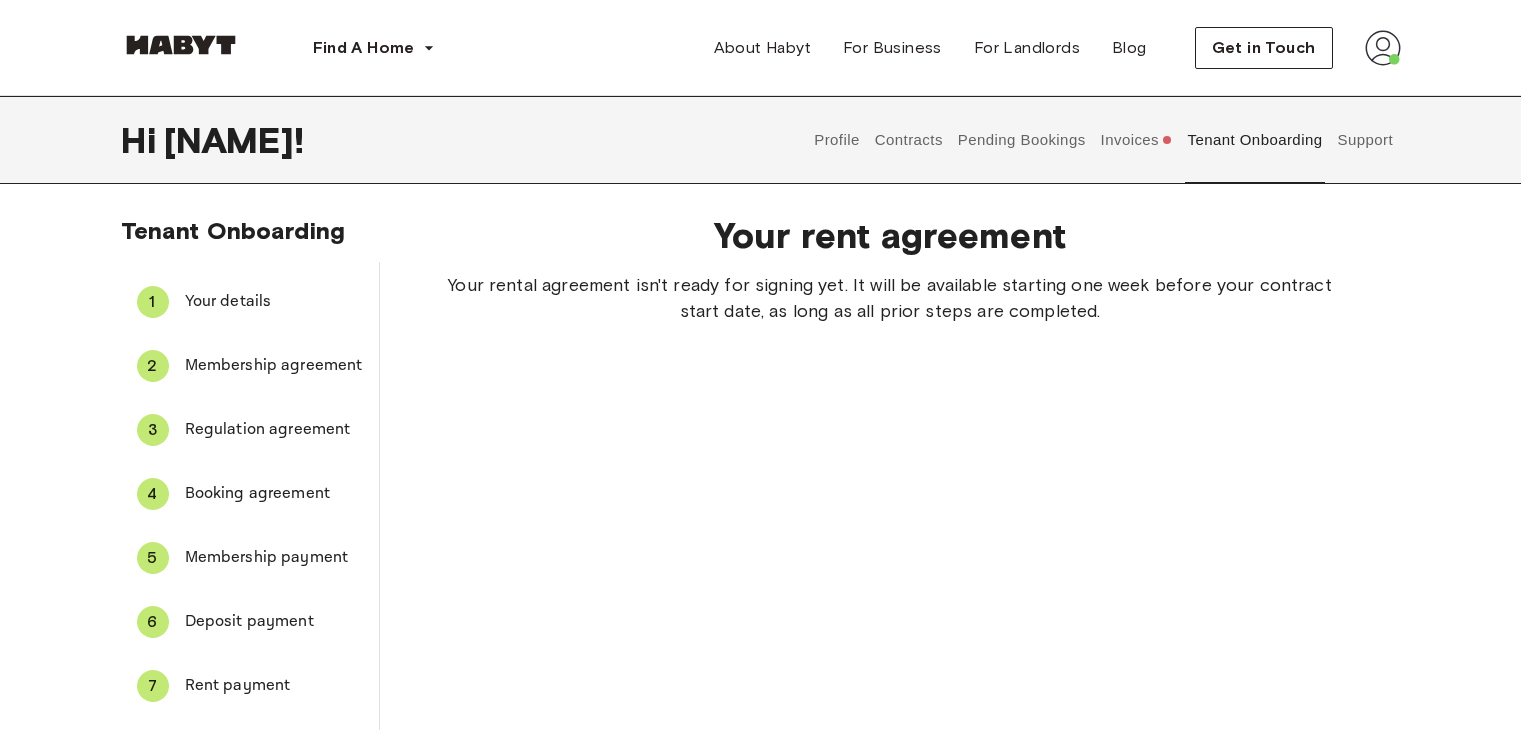 scroll, scrollTop: 287, scrollLeft: 0, axis: vertical 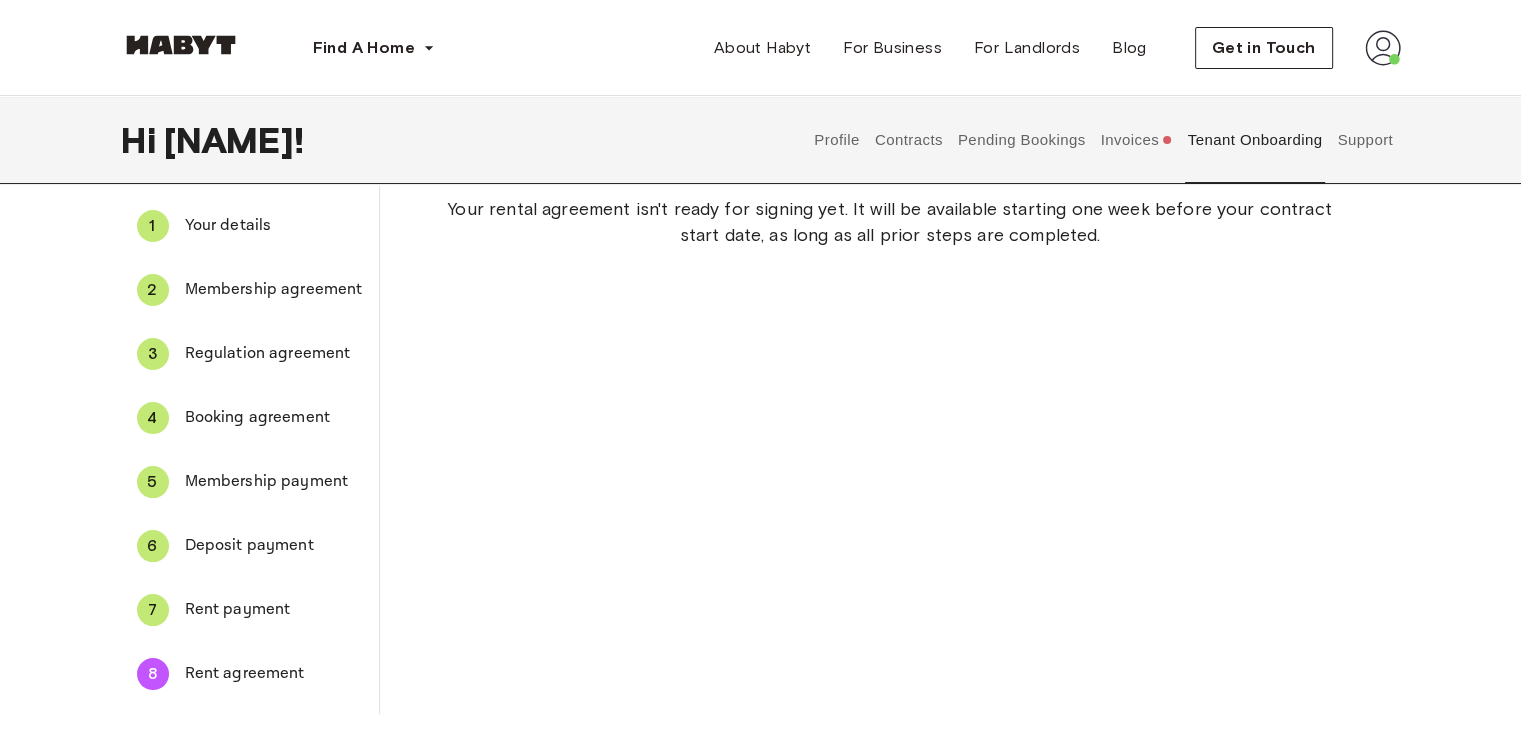 click on "Profile" at bounding box center [837, 140] 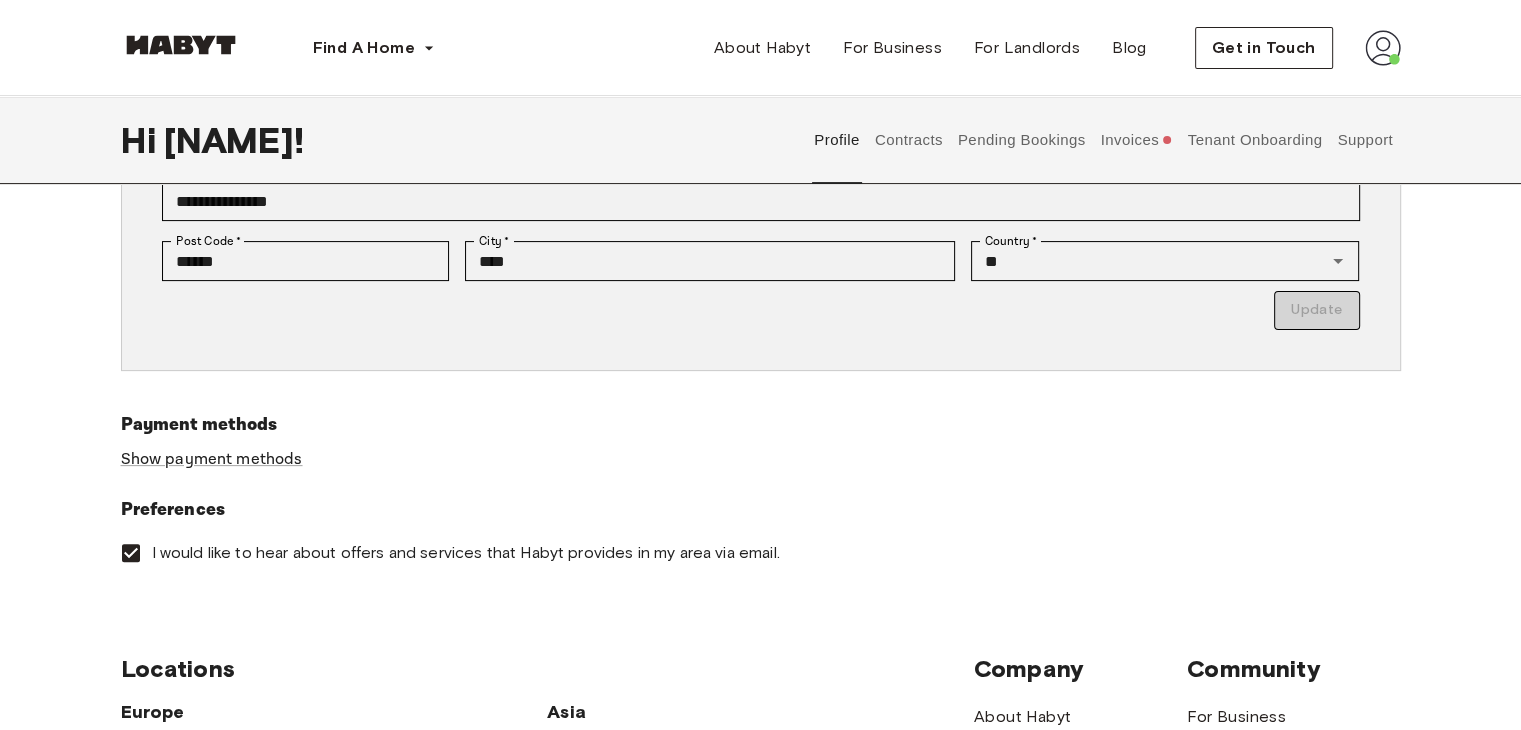 scroll, scrollTop: 474, scrollLeft: 0, axis: vertical 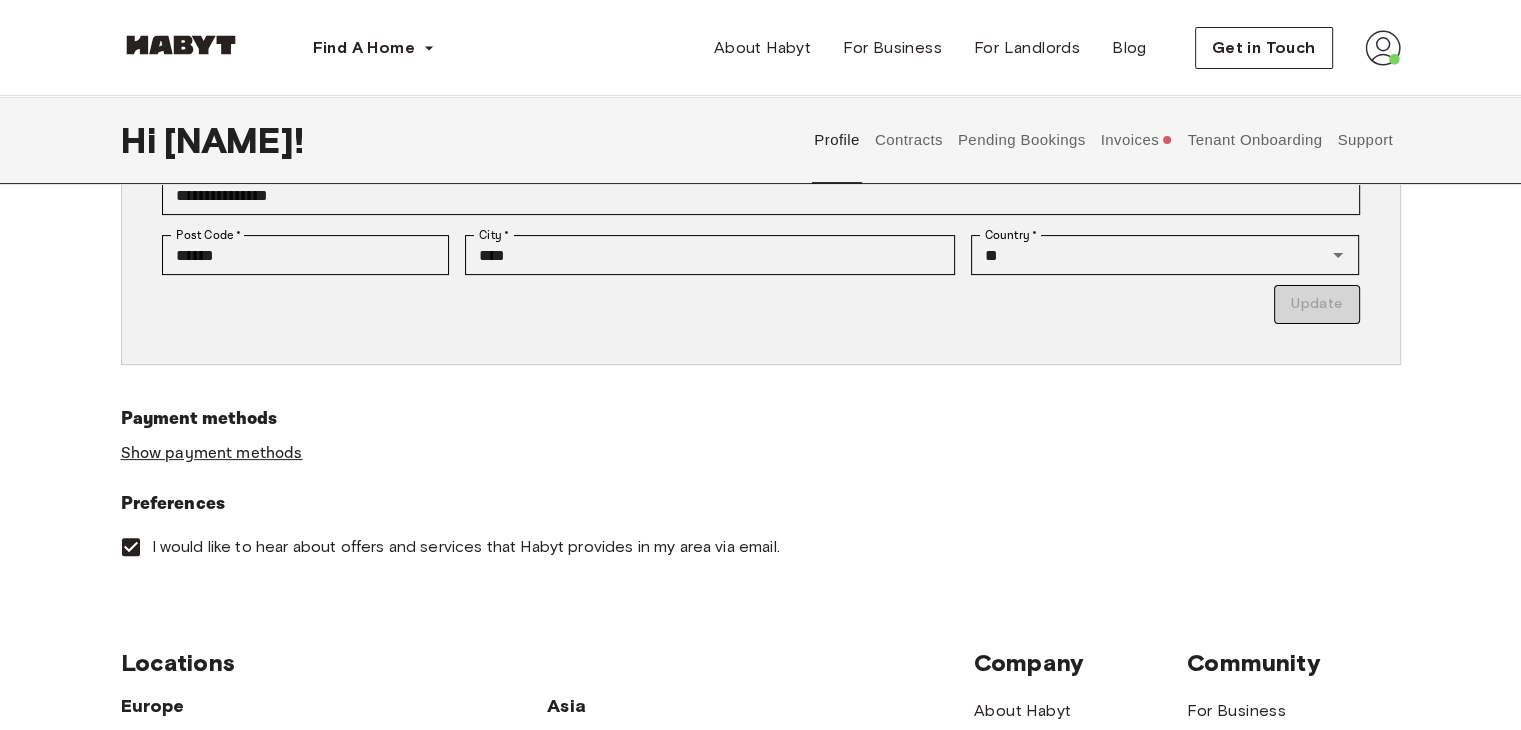 click on "Show payment methods" at bounding box center (212, 453) 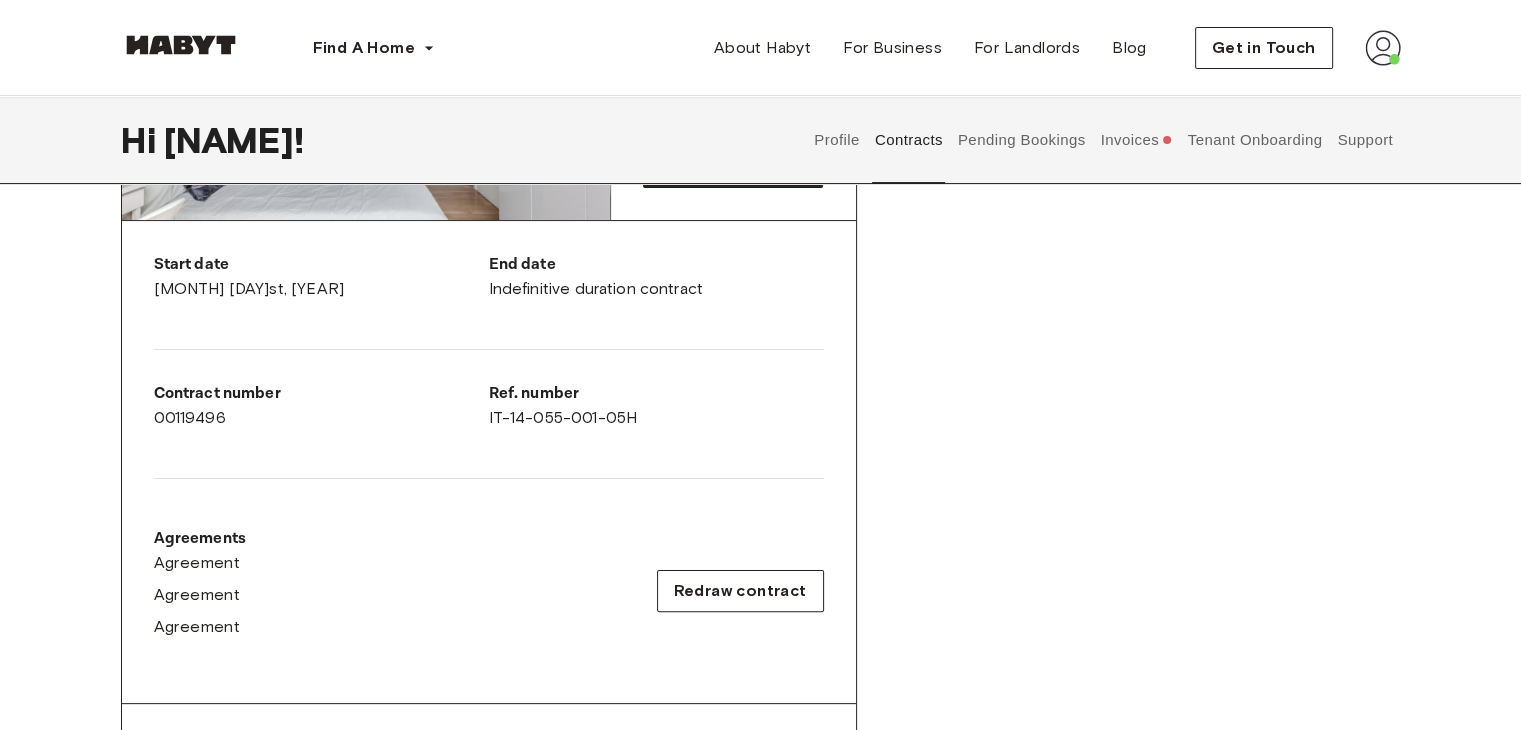scroll, scrollTop: 340, scrollLeft: 0, axis: vertical 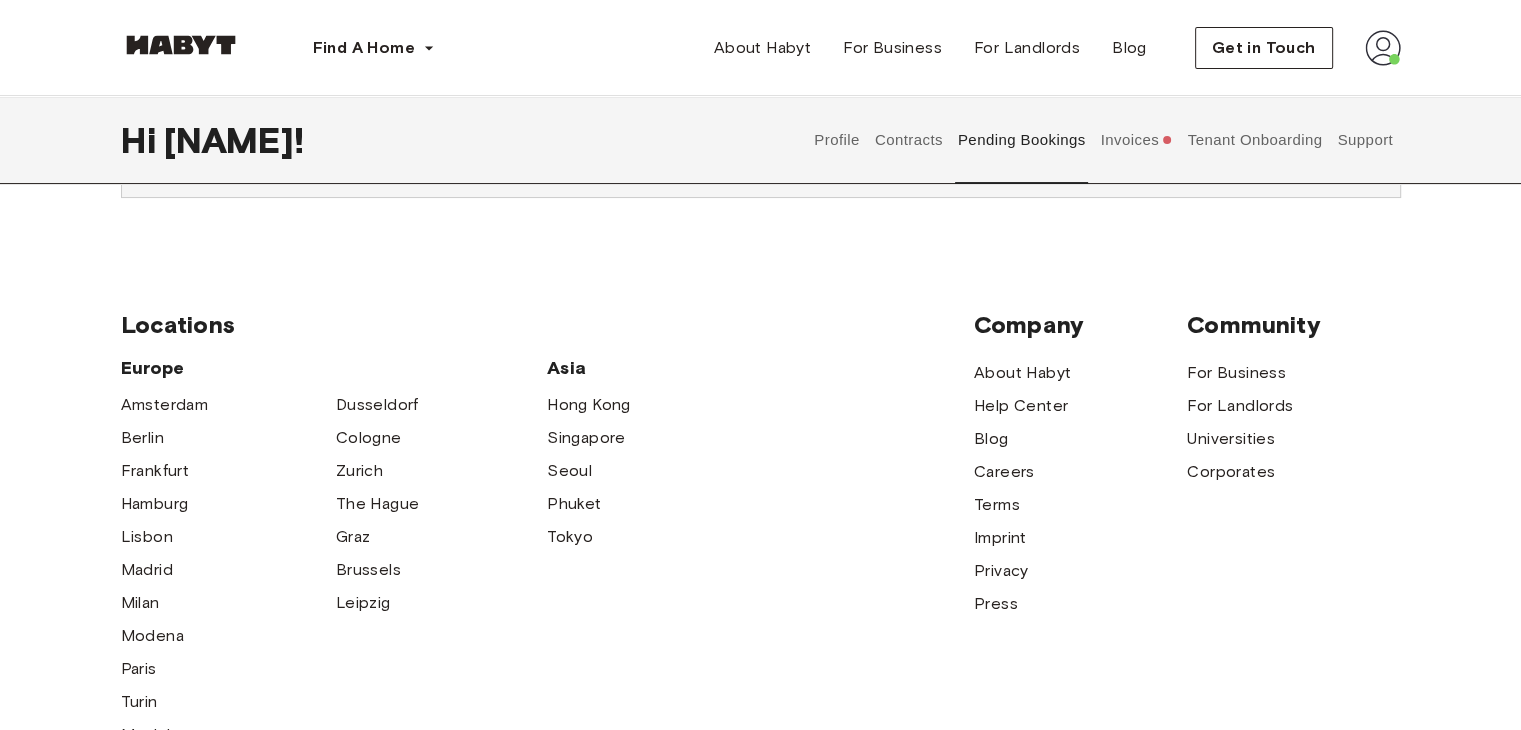 click on "Contracts" at bounding box center (908, 140) 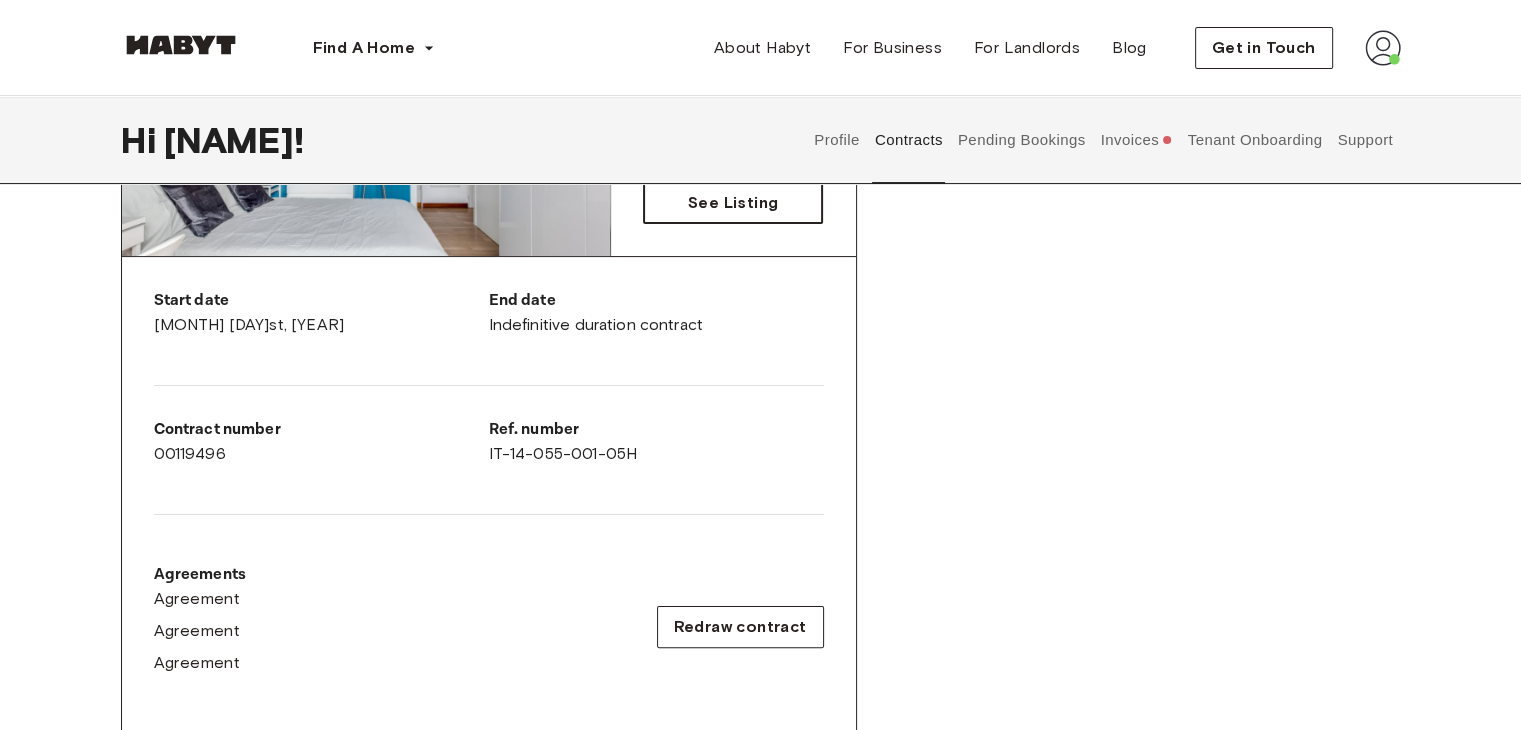 scroll, scrollTop: 204, scrollLeft: 0, axis: vertical 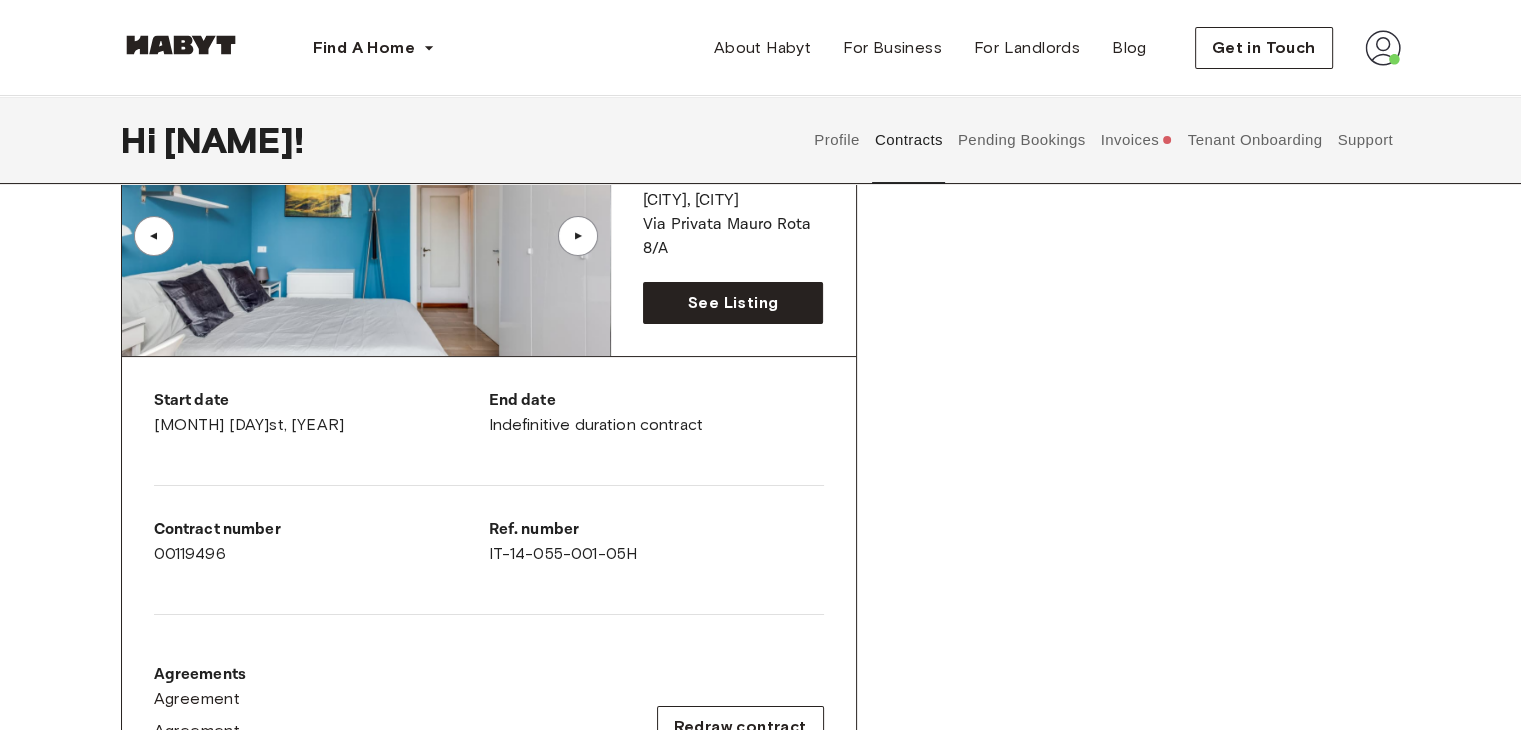 click on "Tenant Onboarding" at bounding box center (1255, 140) 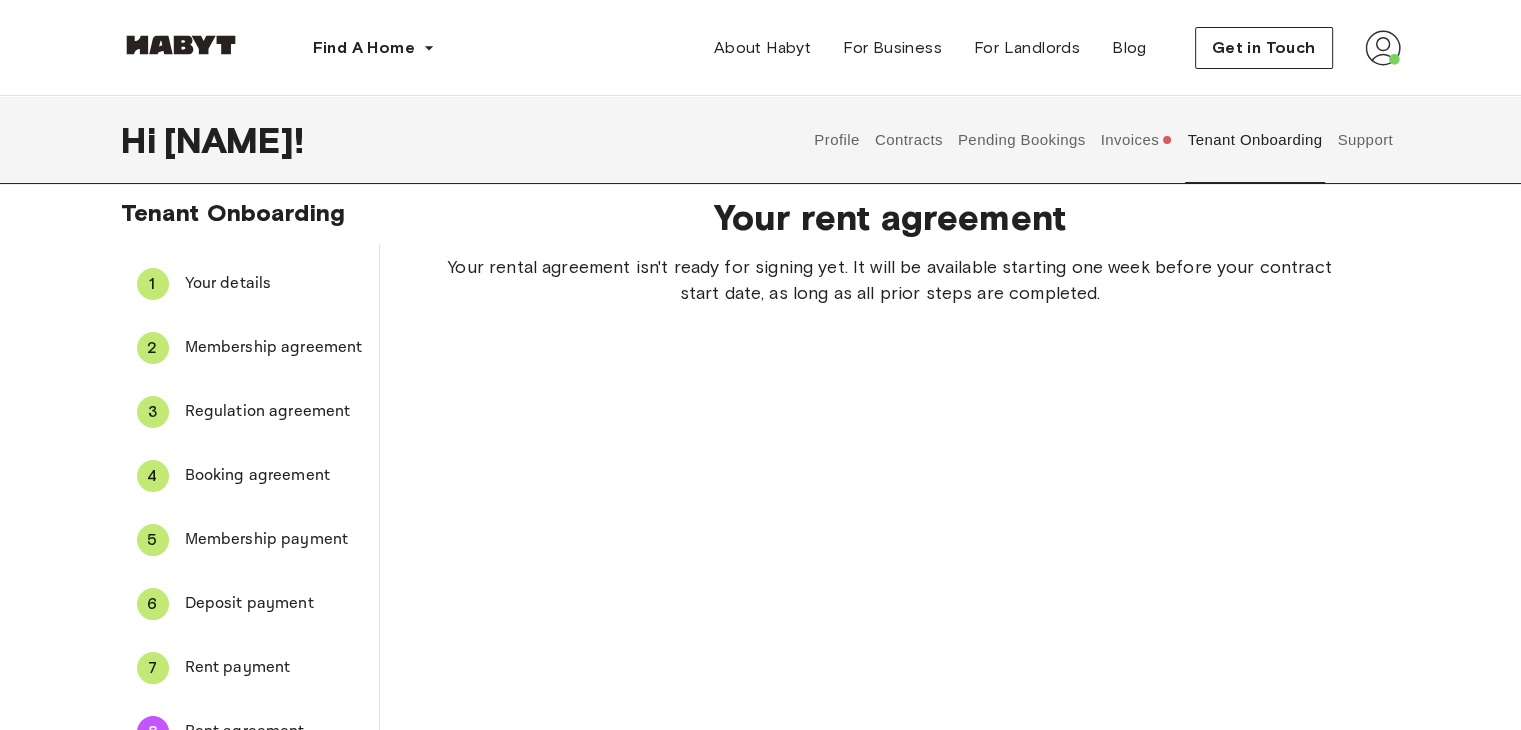 scroll, scrollTop: 0, scrollLeft: 0, axis: both 